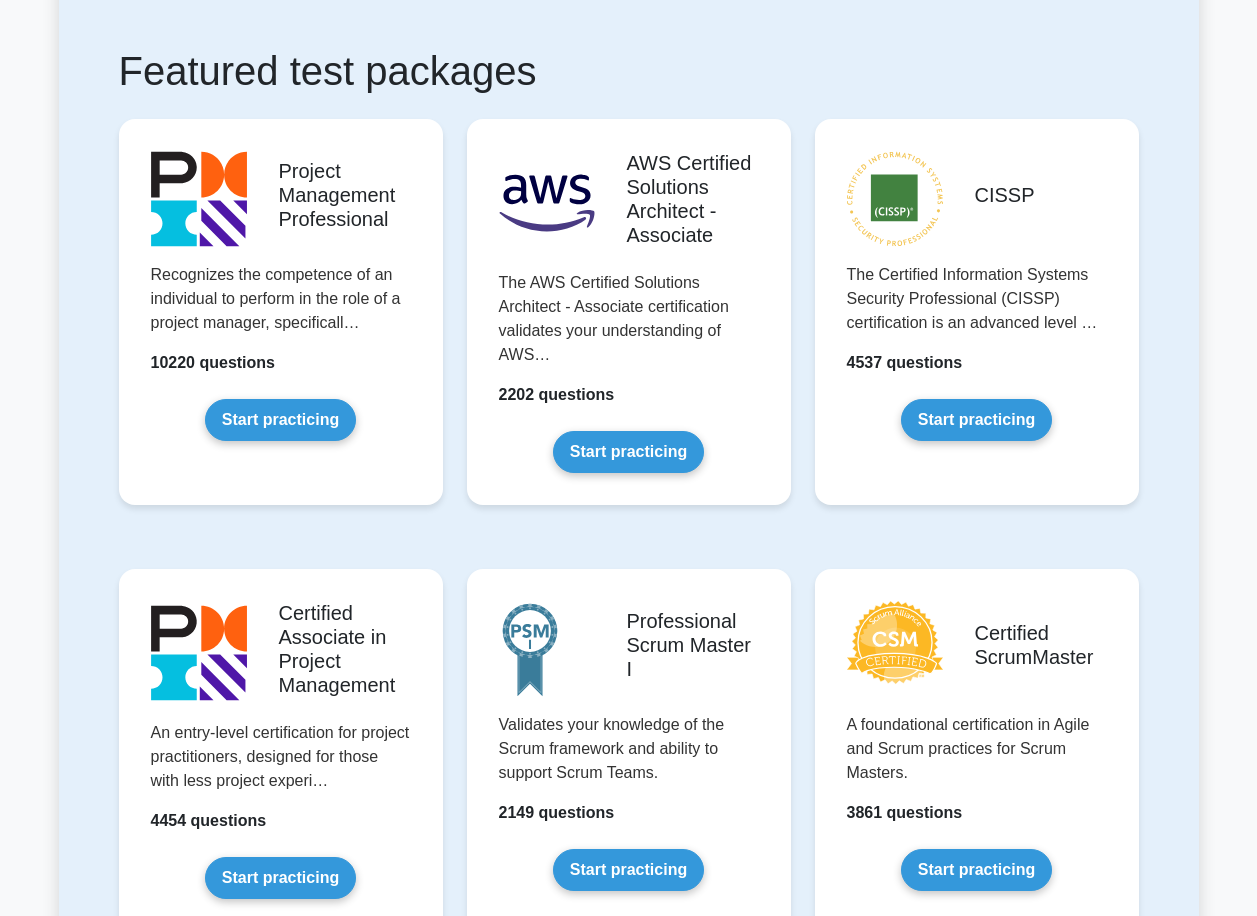 scroll, scrollTop: 0, scrollLeft: 0, axis: both 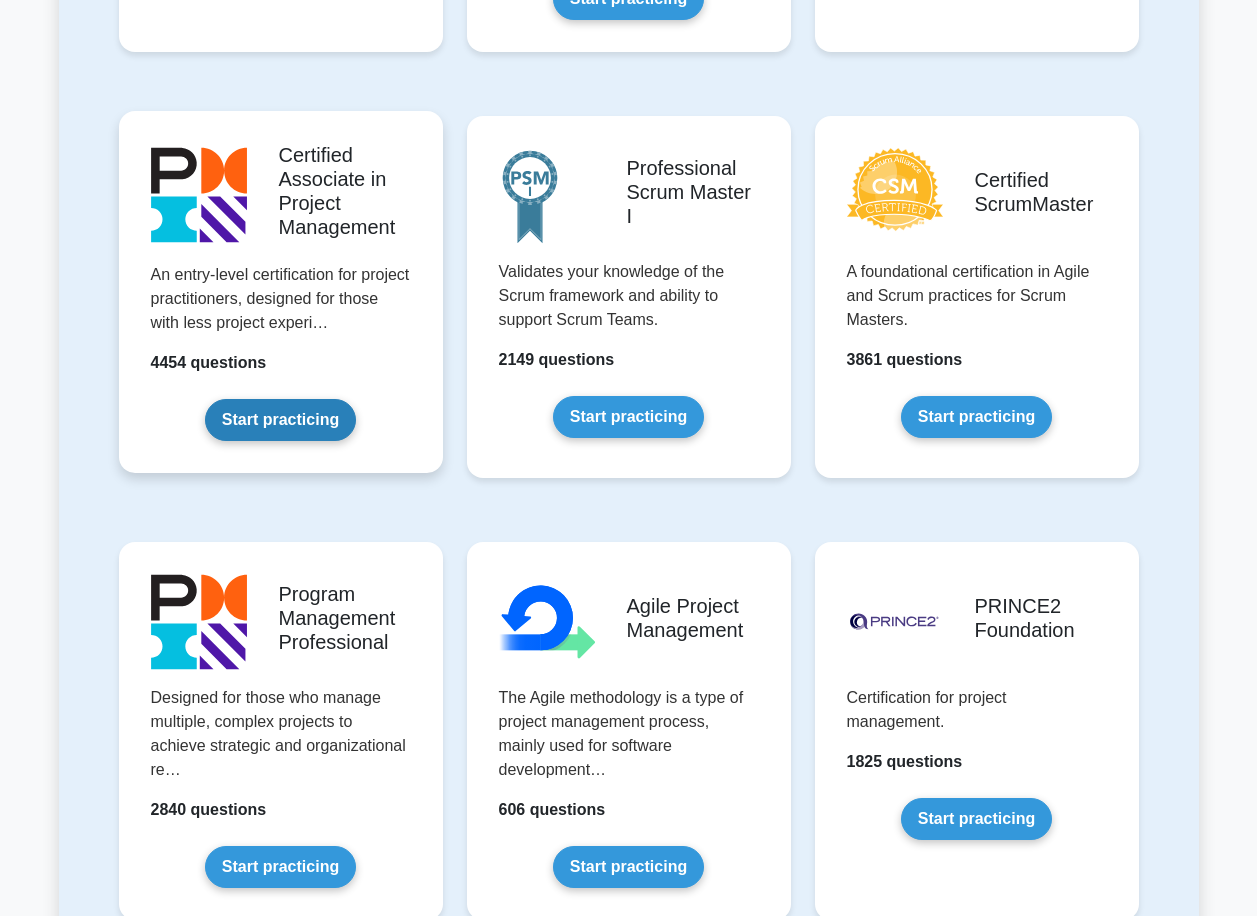 click on "Start practicing" at bounding box center [280, 420] 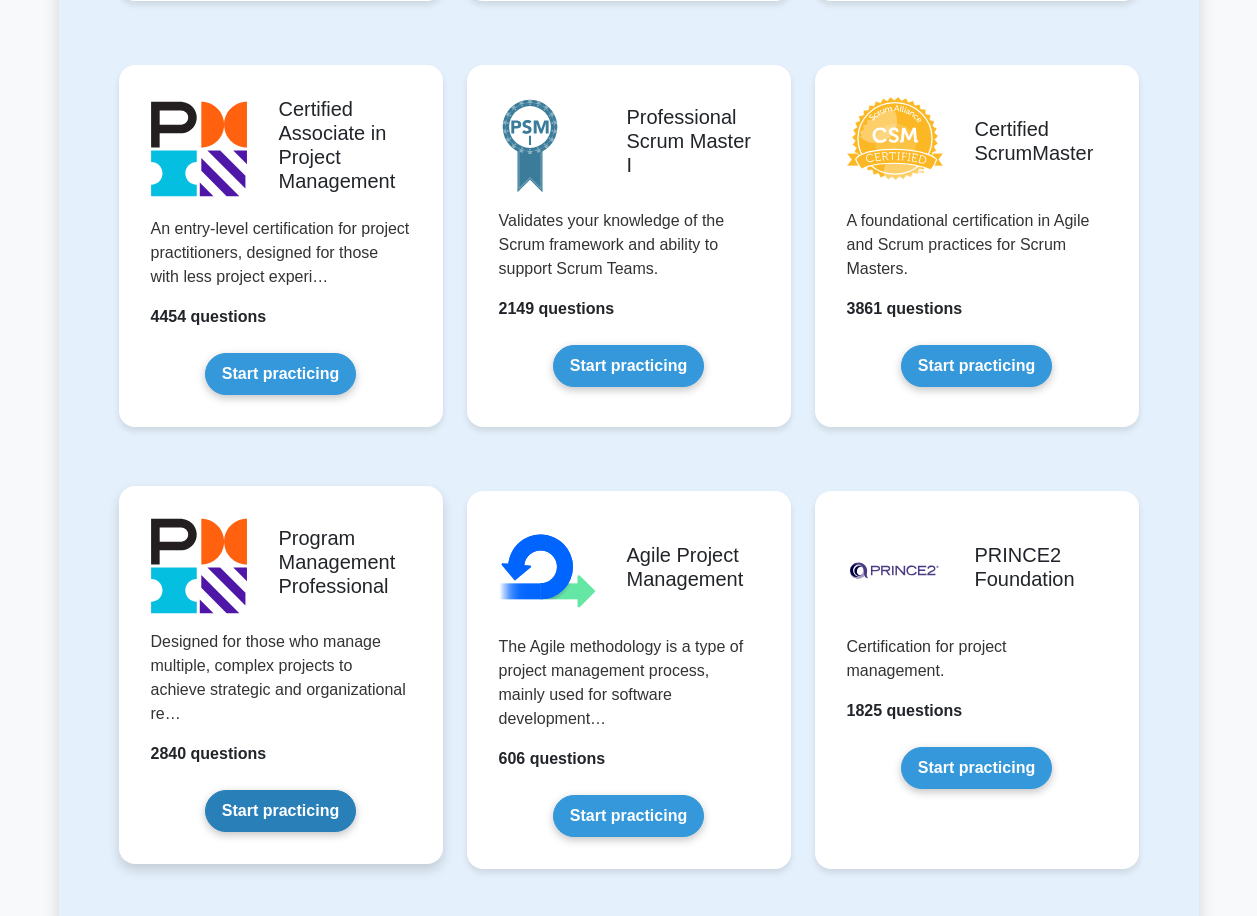 scroll, scrollTop: 900, scrollLeft: 0, axis: vertical 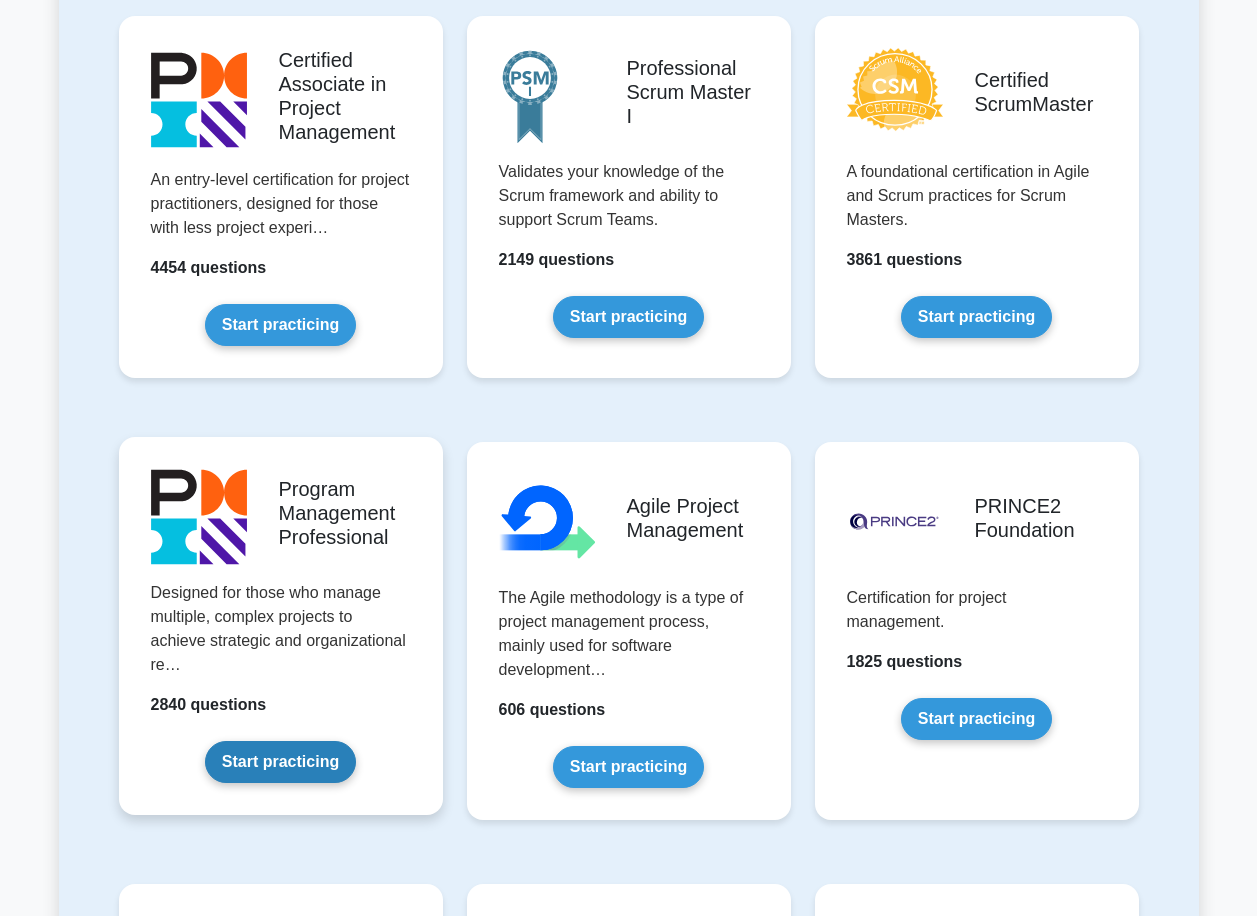 click on "Start practicing" at bounding box center (280, 762) 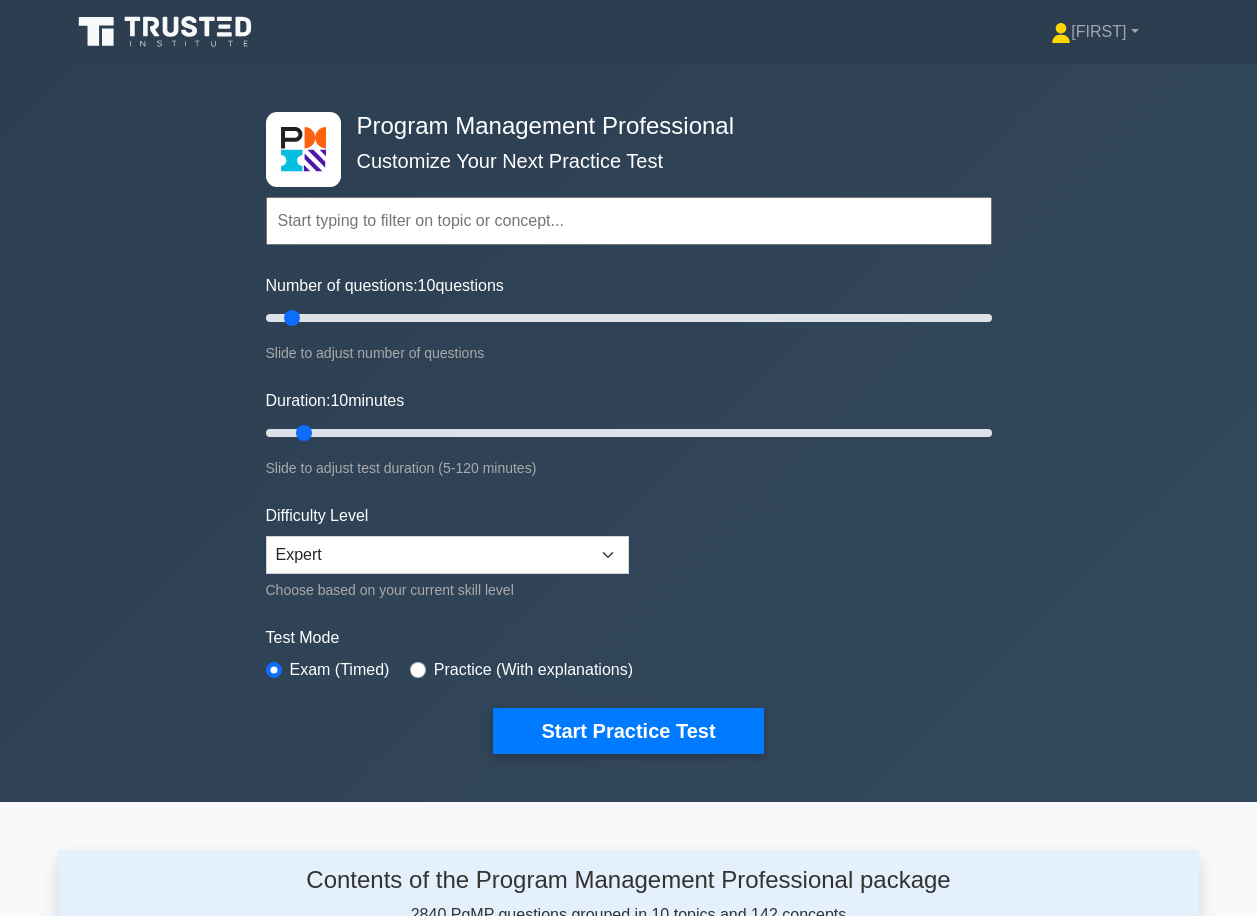 scroll, scrollTop: 0, scrollLeft: 0, axis: both 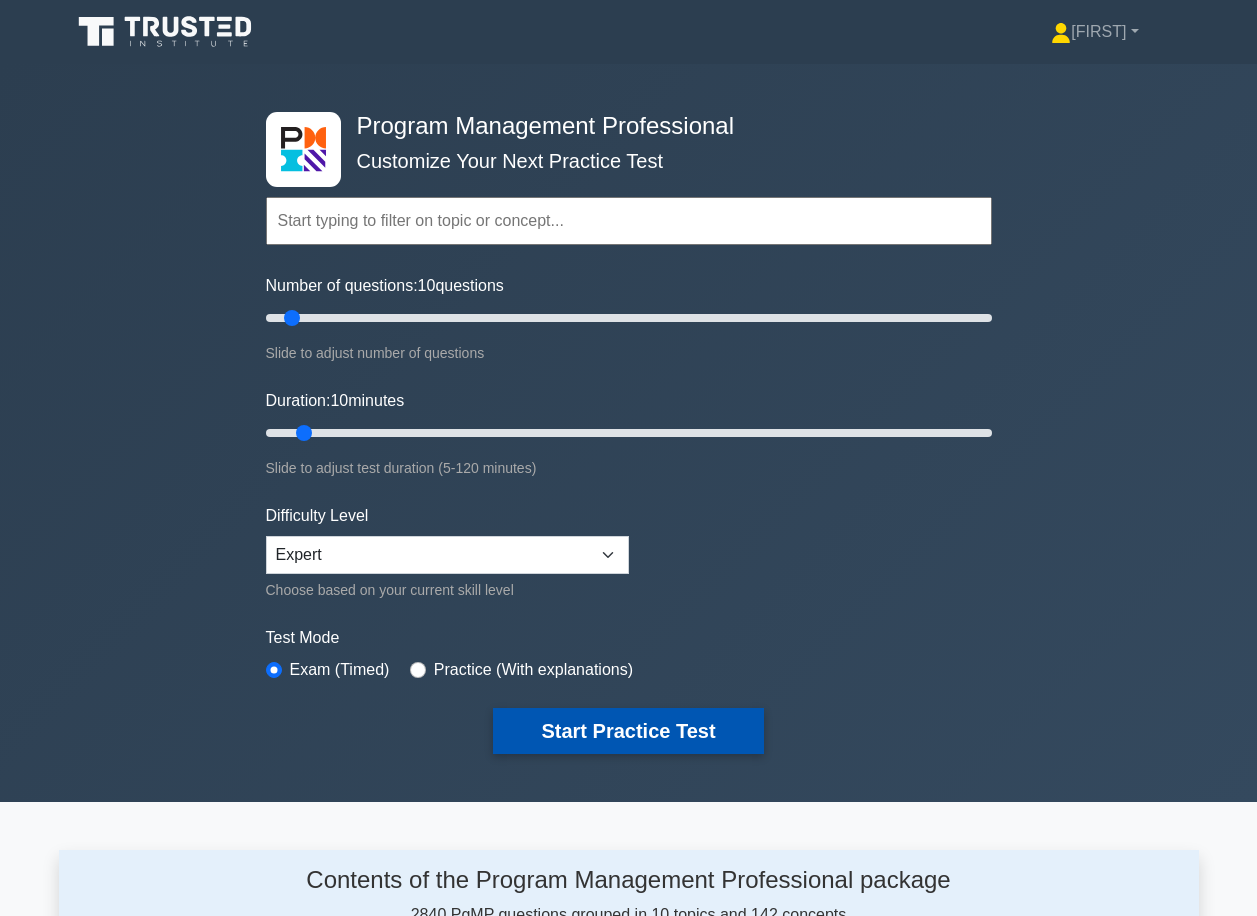 click on "Start Practice Test" at bounding box center (628, 731) 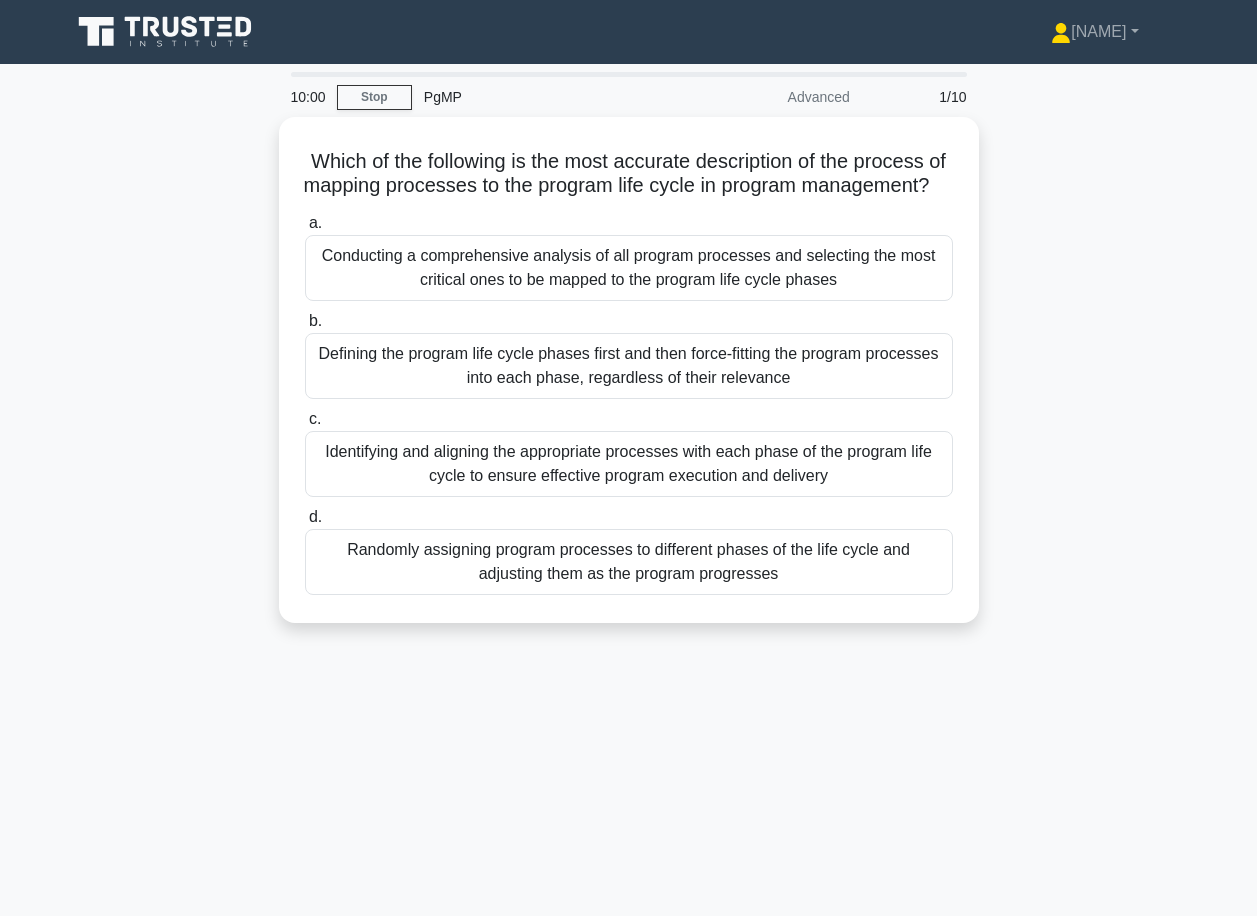 scroll, scrollTop: 0, scrollLeft: 0, axis: both 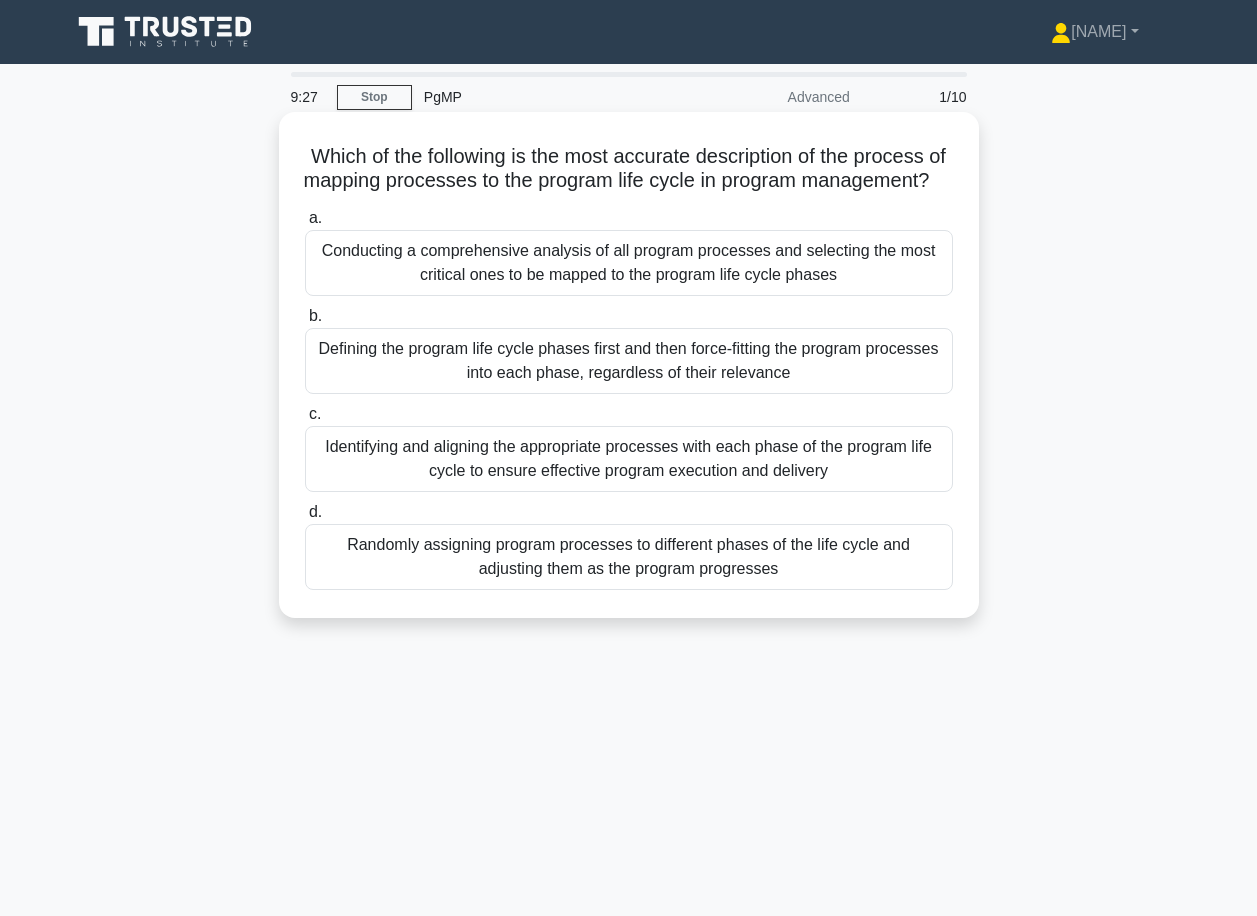 click on "Identifying and aligning the appropriate processes with each phase of the program life cycle to ensure effective program execution and delivery" at bounding box center [629, 459] 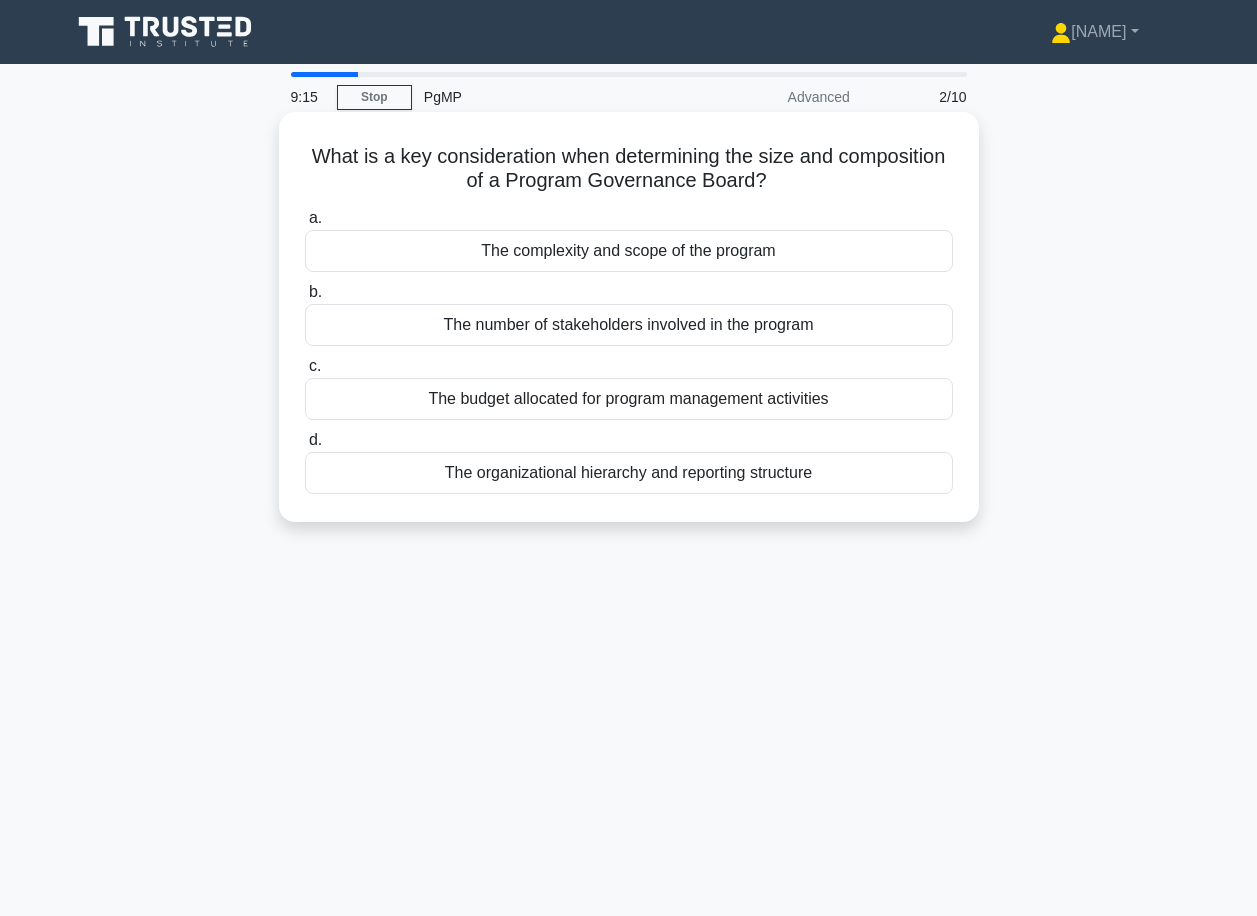 click on "The complexity and scope of the program" at bounding box center (629, 251) 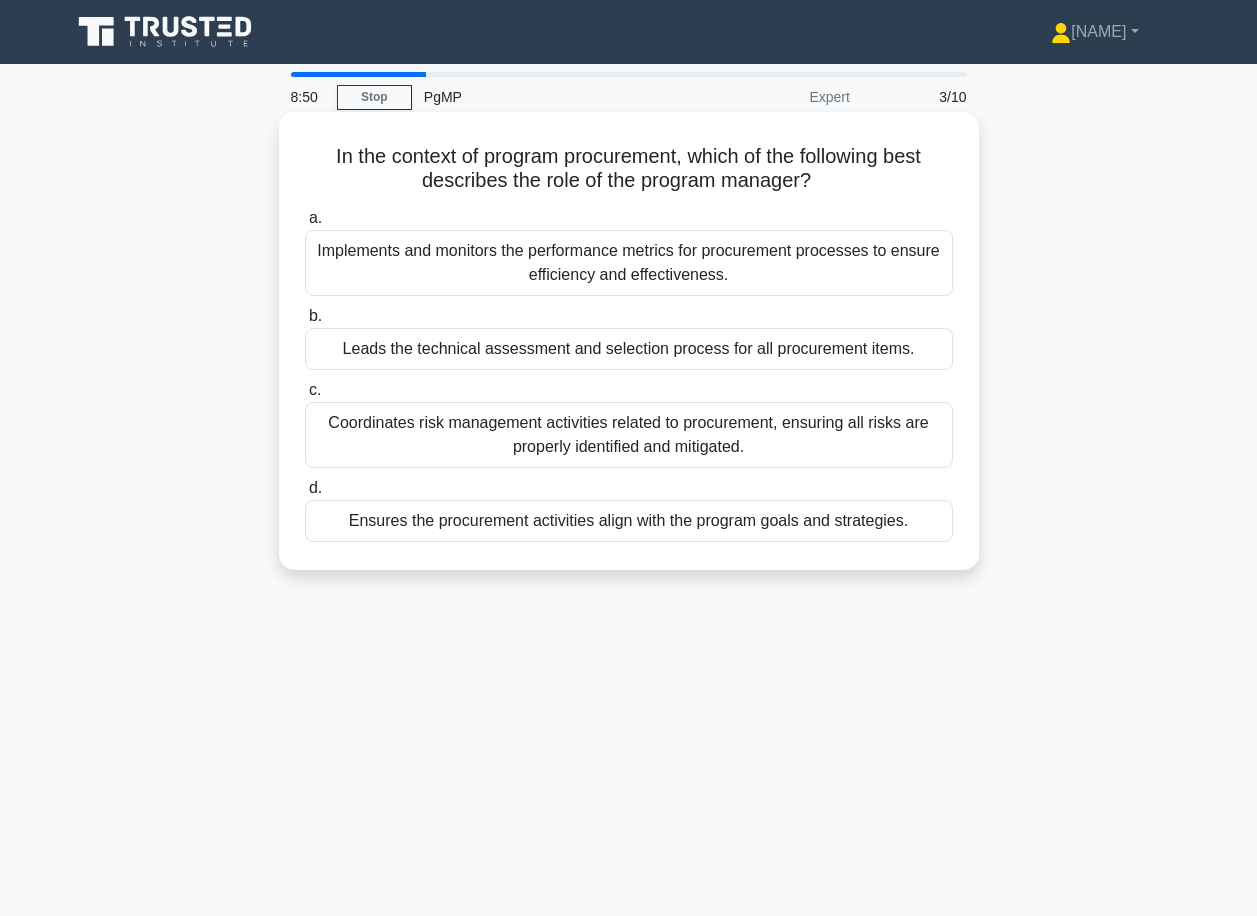 click on "Ensures the procurement activities align with the program goals and strategies." at bounding box center [629, 521] 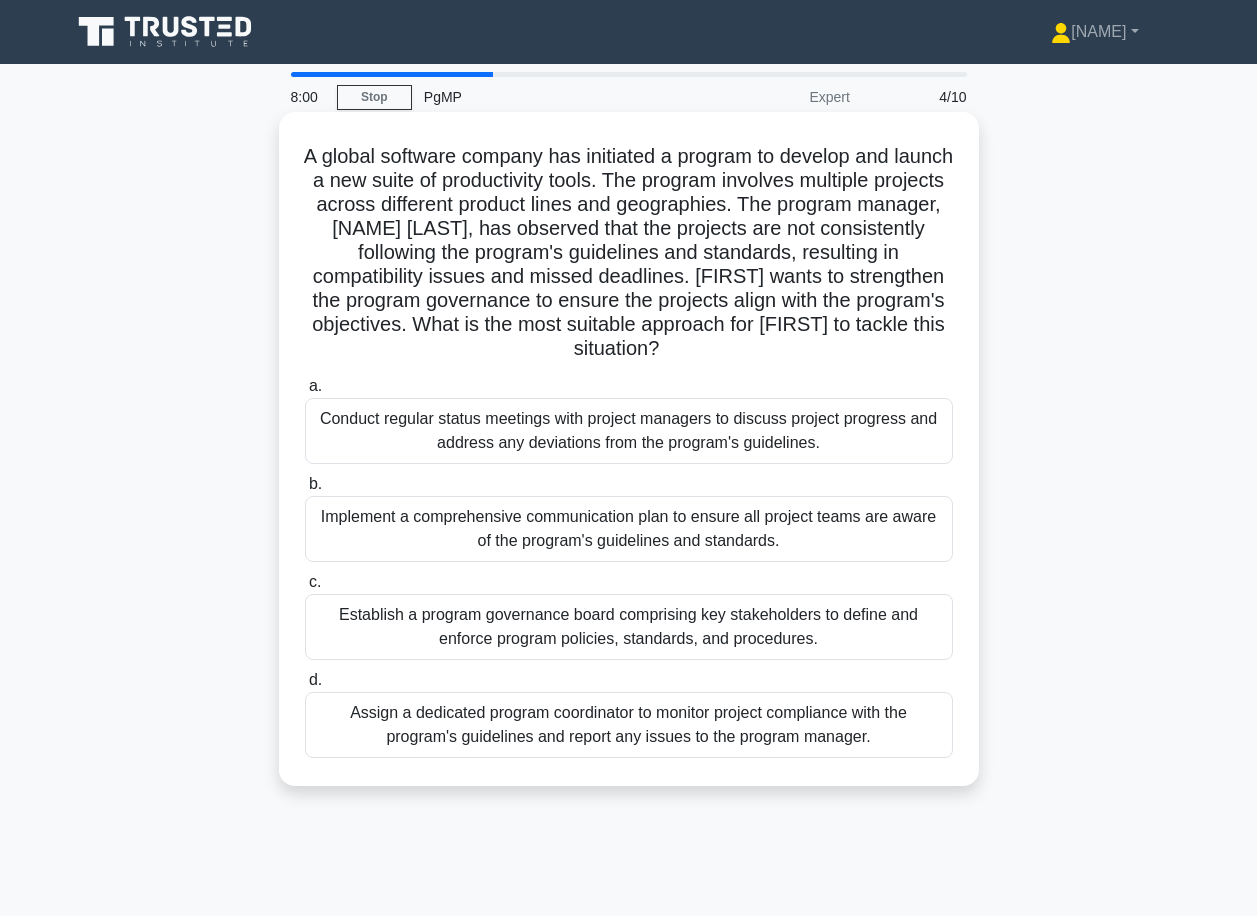 click on "Conduct regular status meetings with project managers to discuss project progress and address any deviations from the program's guidelines." at bounding box center (629, 431) 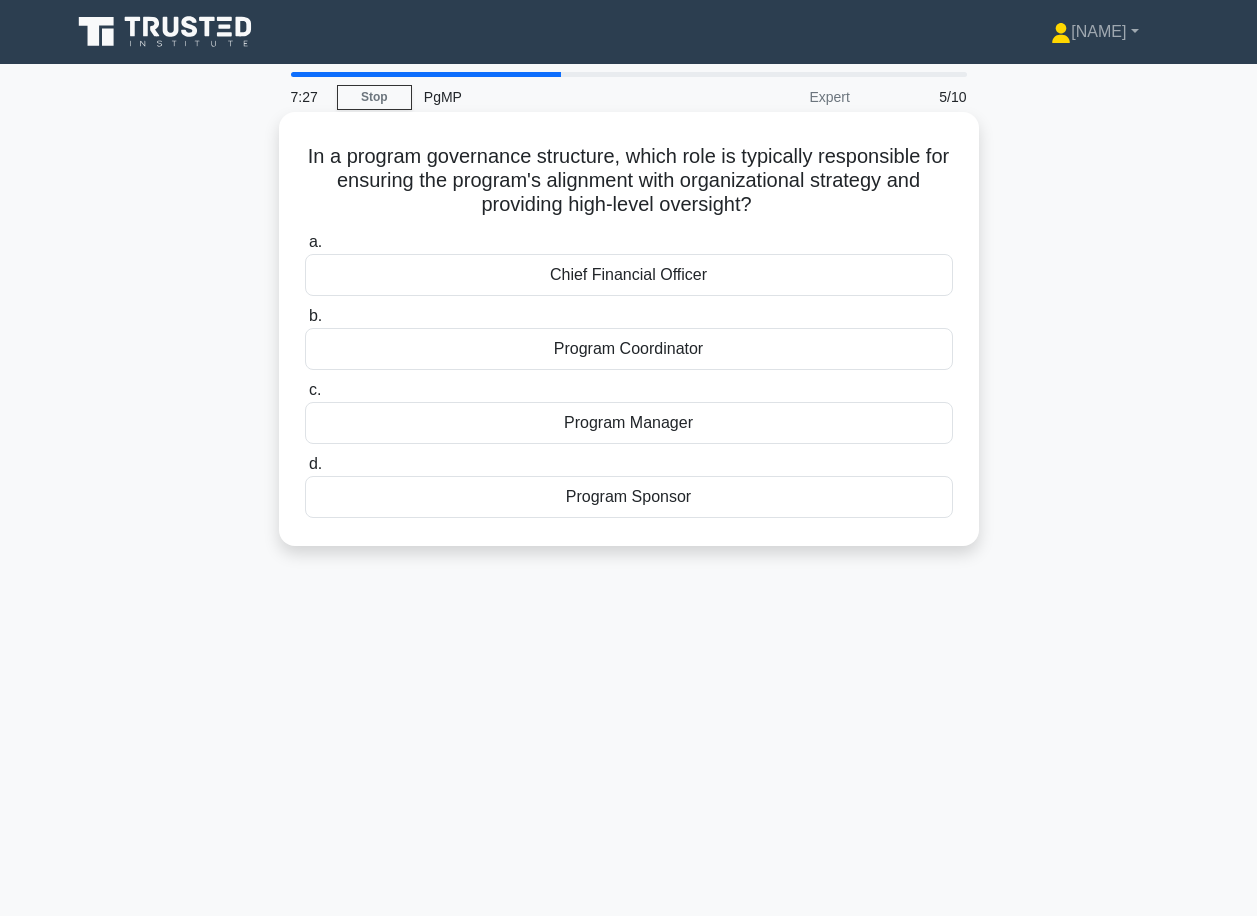 click on "Program Manager" at bounding box center (629, 423) 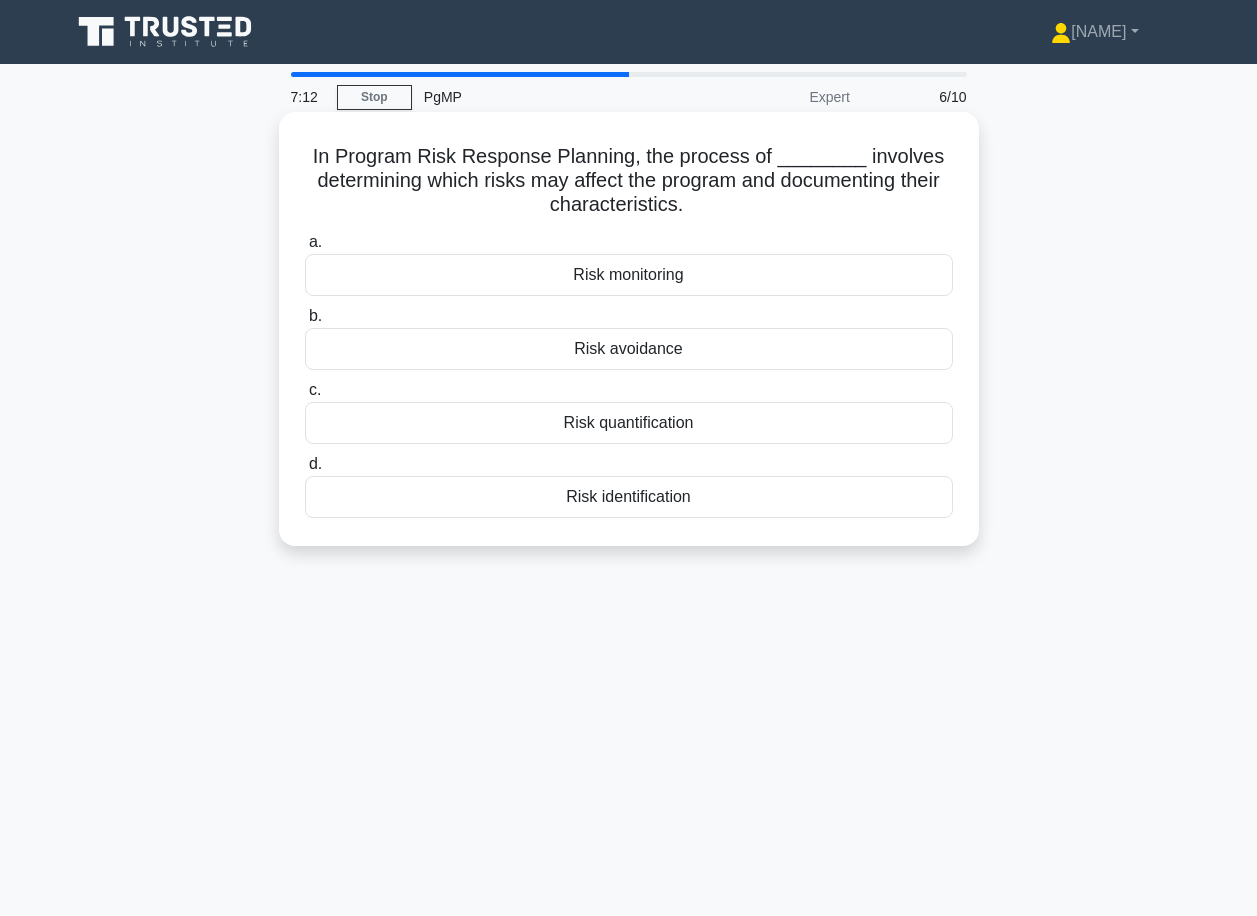 click on "Risk identification" at bounding box center [629, 497] 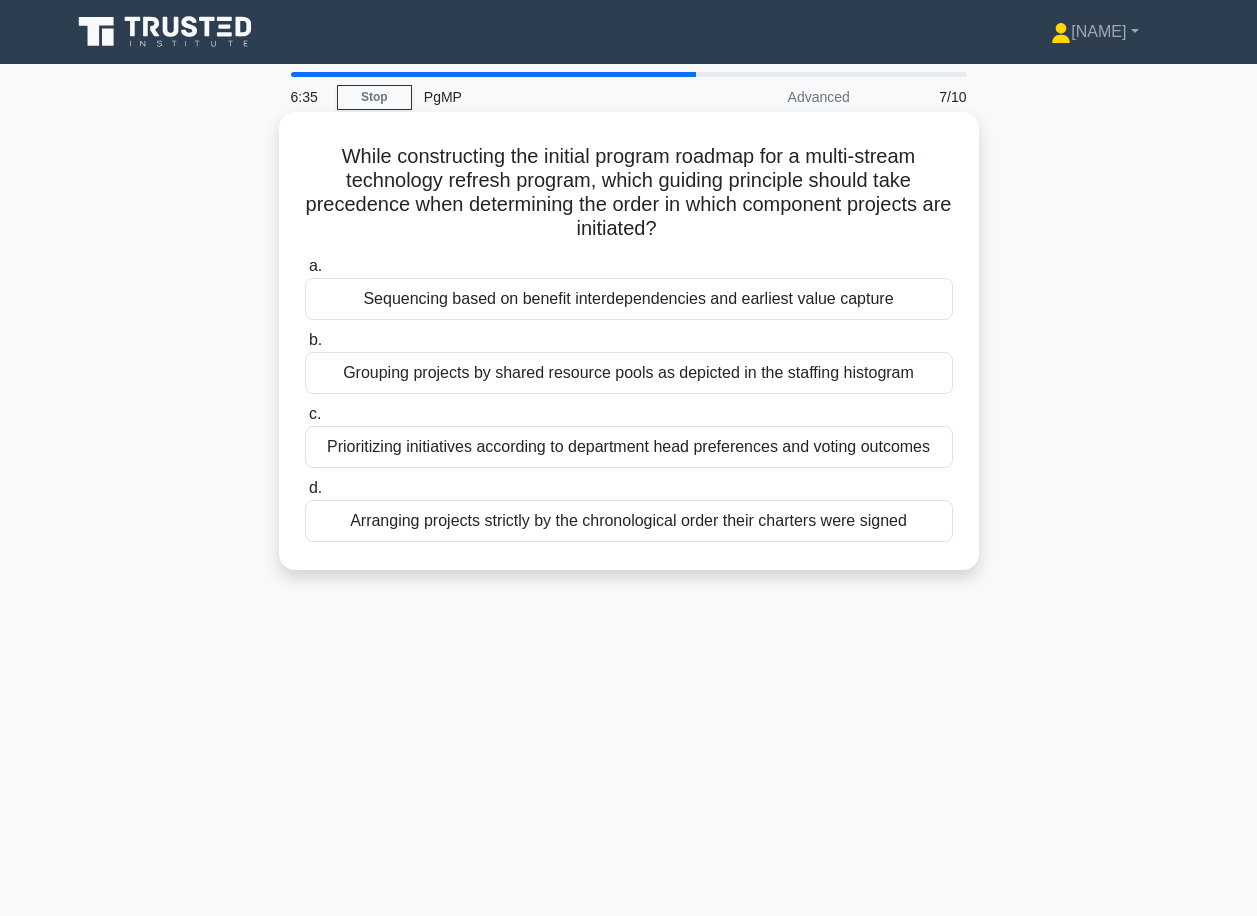 click on "Sequencing based on benefit interdependencies and earliest value capture" at bounding box center (629, 299) 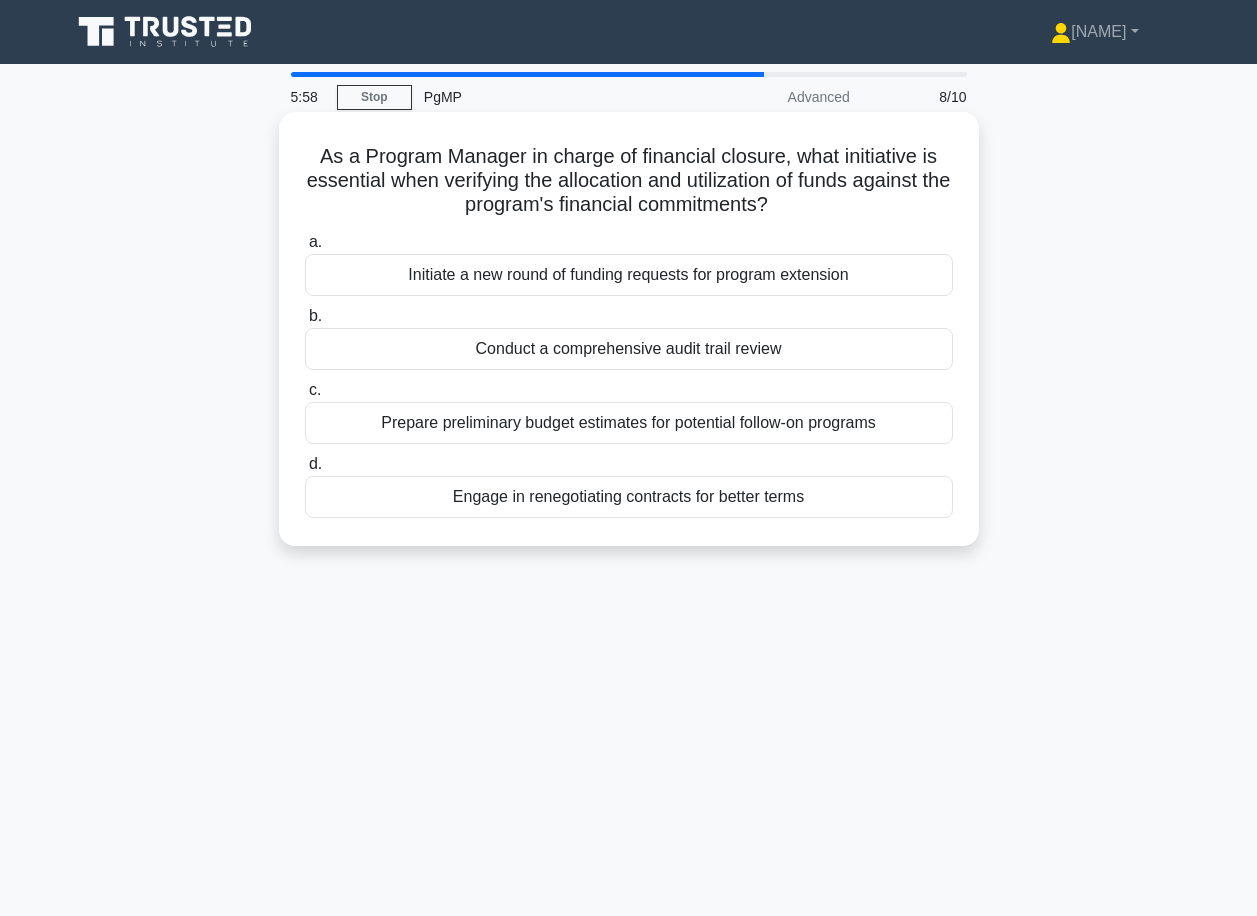 click on "Conduct a comprehensive audit trail review" at bounding box center [629, 349] 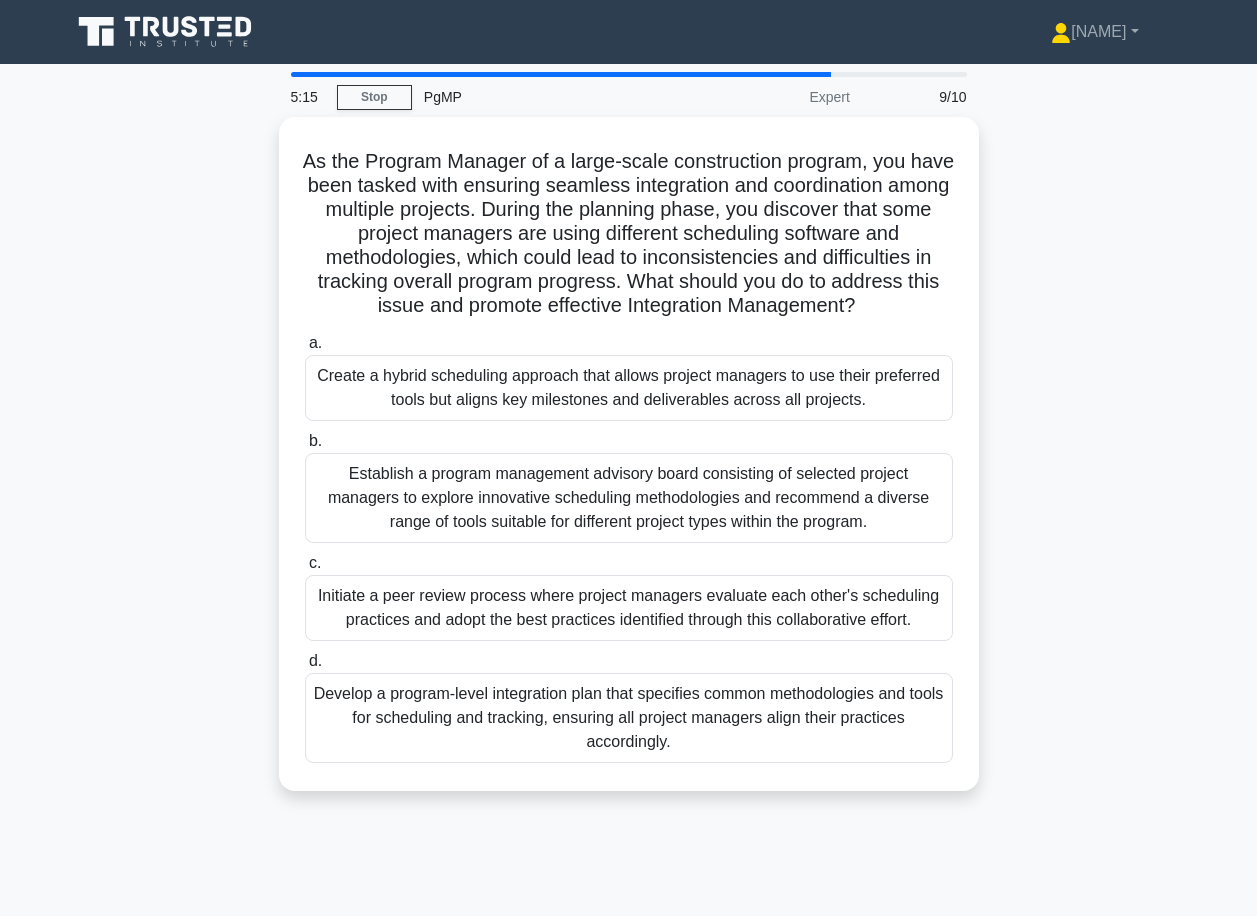 drag, startPoint x: 531, startPoint y: 608, endPoint x: 661, endPoint y: 638, distance: 133.41664 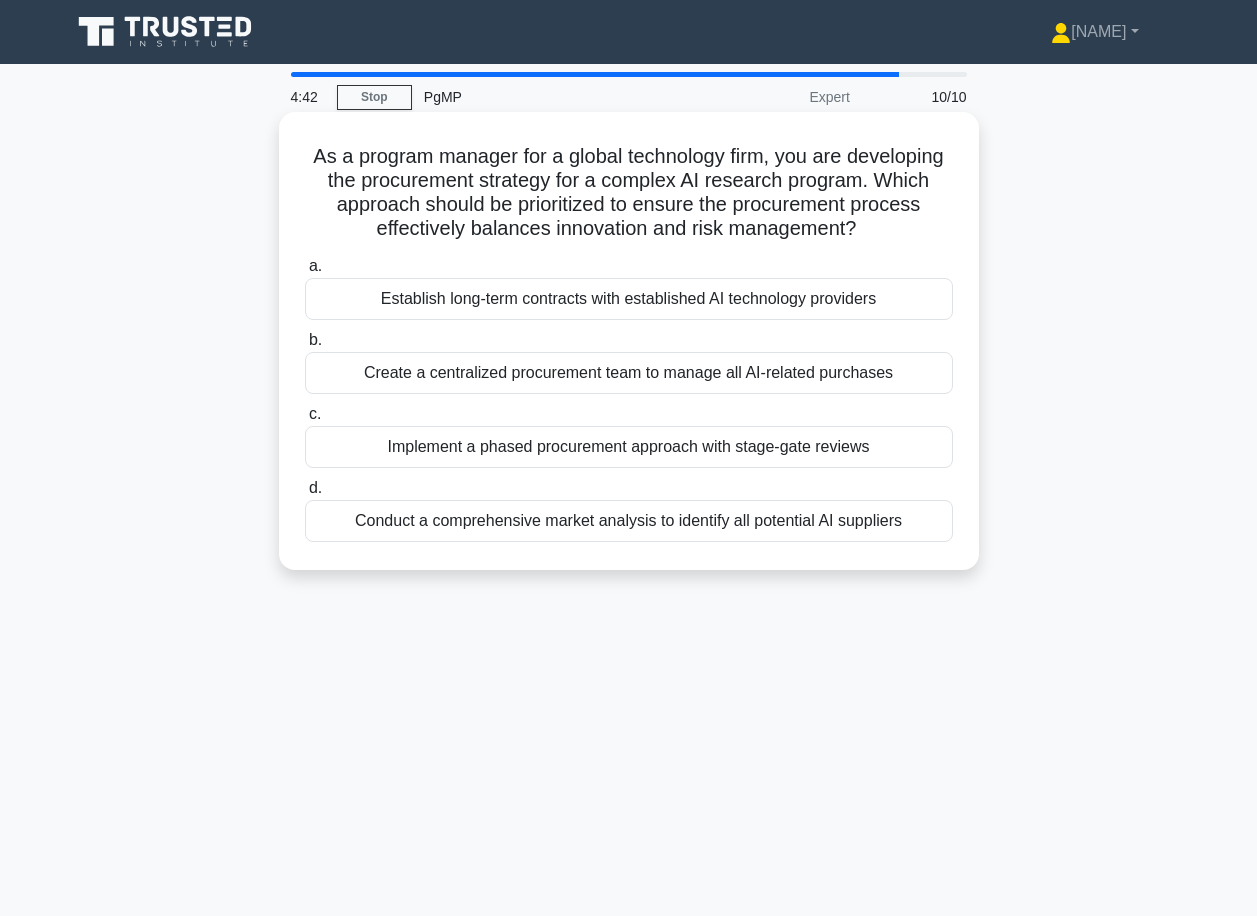 drag, startPoint x: 501, startPoint y: 480, endPoint x: 704, endPoint y: 537, distance: 210.85066 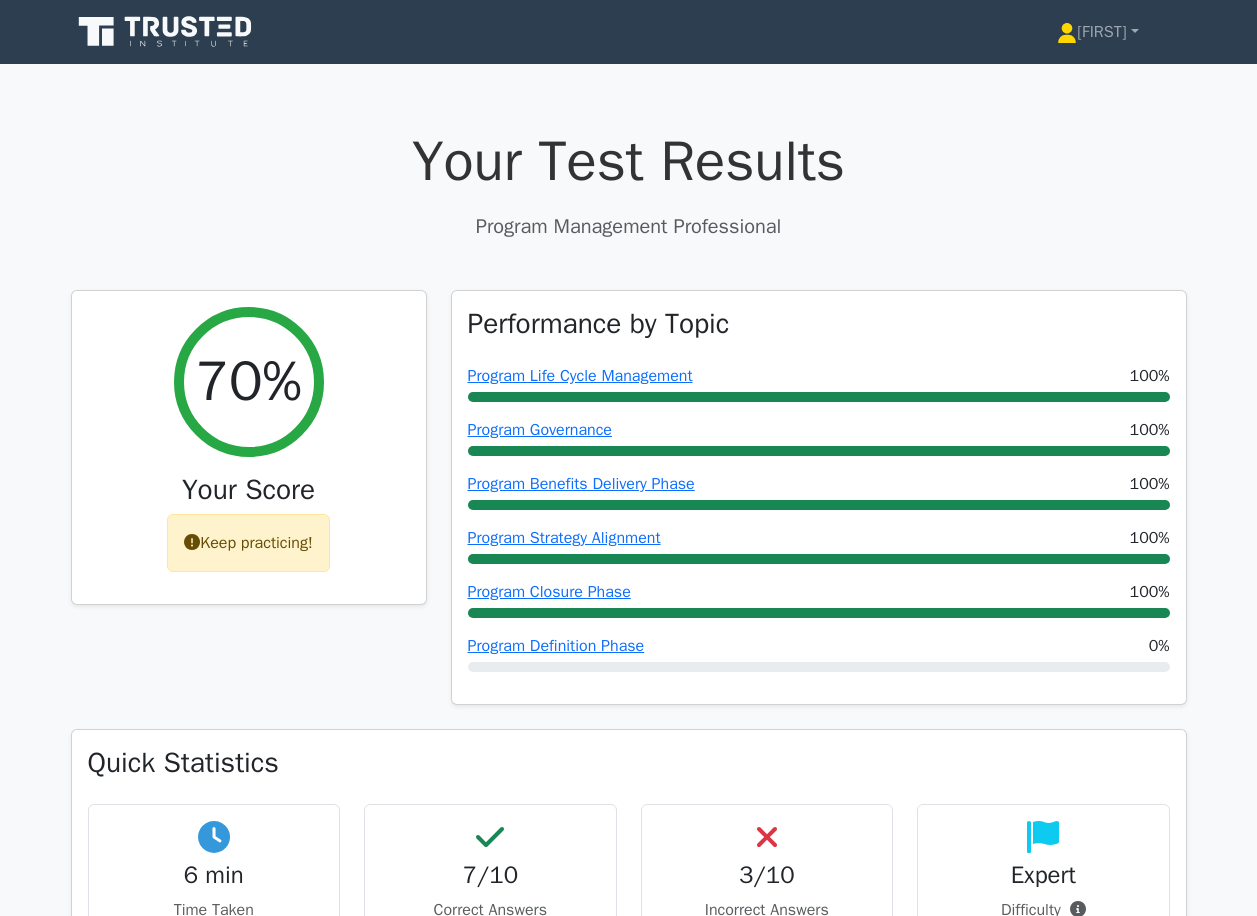 scroll, scrollTop: 0, scrollLeft: 0, axis: both 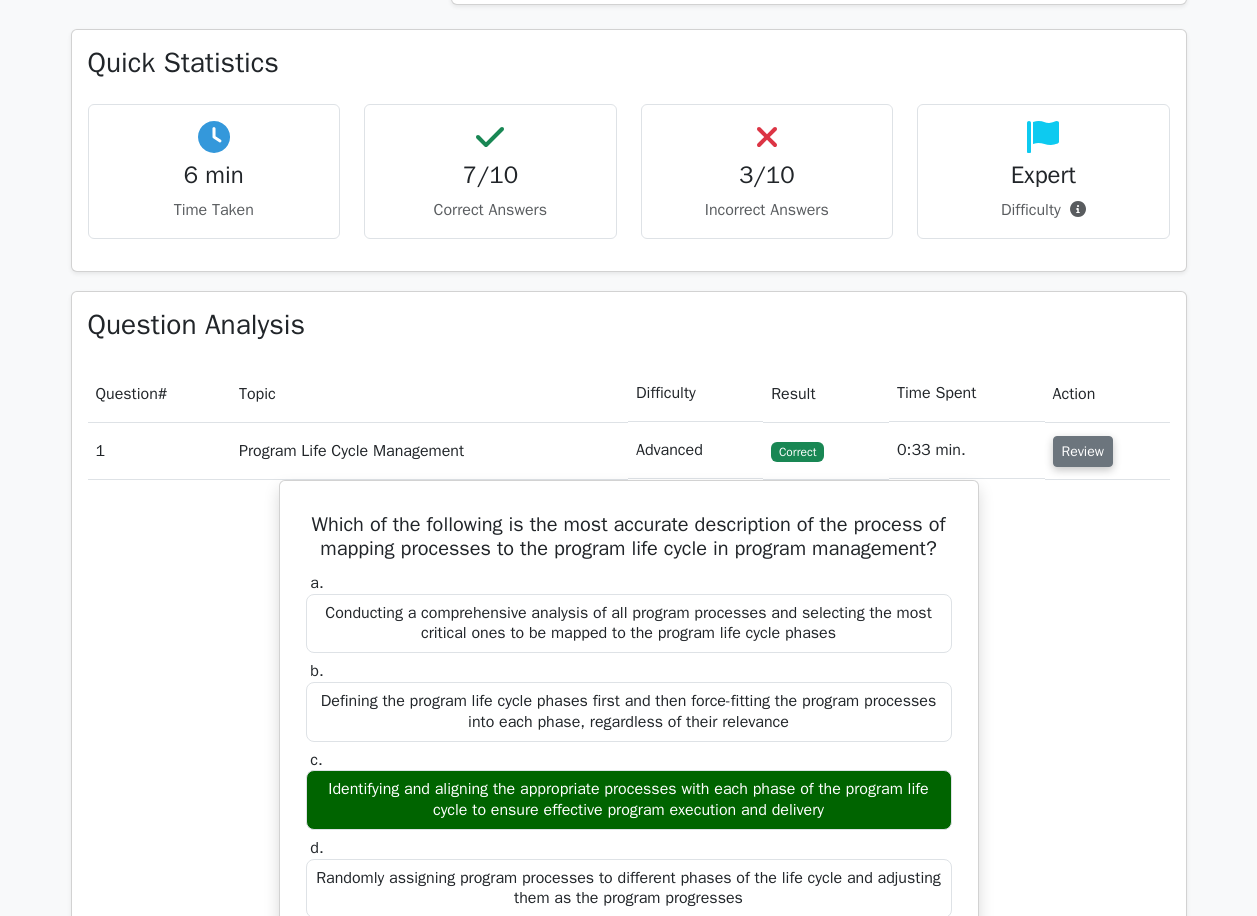 click on "Review" at bounding box center (1083, 451) 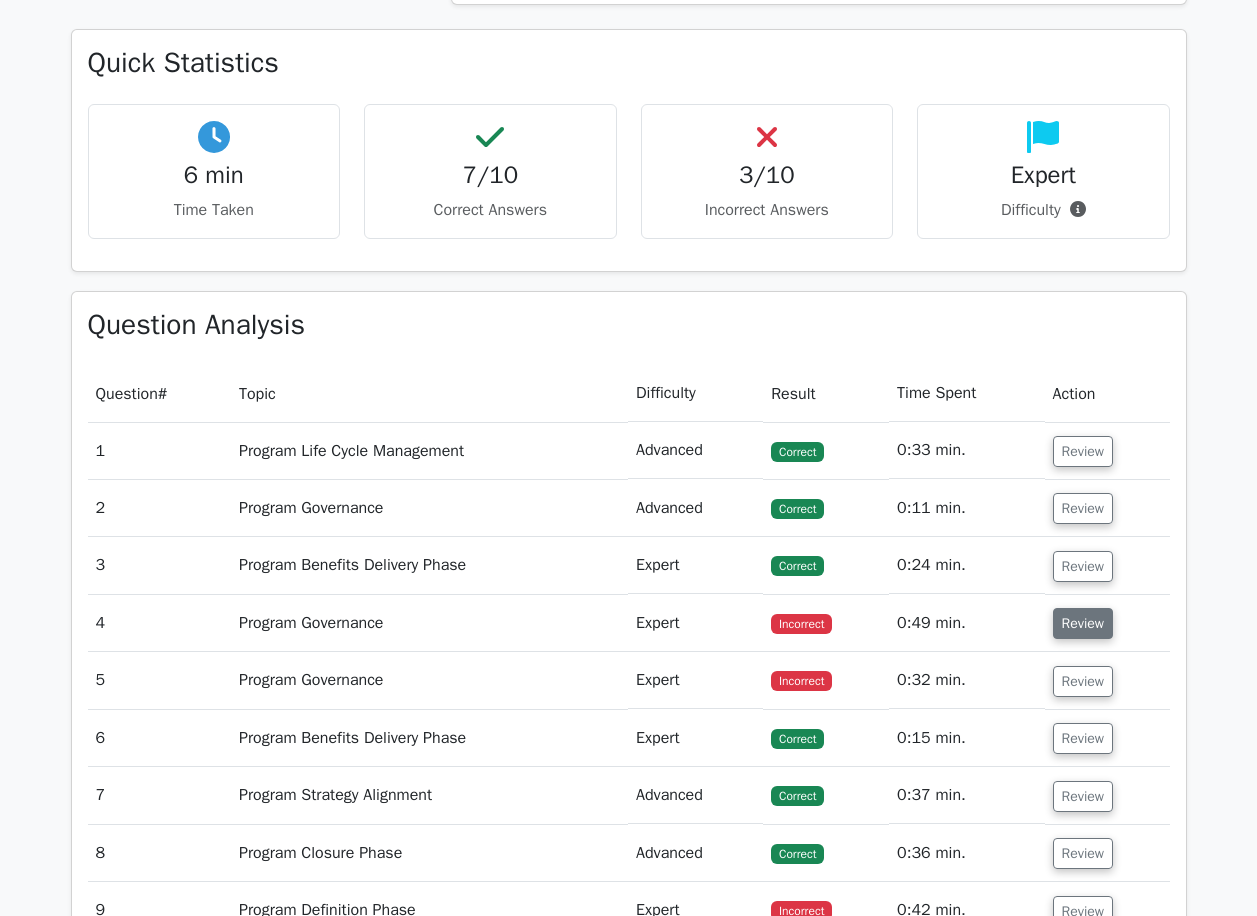 click on "Review" at bounding box center (1083, 623) 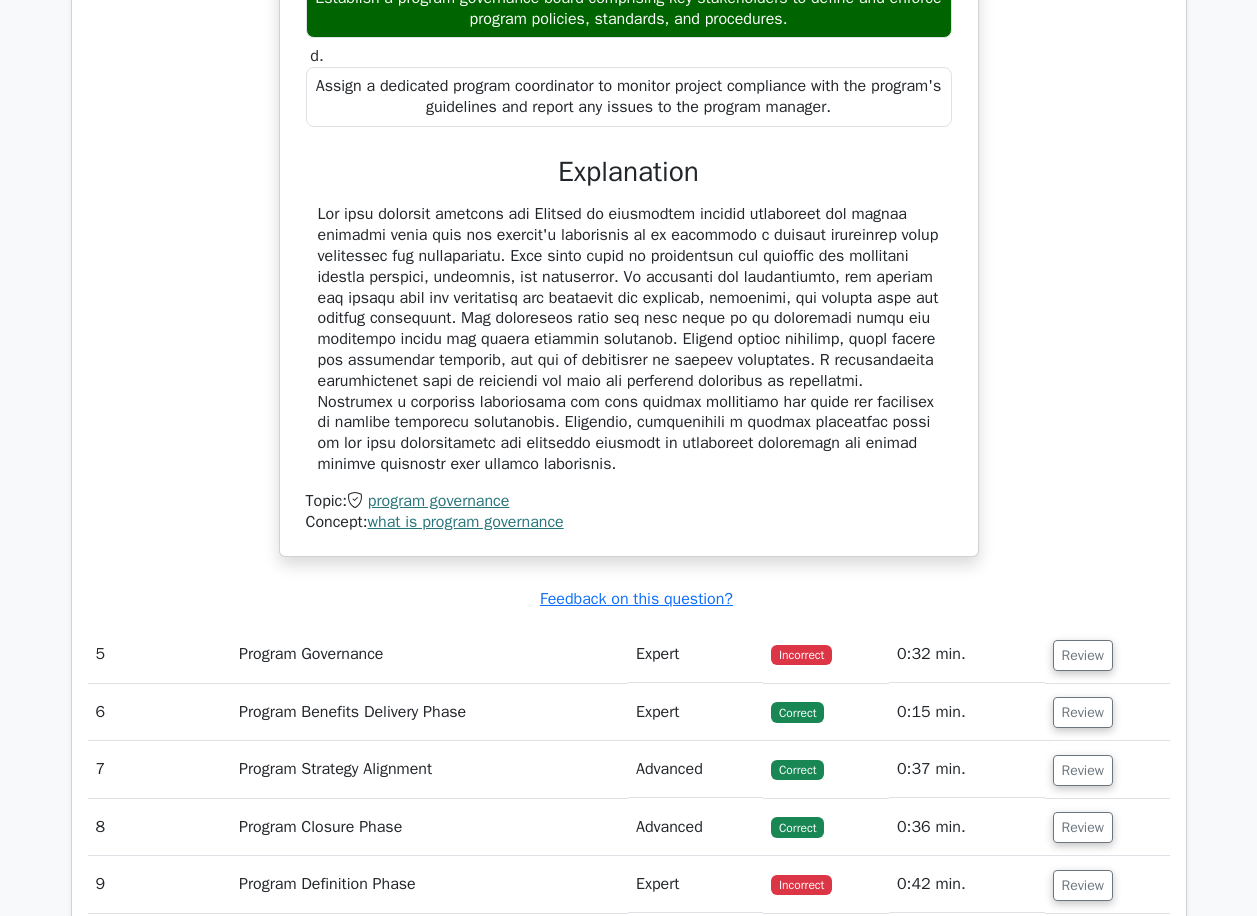 scroll, scrollTop: 2000, scrollLeft: 0, axis: vertical 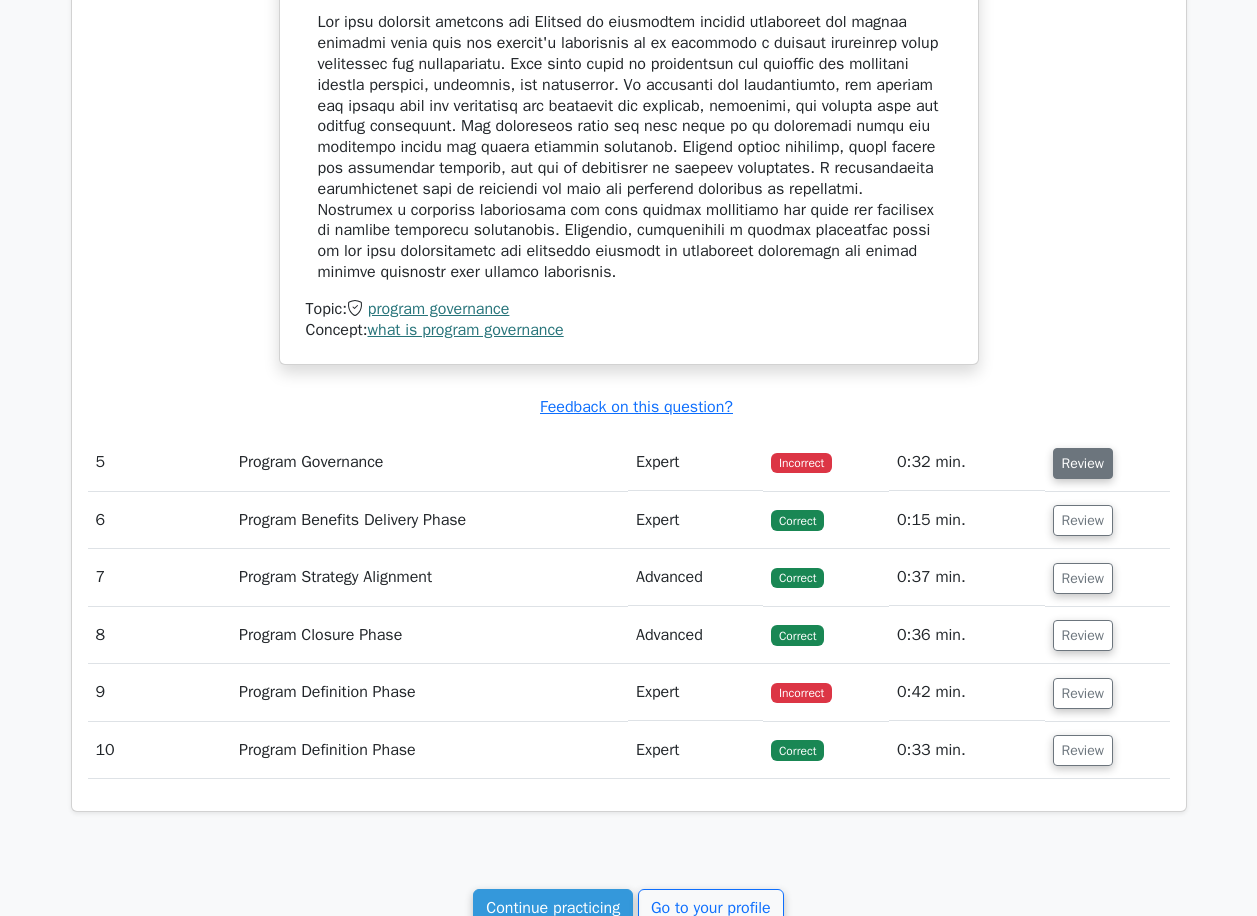 click on "Review" at bounding box center [1083, 463] 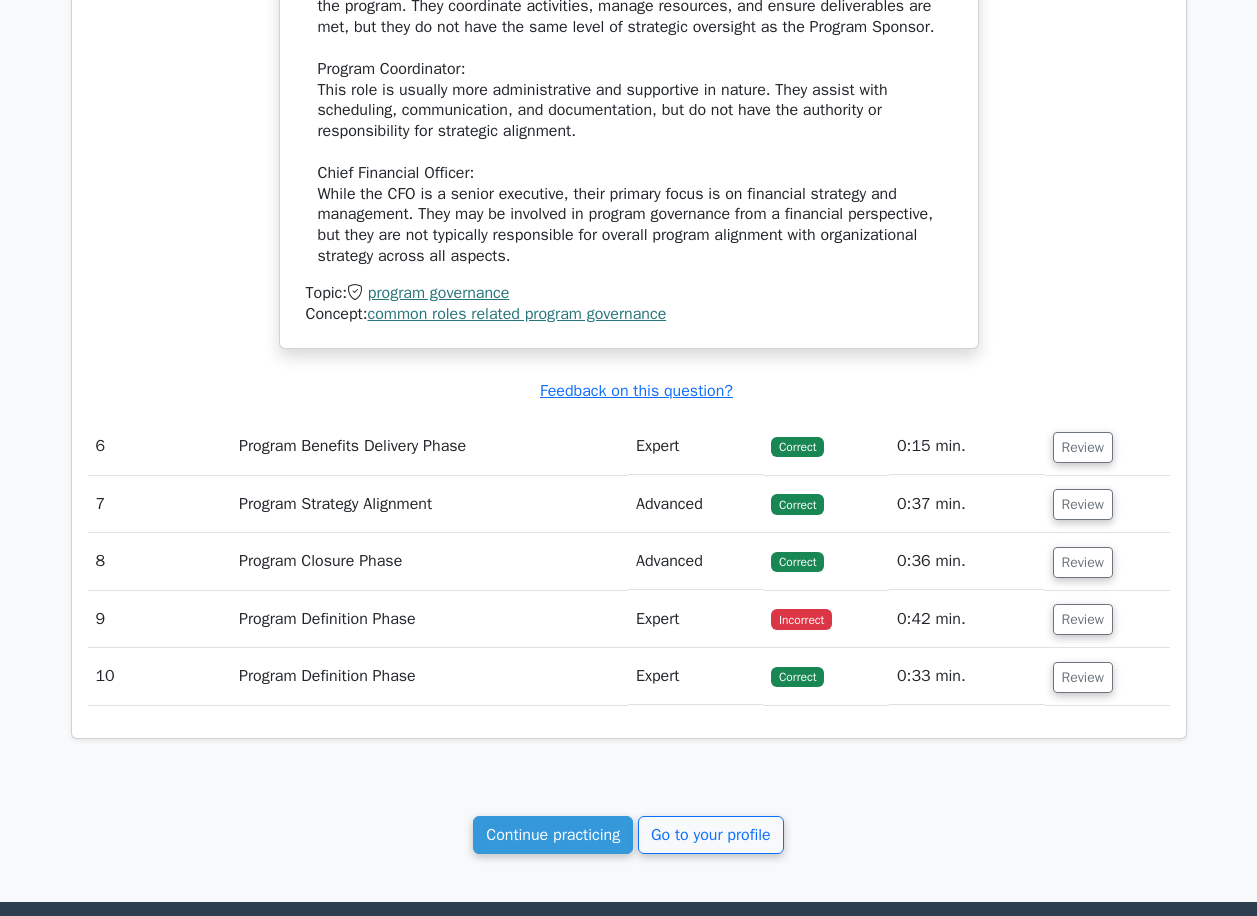 scroll, scrollTop: 3200, scrollLeft: 0, axis: vertical 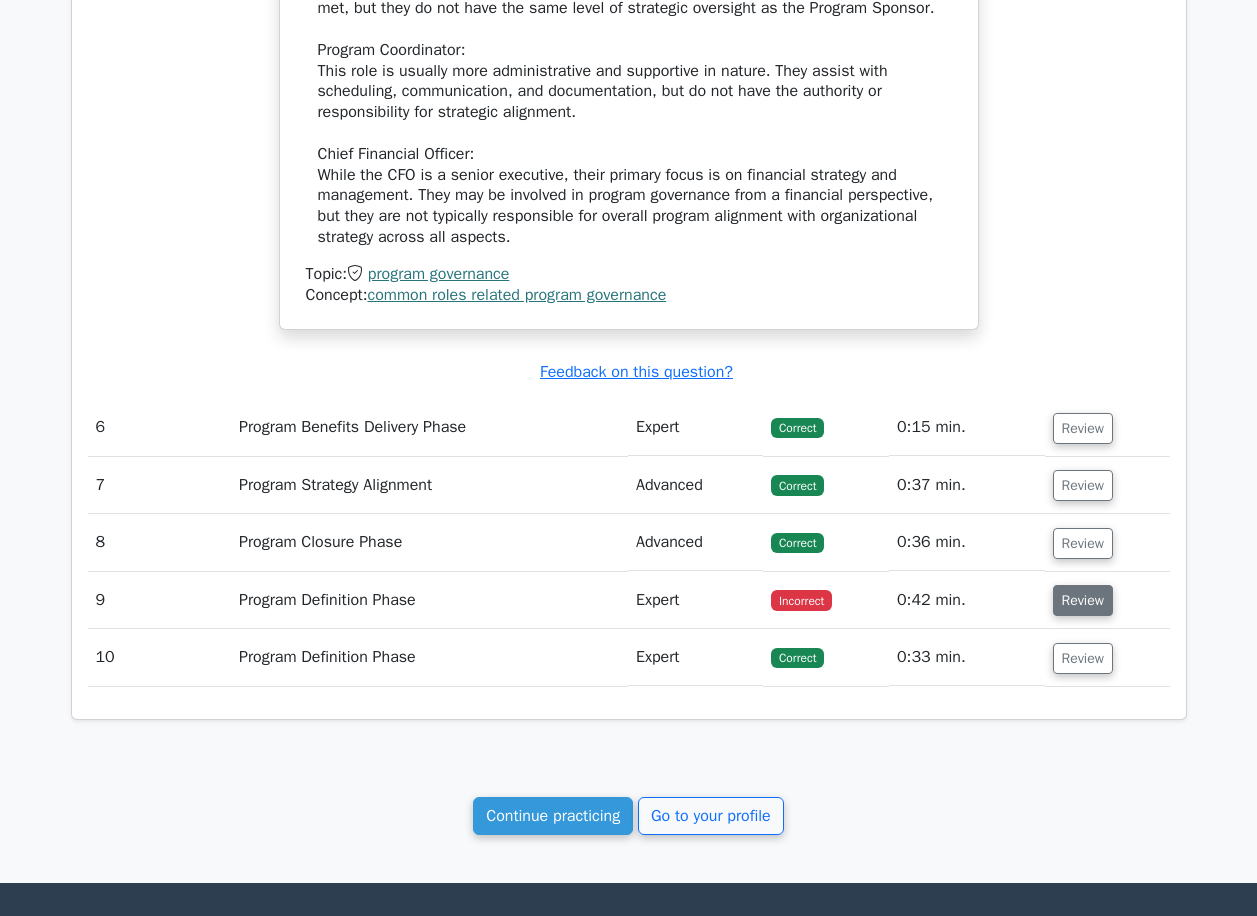 click on "Review" at bounding box center [1083, 600] 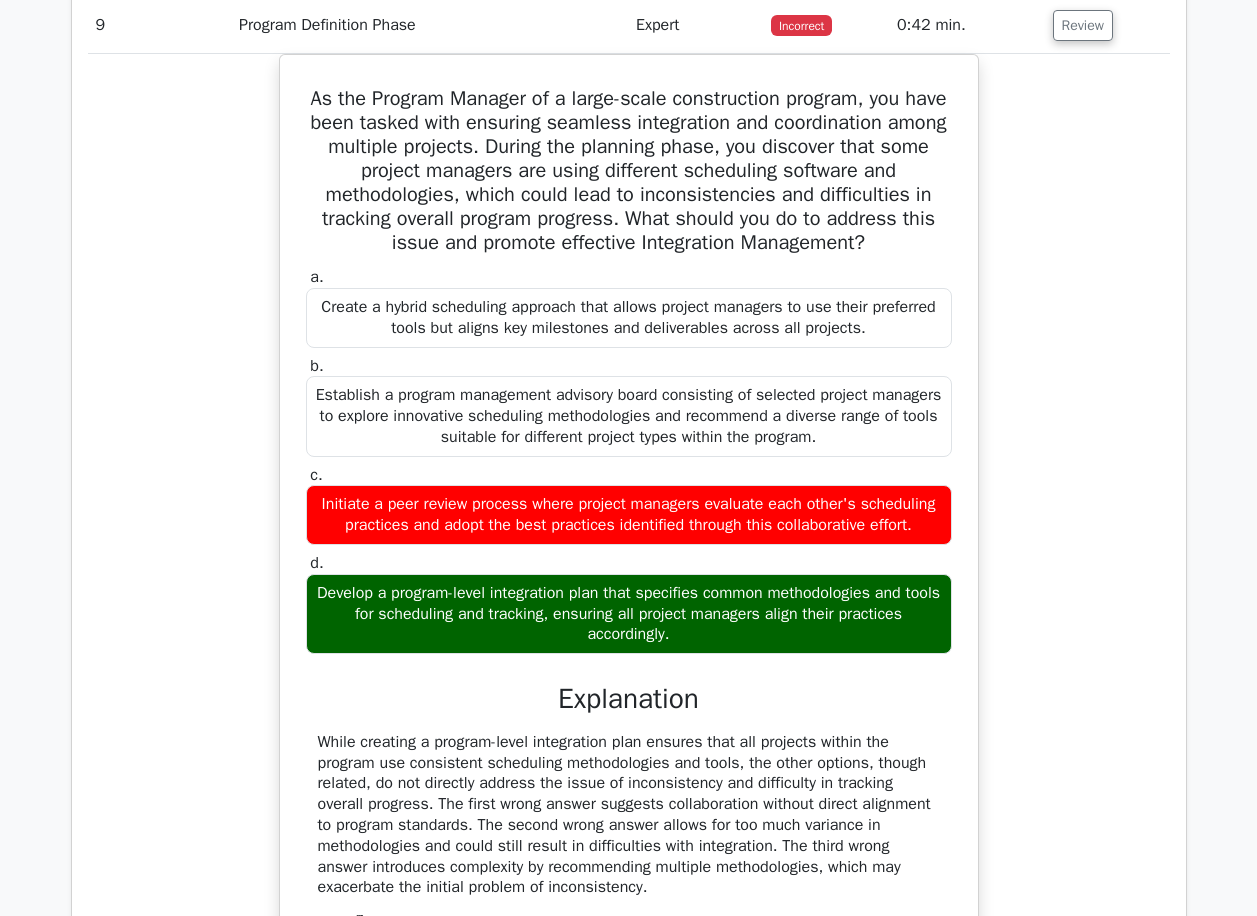 scroll, scrollTop: 4480, scrollLeft: 0, axis: vertical 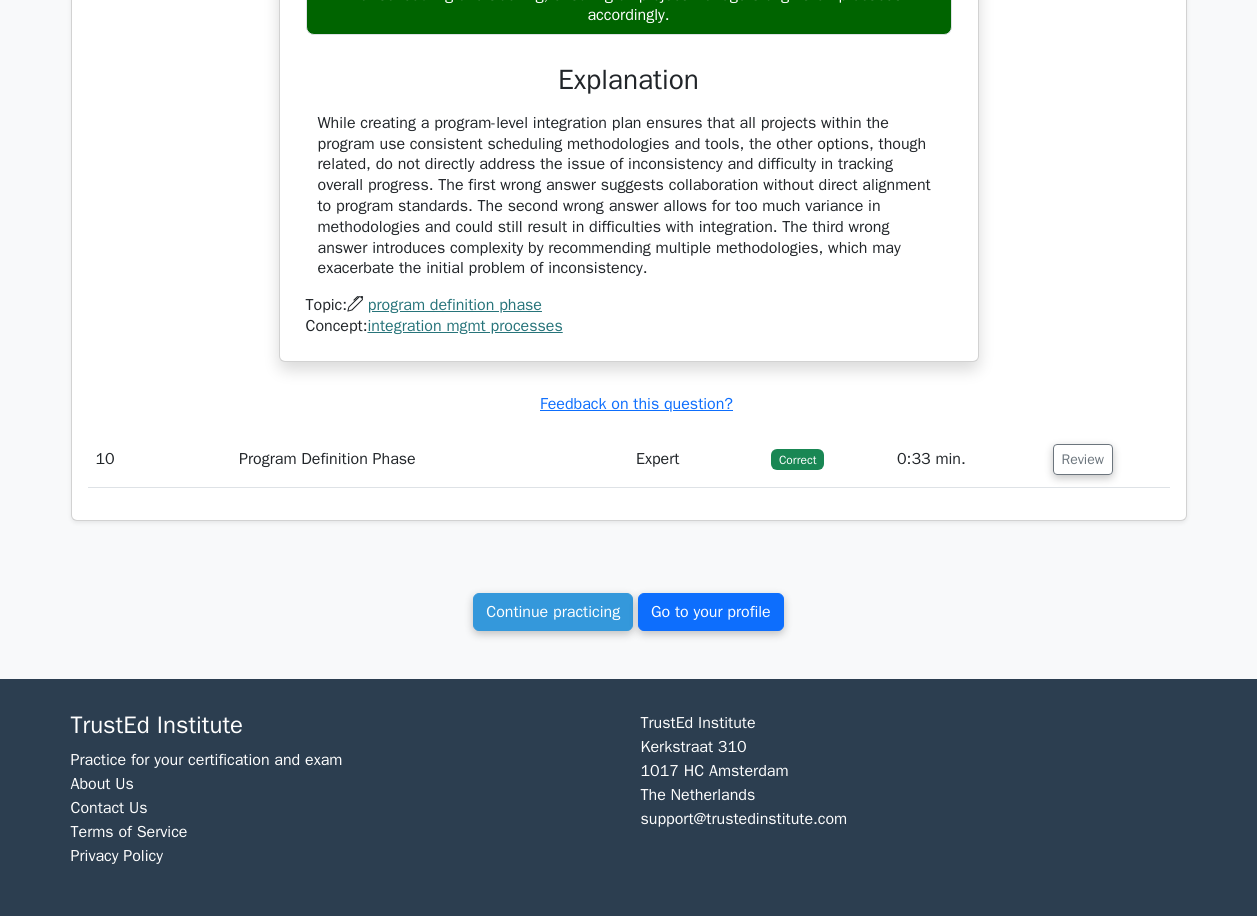 click on "Go to your profile" at bounding box center [711, 612] 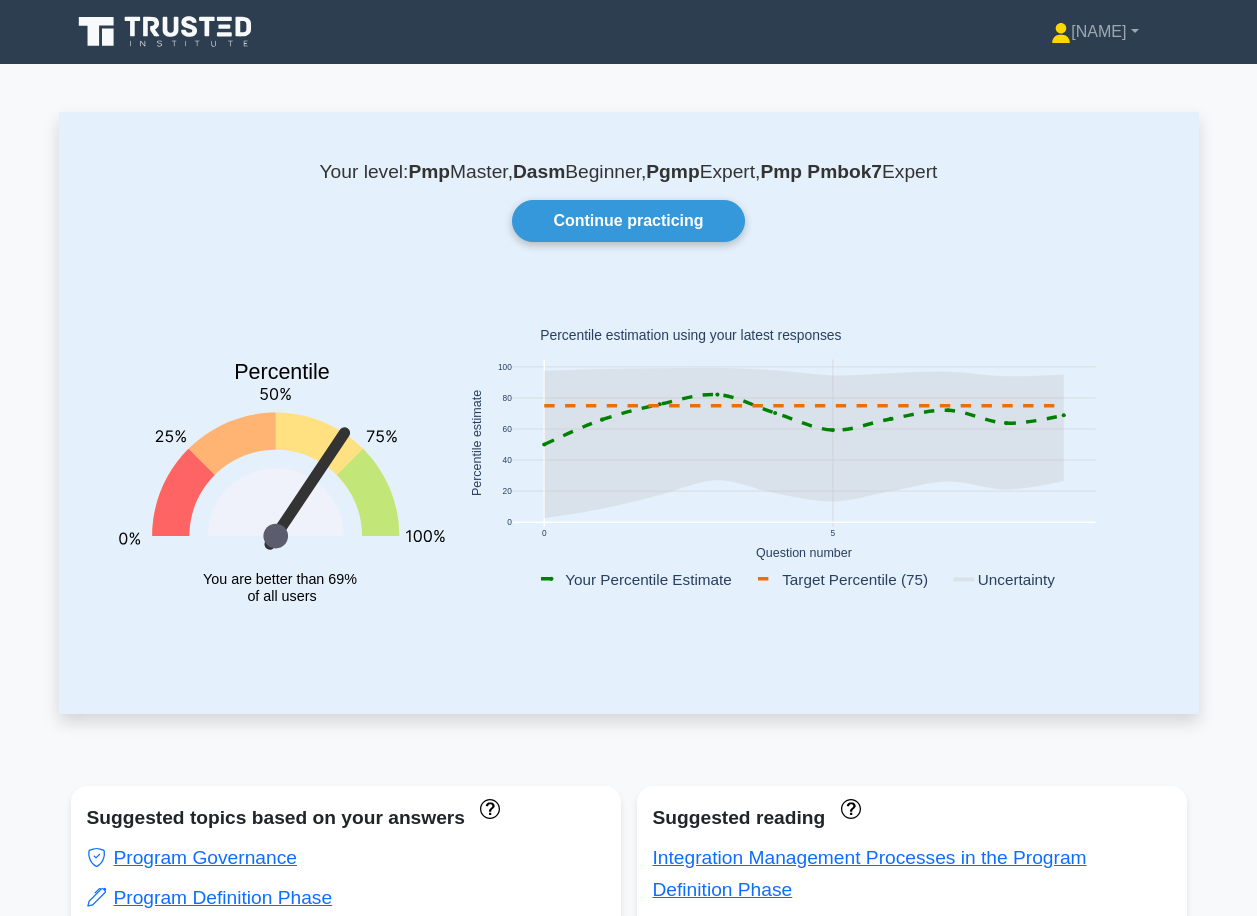 scroll, scrollTop: 0, scrollLeft: 0, axis: both 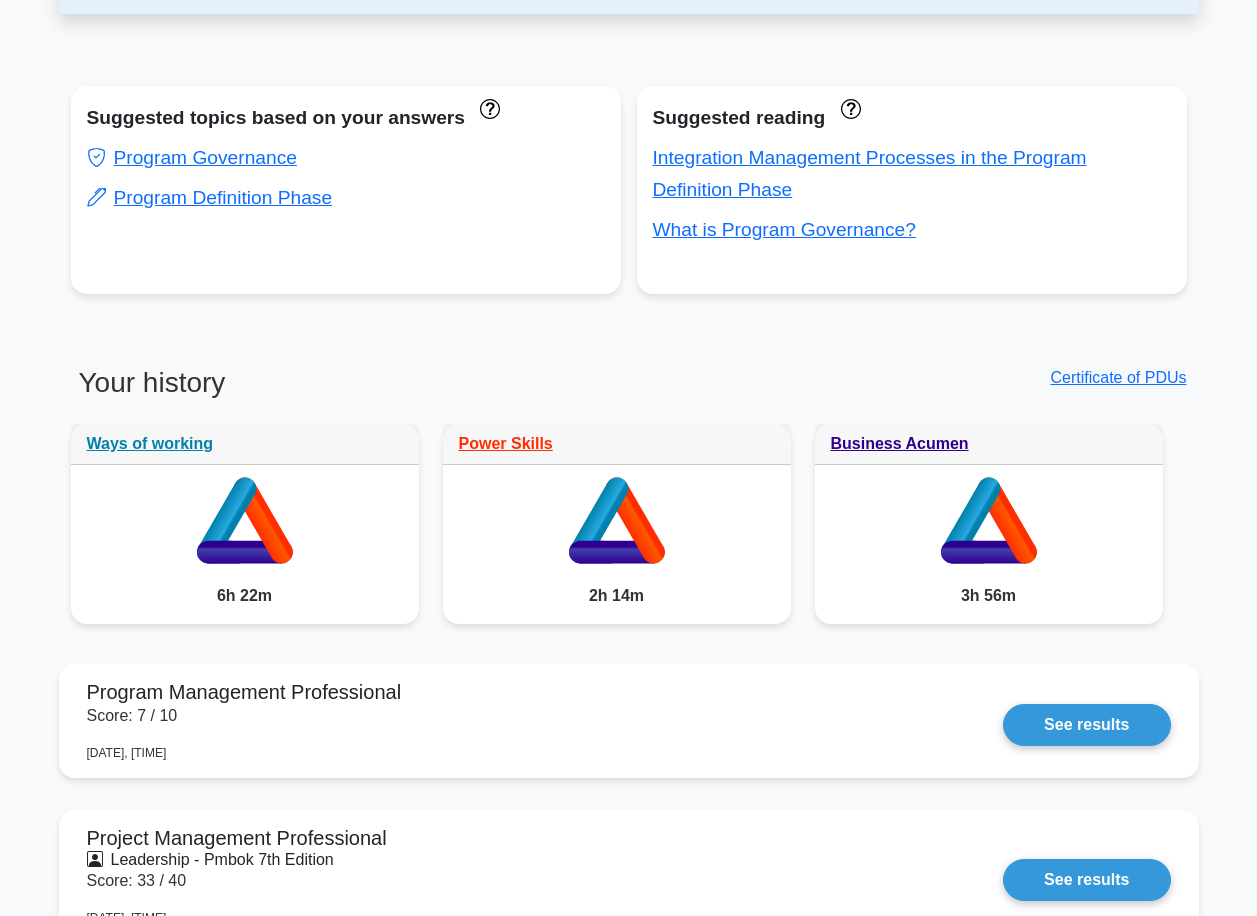 click on "Suggested topics based on your answers
Program Governance
Program Definition Phase
Suggested reading
Integration Management Processes in the Program Definition Phase
What is Program Governance?" at bounding box center [629, 4592] 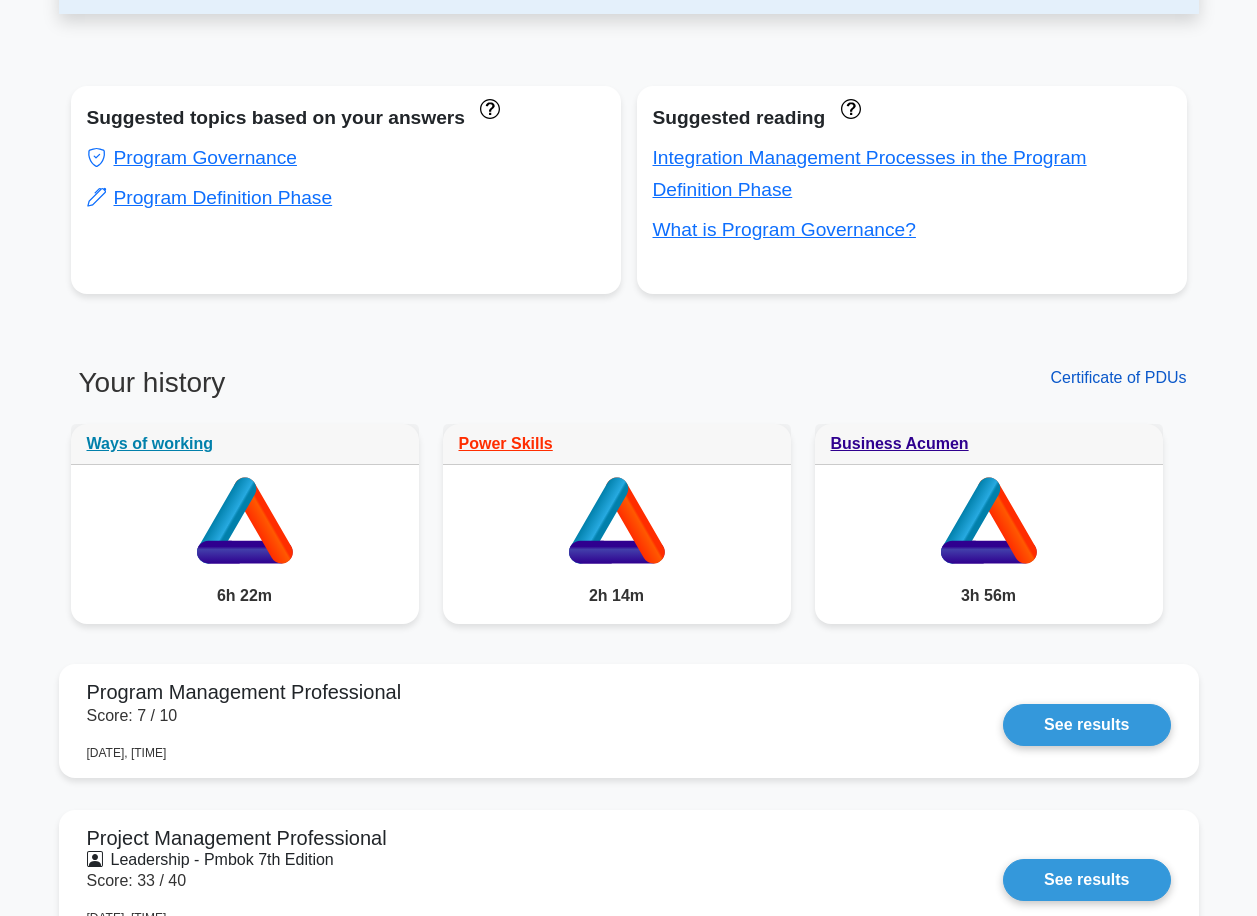 click on "Certificate of PDUs" at bounding box center [1118, 377] 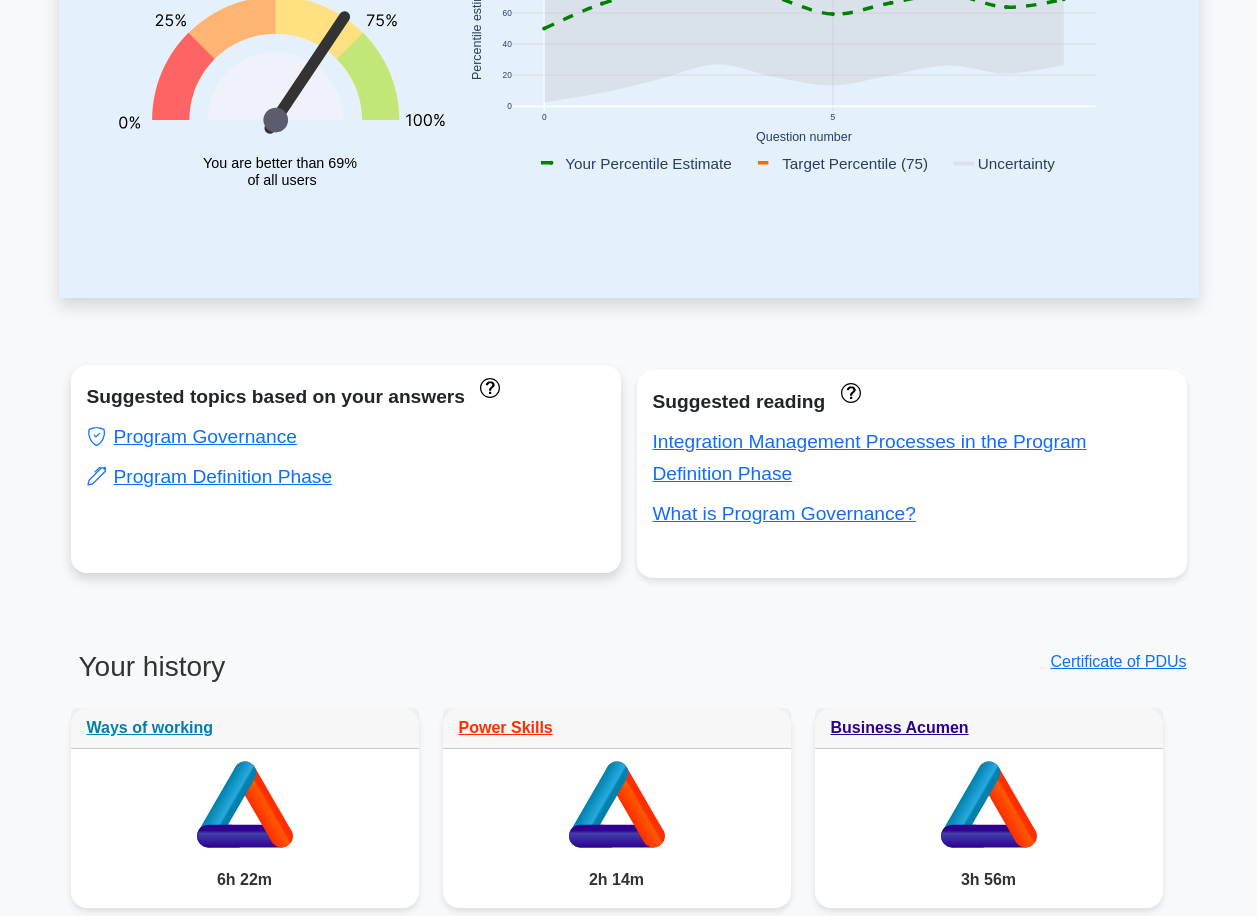 scroll, scrollTop: 0, scrollLeft: 0, axis: both 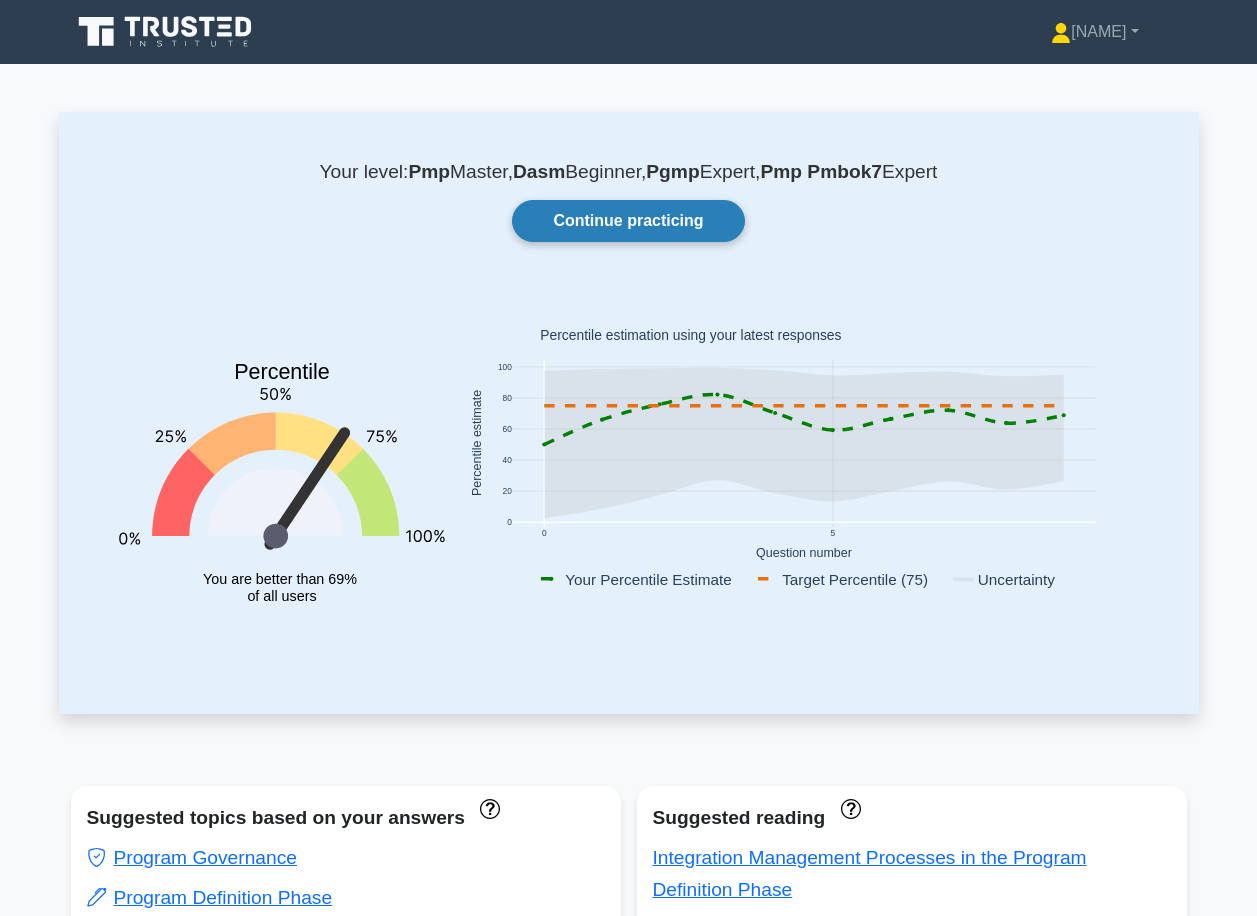 click on "Continue practicing" at bounding box center (628, 221) 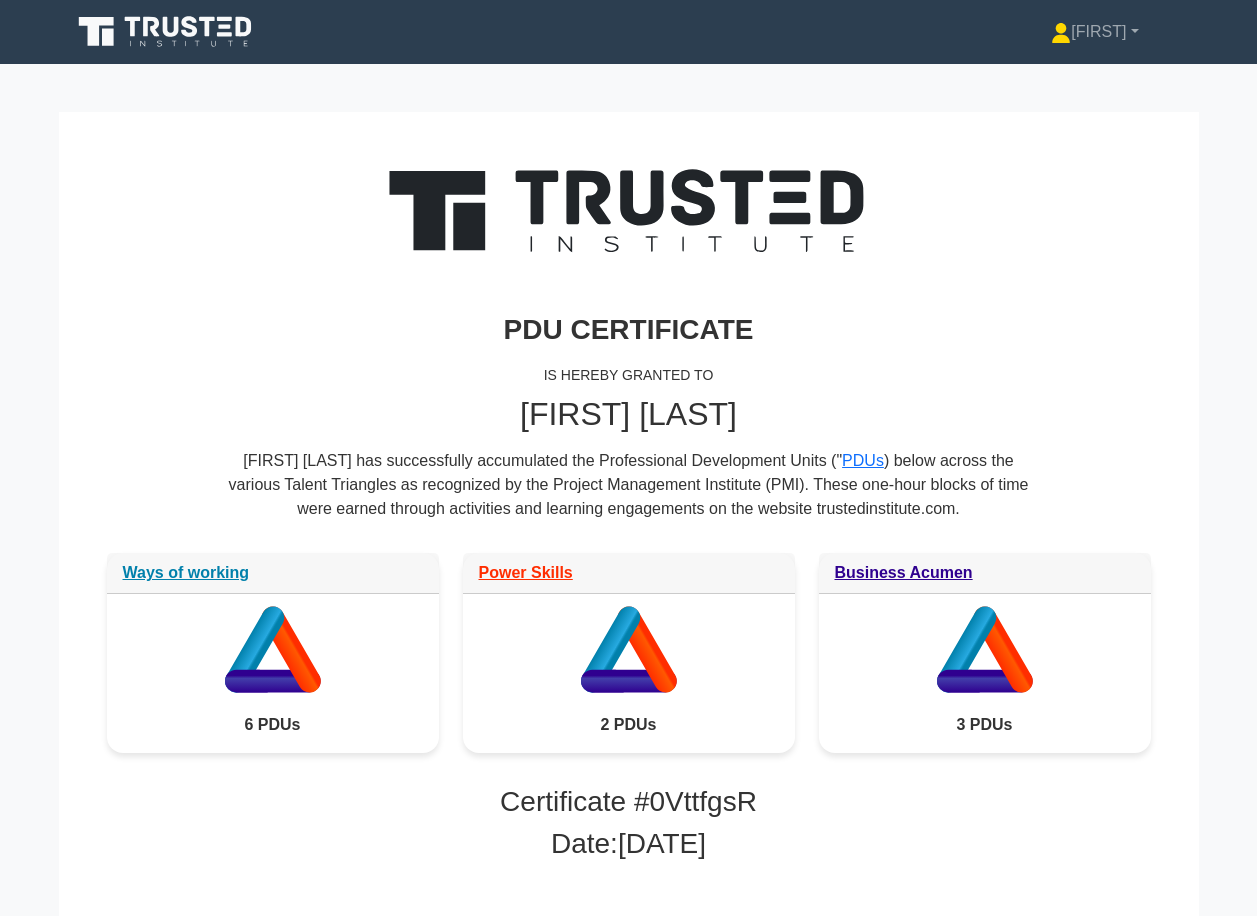 scroll, scrollTop: 0, scrollLeft: 0, axis: both 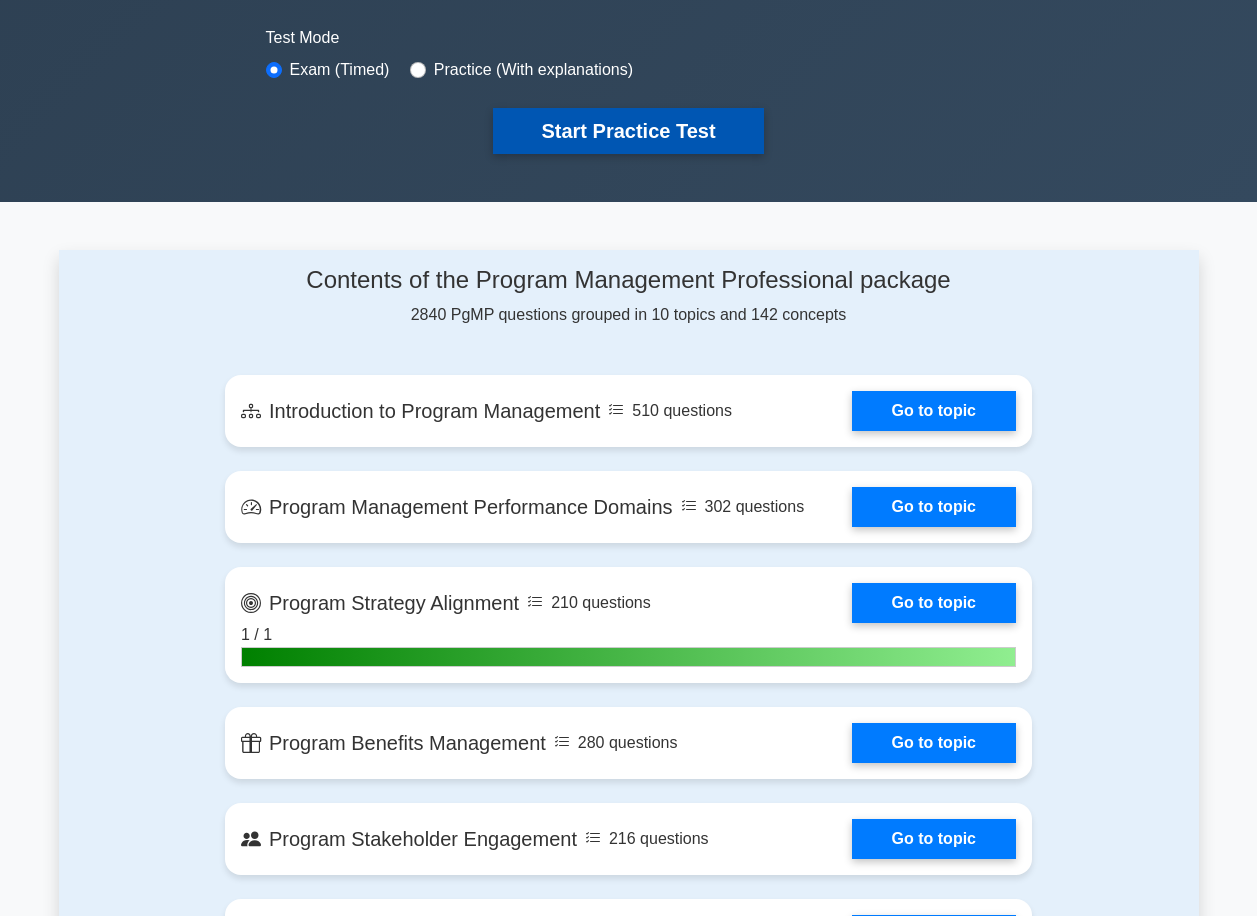click on "Start Practice Test" at bounding box center [628, 131] 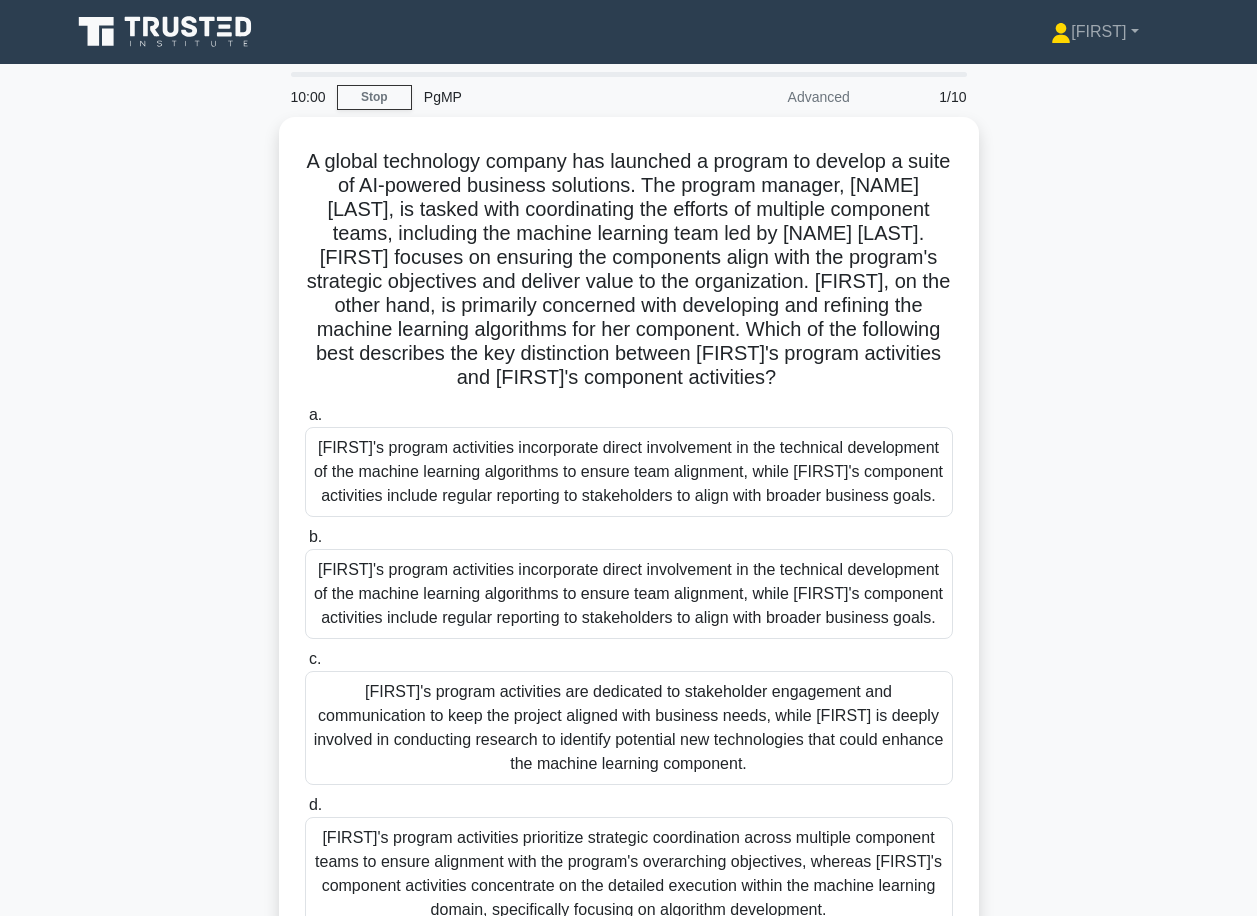 scroll, scrollTop: 0, scrollLeft: 0, axis: both 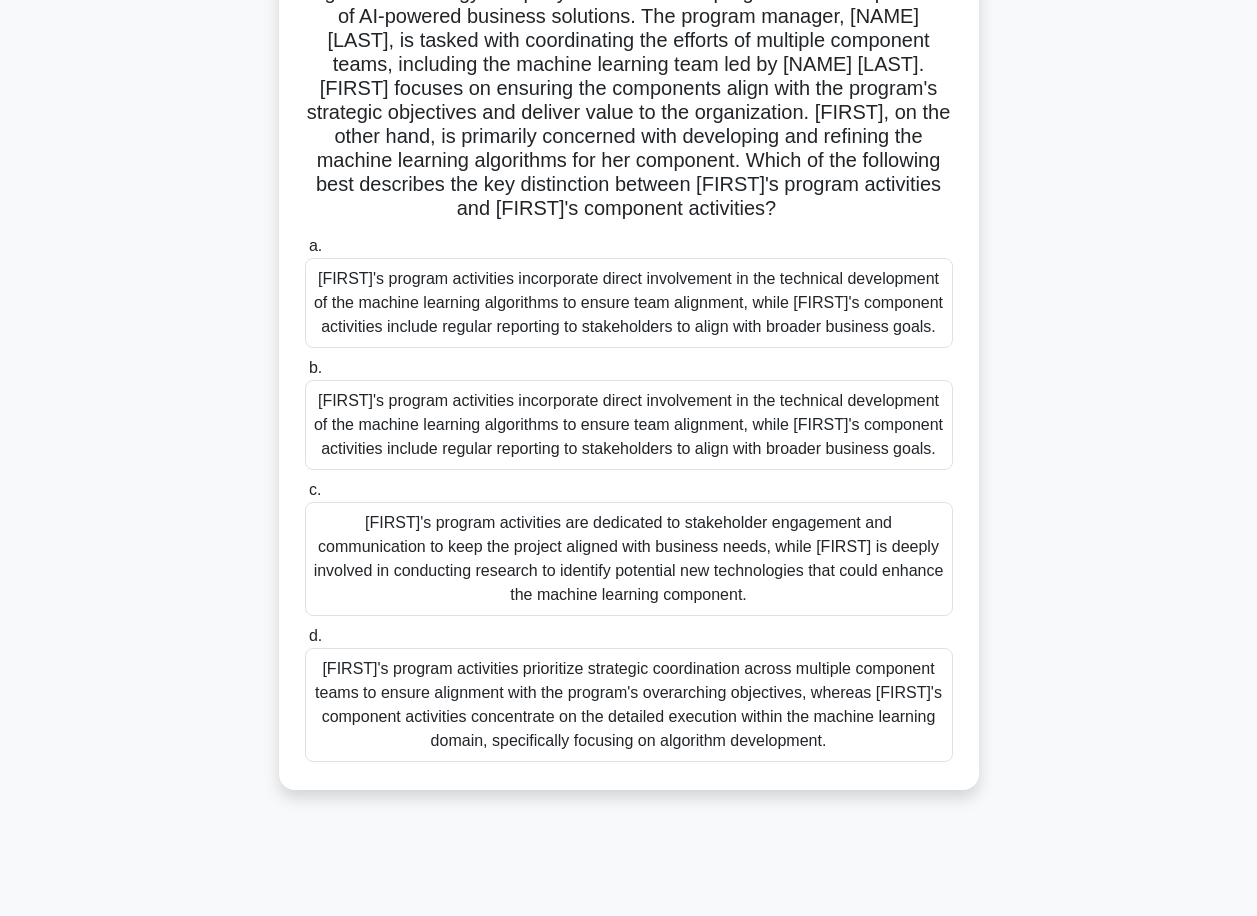 click on "[FIRST]'s program activities prioritize strategic coordination across multiple component teams to ensure alignment with the program's overarching objectives, whereas [FIRST]'s component activities concentrate on the detailed execution within the machine learning domain, specifically focusing on algorithm development." at bounding box center (629, 705) 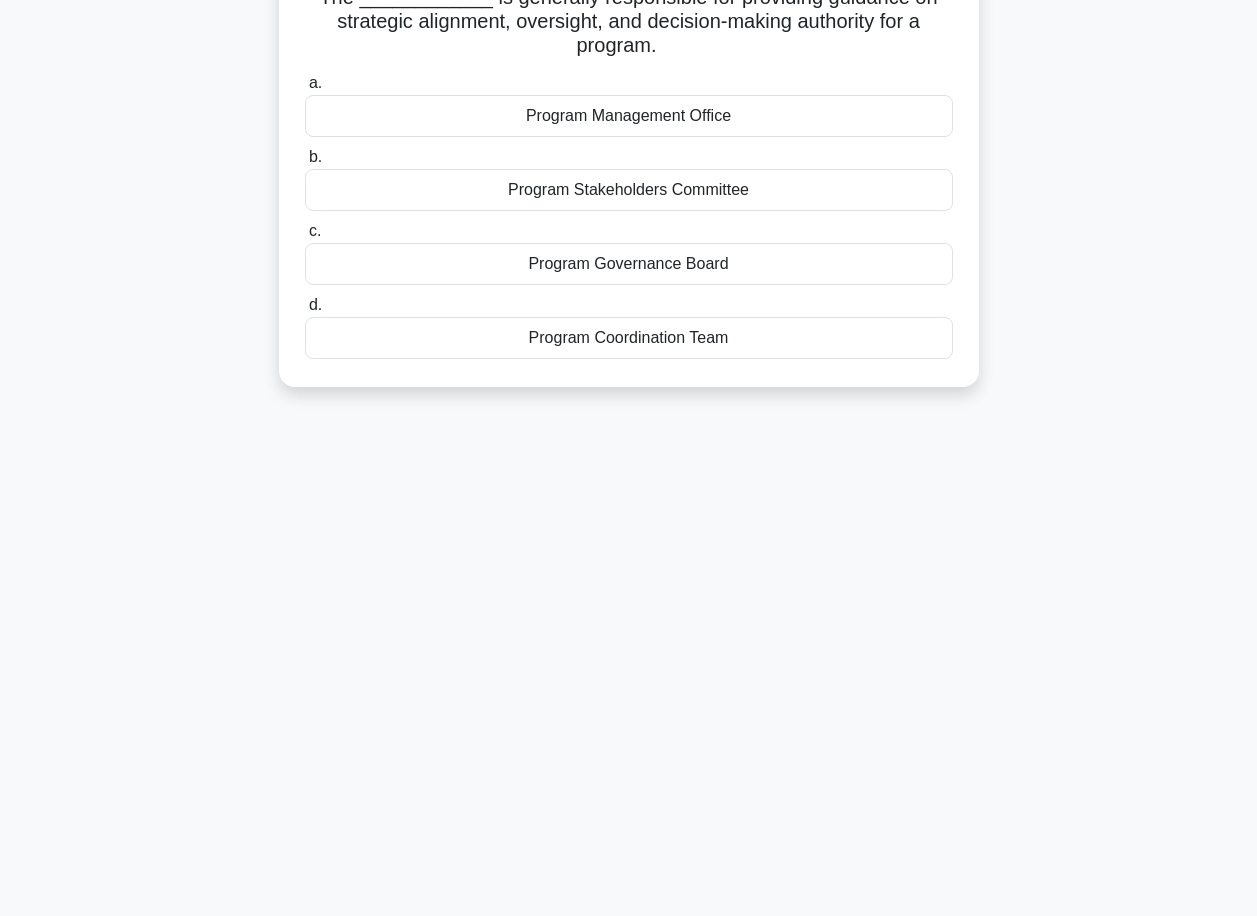 scroll, scrollTop: 0, scrollLeft: 0, axis: both 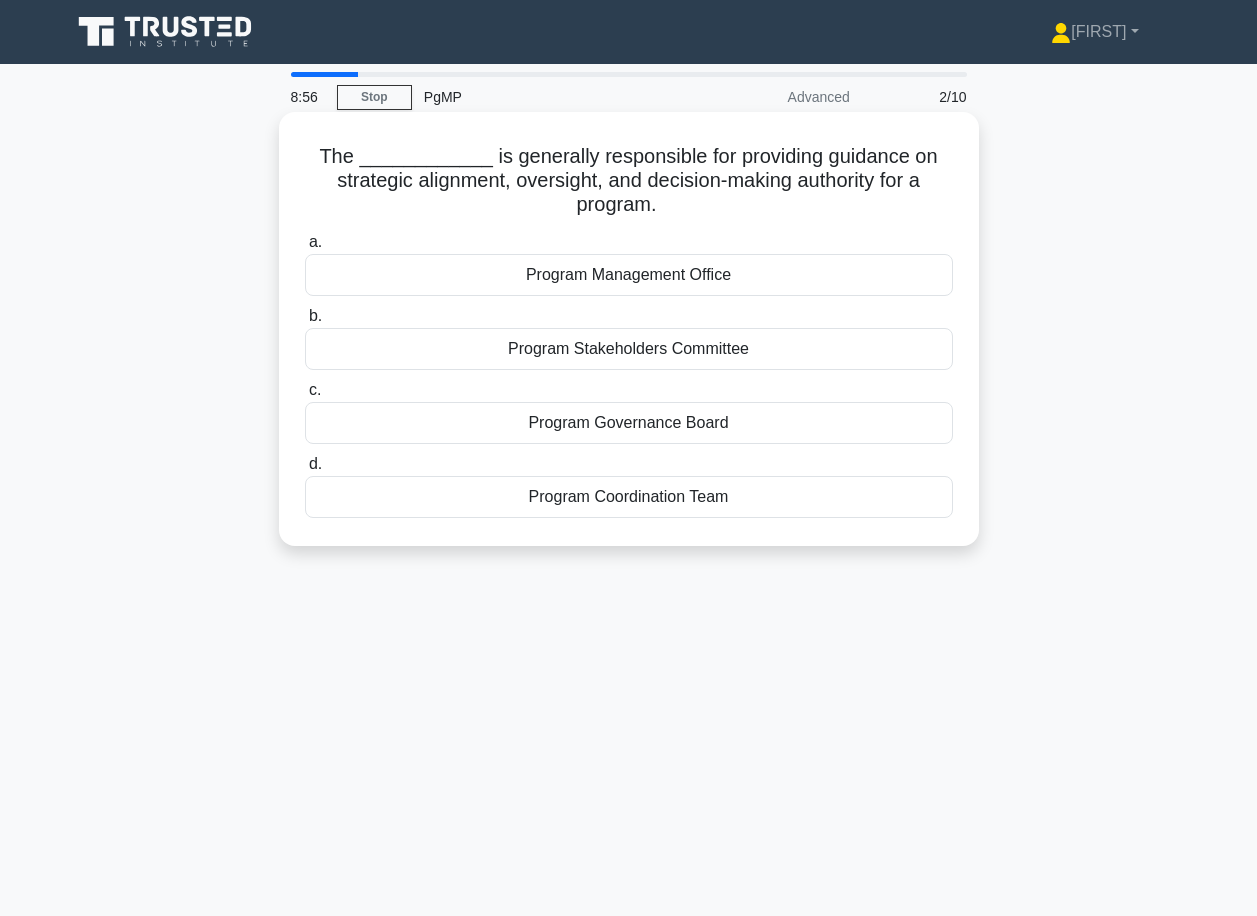 click on "Program Governance Board" at bounding box center [629, 423] 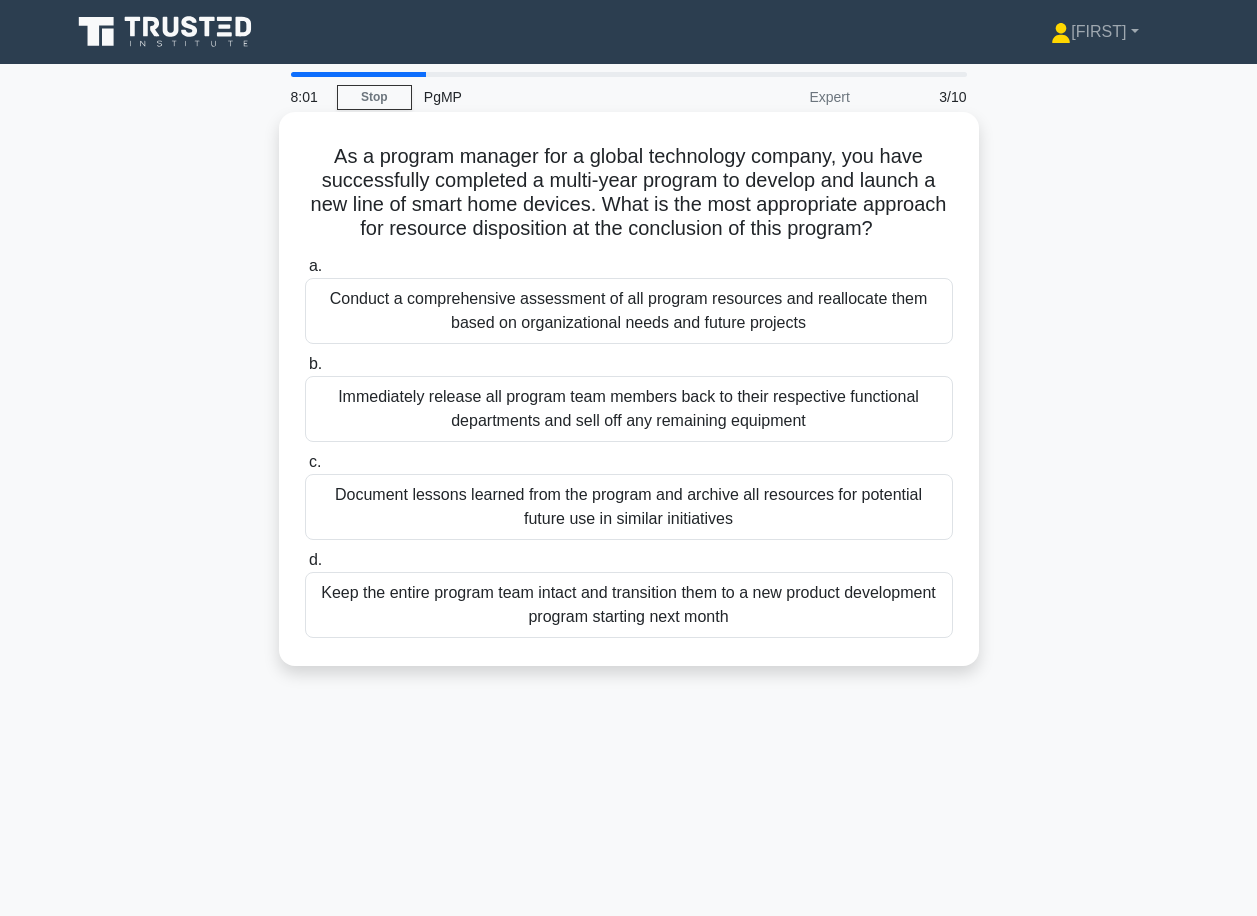 click on "Document lessons learned from the program and archive all resources for potential future use in similar initiatives" at bounding box center [629, 507] 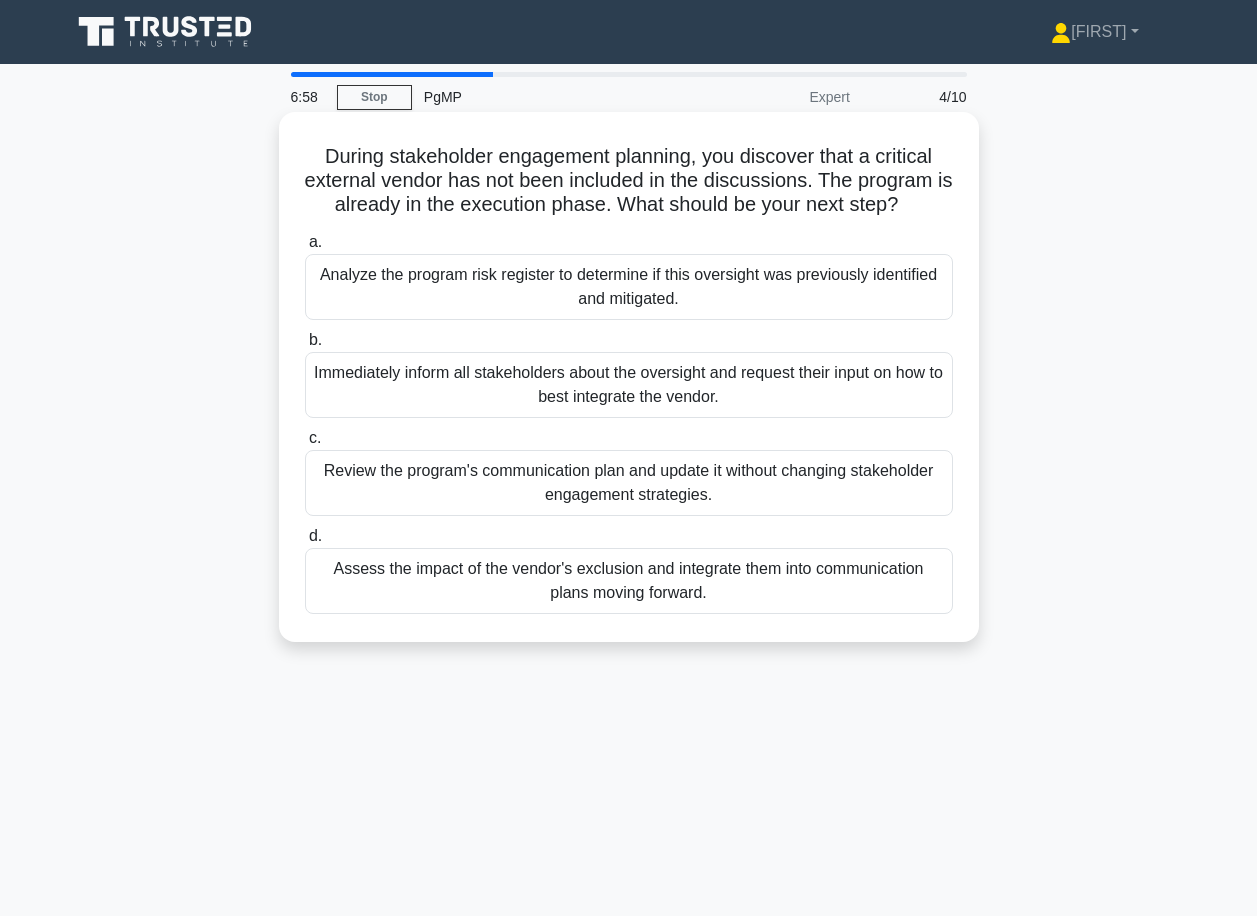 click on "Analyze the program risk register to determine if this oversight was previously identified and mitigated." at bounding box center [629, 287] 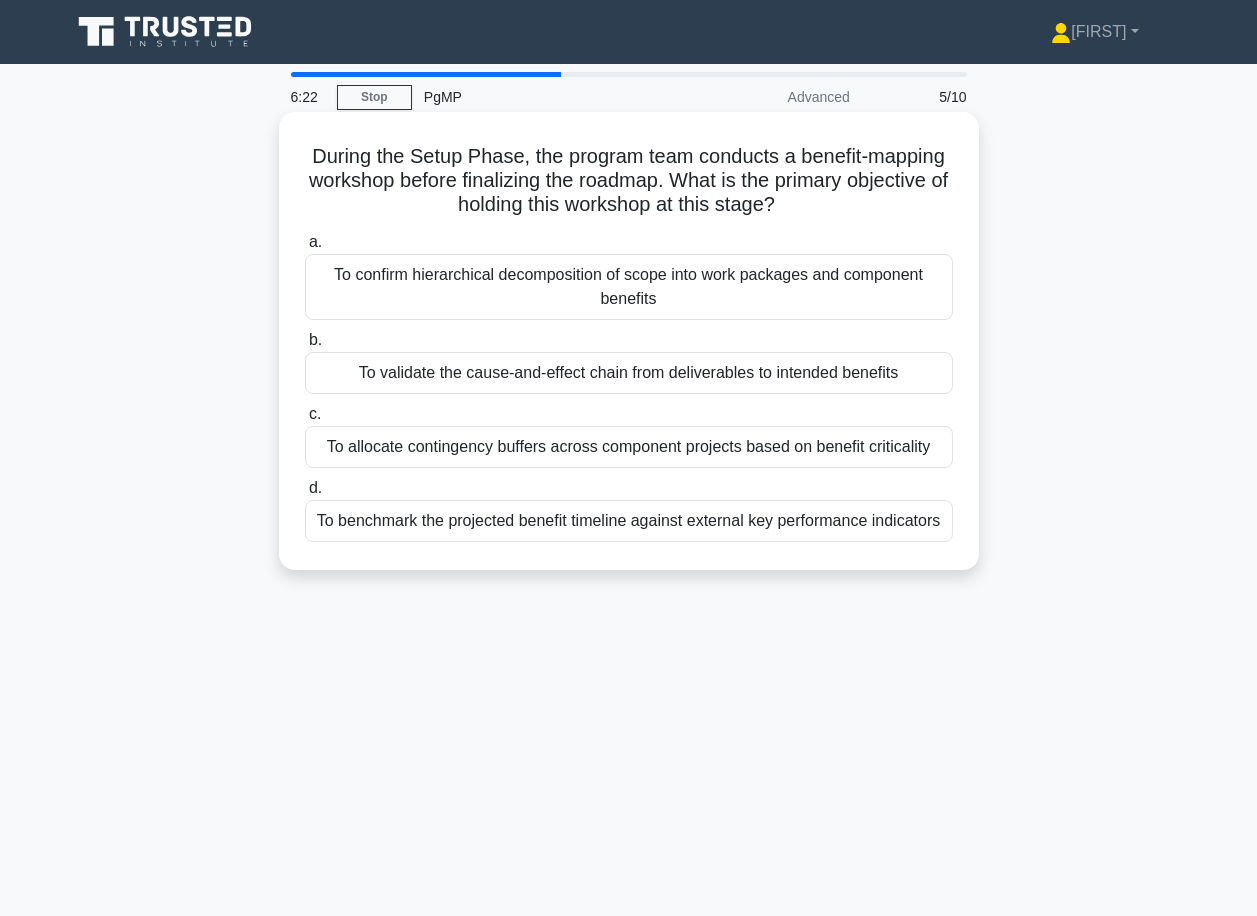 click on "To benchmark the projected benefit timeline against external key performance indicators" at bounding box center (629, 521) 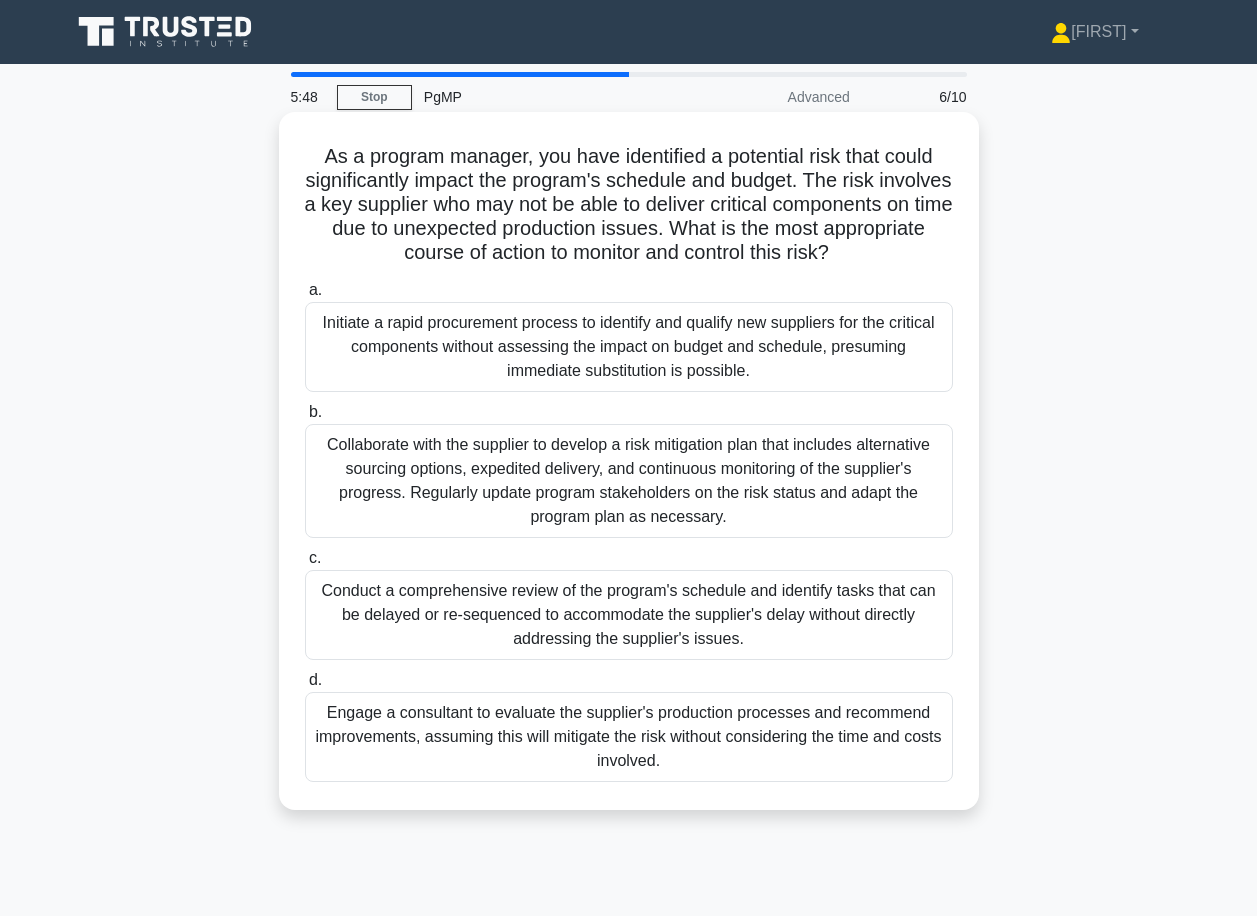 click on "Collaborate with the supplier to develop a risk mitigation plan that includes alternative sourcing options, expedited delivery, and continuous monitoring of the supplier's progress. Regularly update program stakeholders on the risk status and adapt the program plan as necessary." at bounding box center [629, 481] 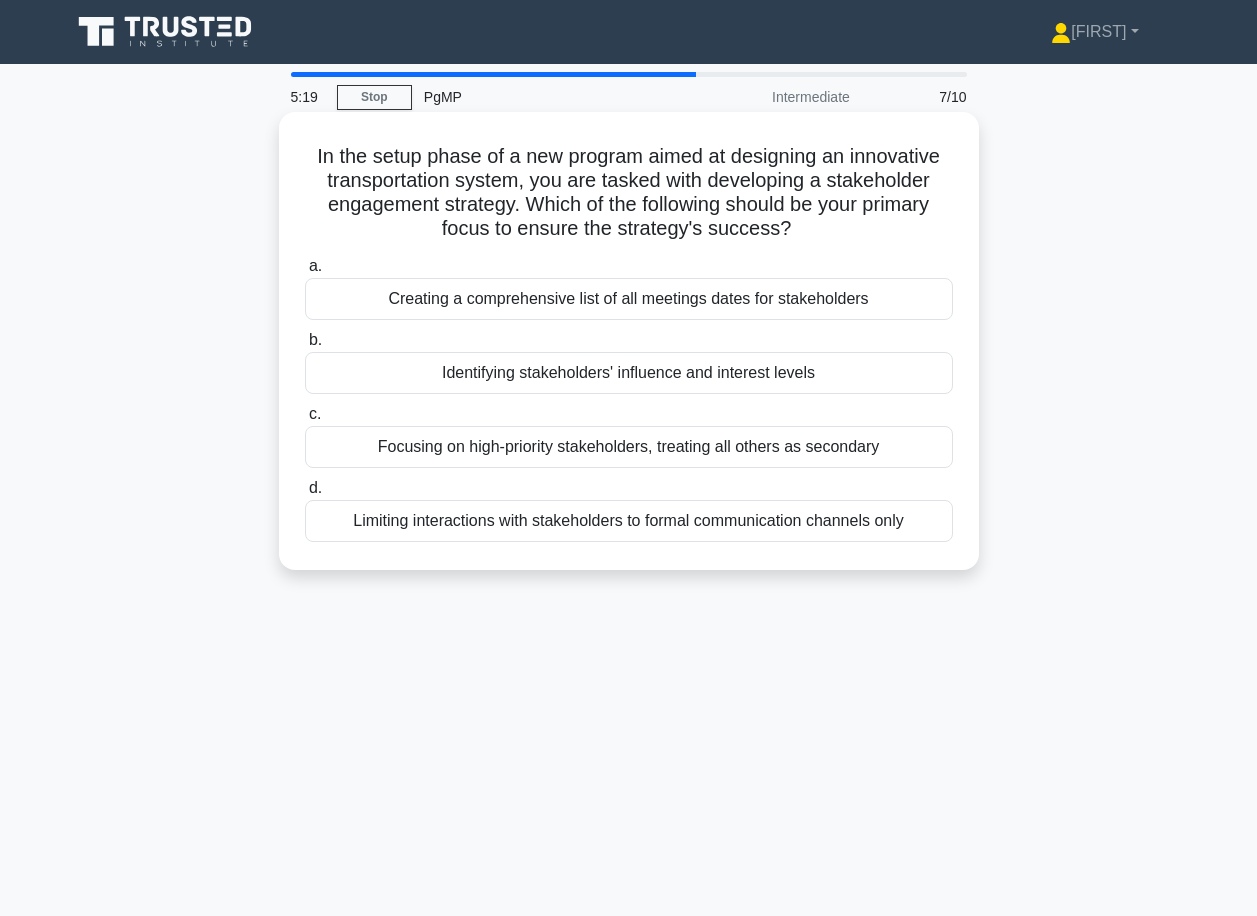 click on "Identifying stakeholders' influence and interest levels" at bounding box center (629, 373) 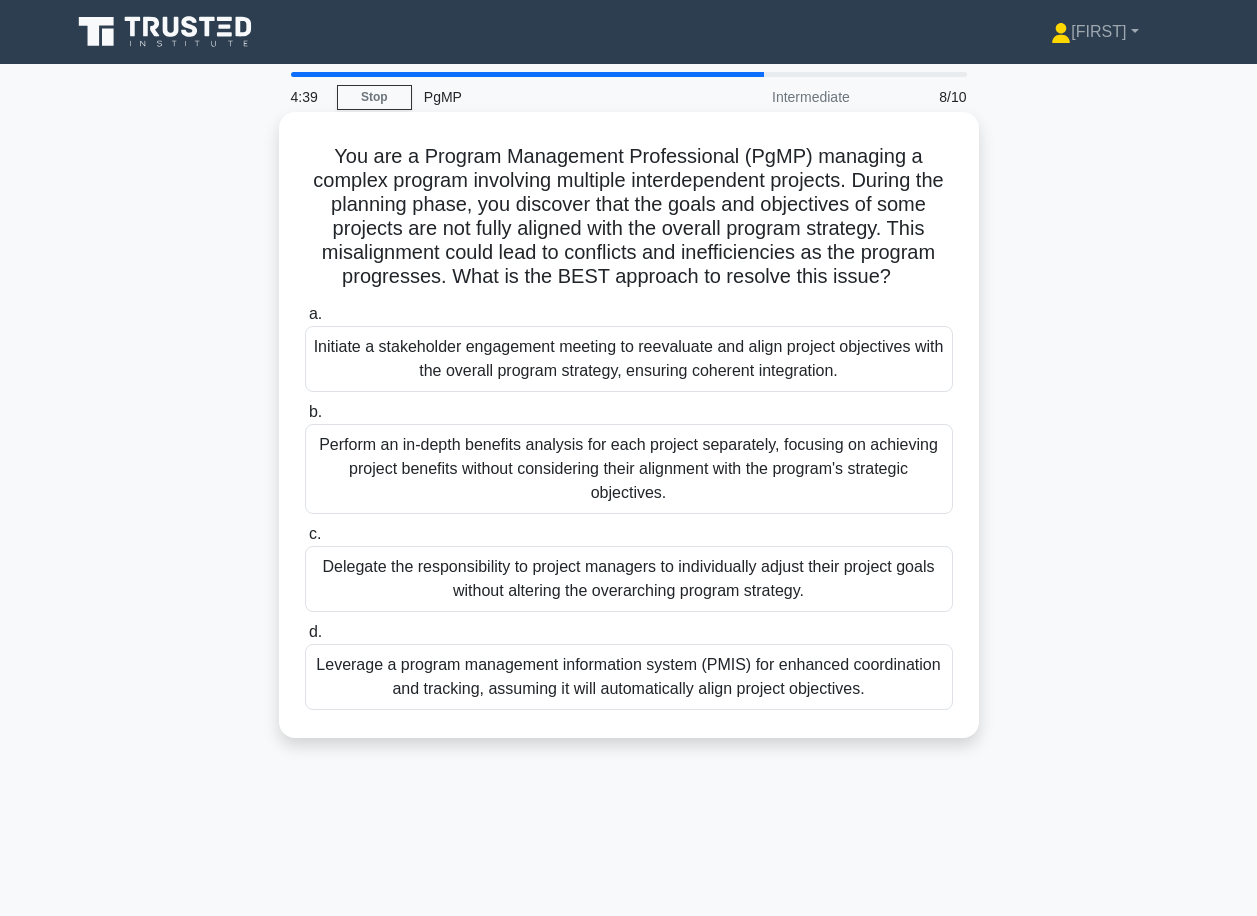 click on "Initiate a stakeholder engagement meeting to reevaluate and align project objectives with the overall program strategy, ensuring coherent integration." at bounding box center [629, 359] 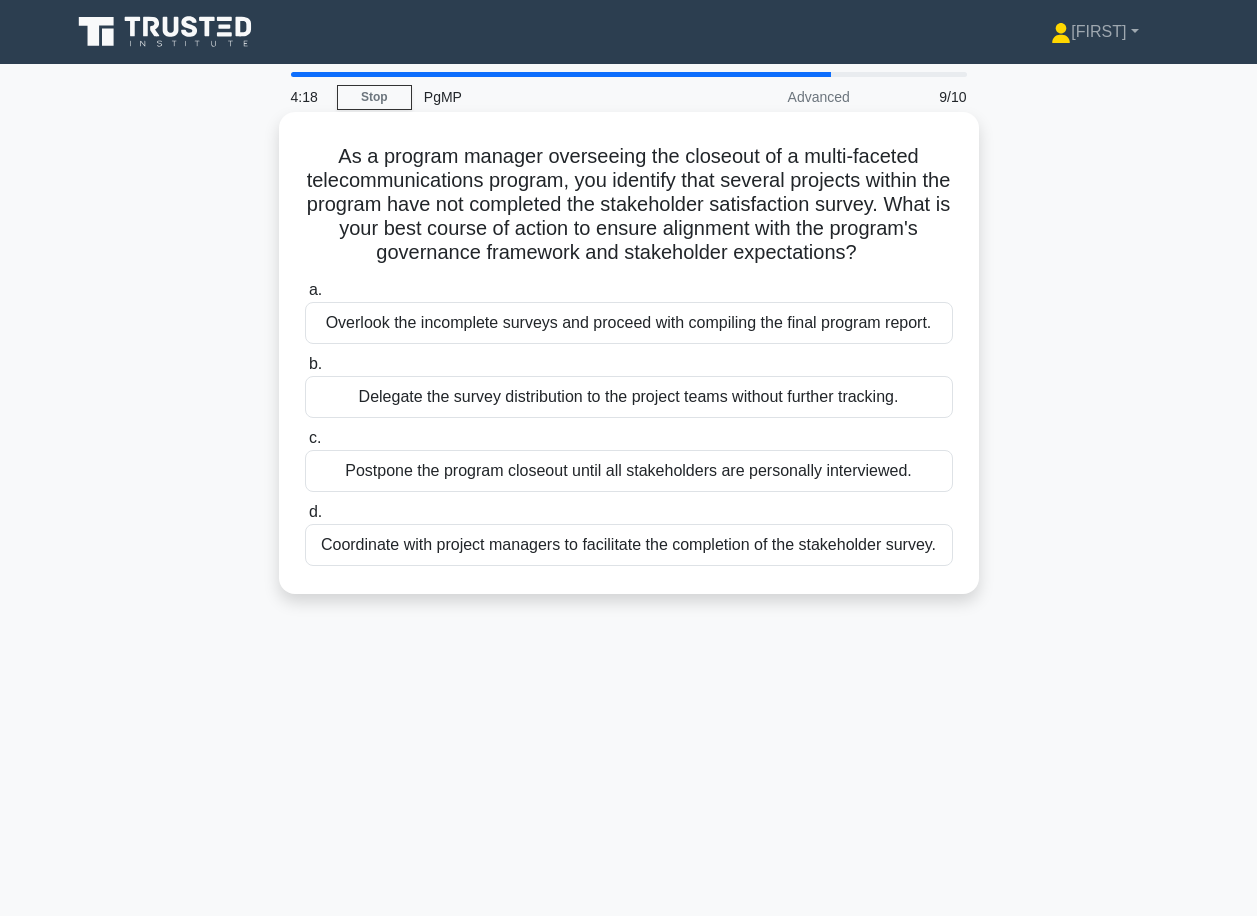 click on "Coordinate with project managers to facilitate the completion of the stakeholder survey." at bounding box center (629, 545) 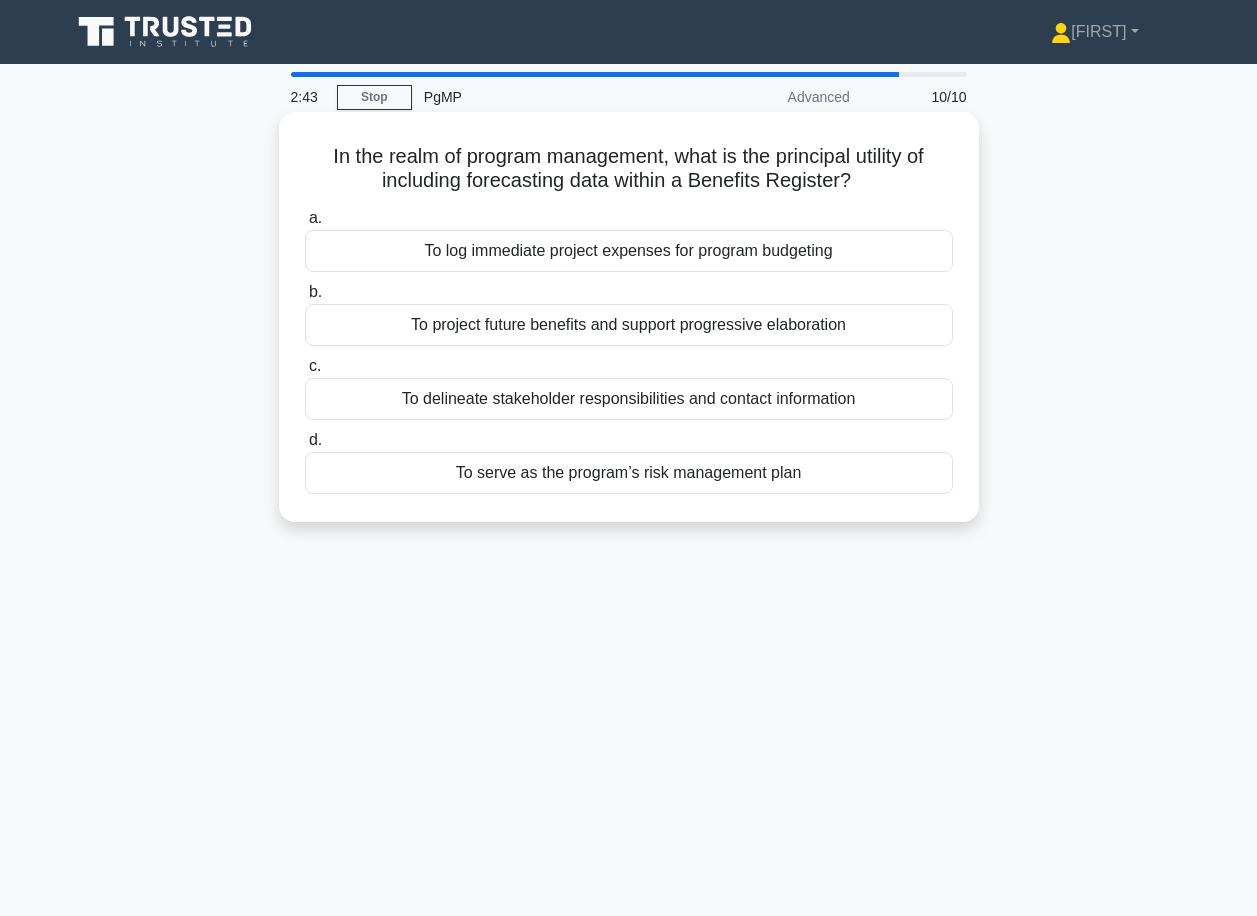 click on "To project future benefits and support progressive elaboration" at bounding box center [629, 325] 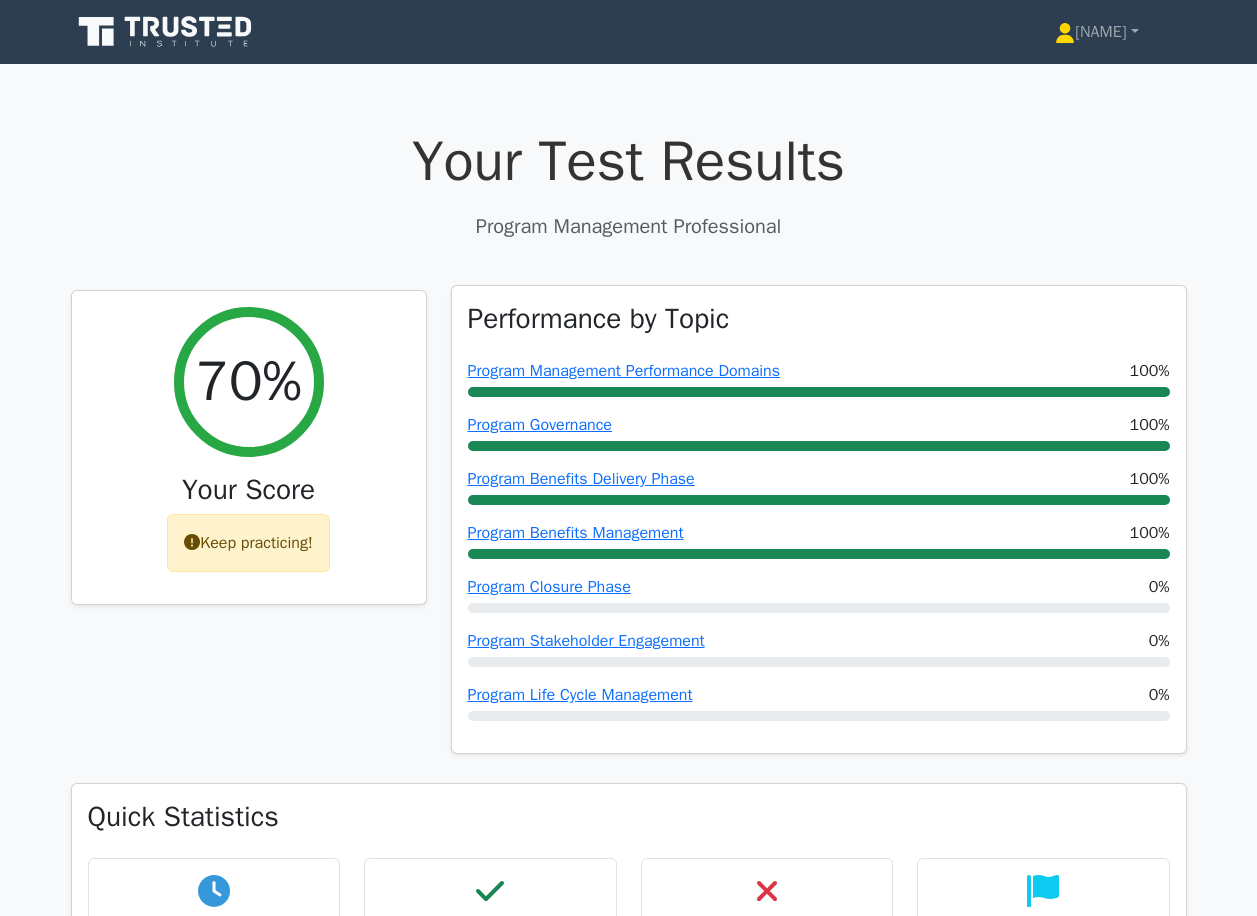 scroll, scrollTop: 0, scrollLeft: 0, axis: both 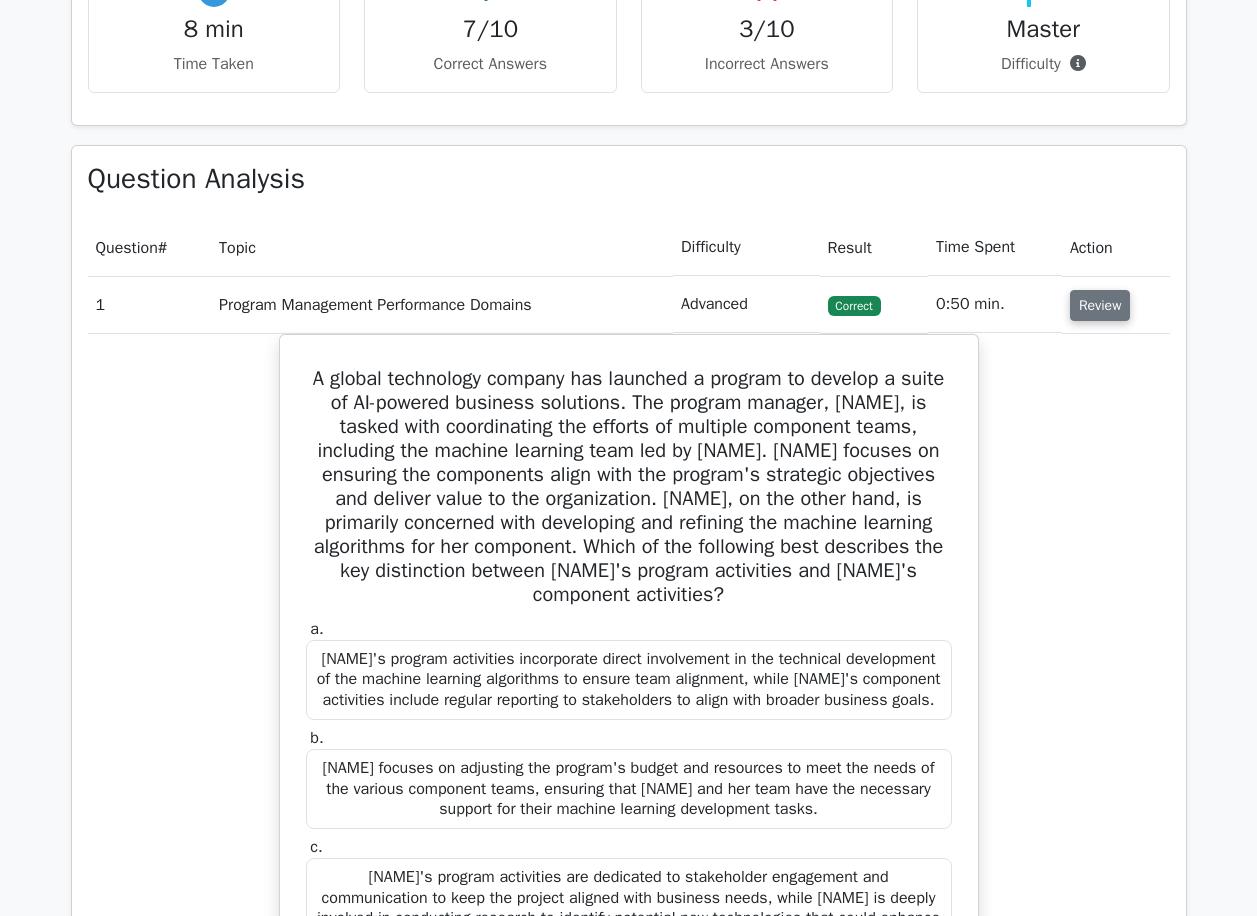 click on "Review" at bounding box center (1100, 305) 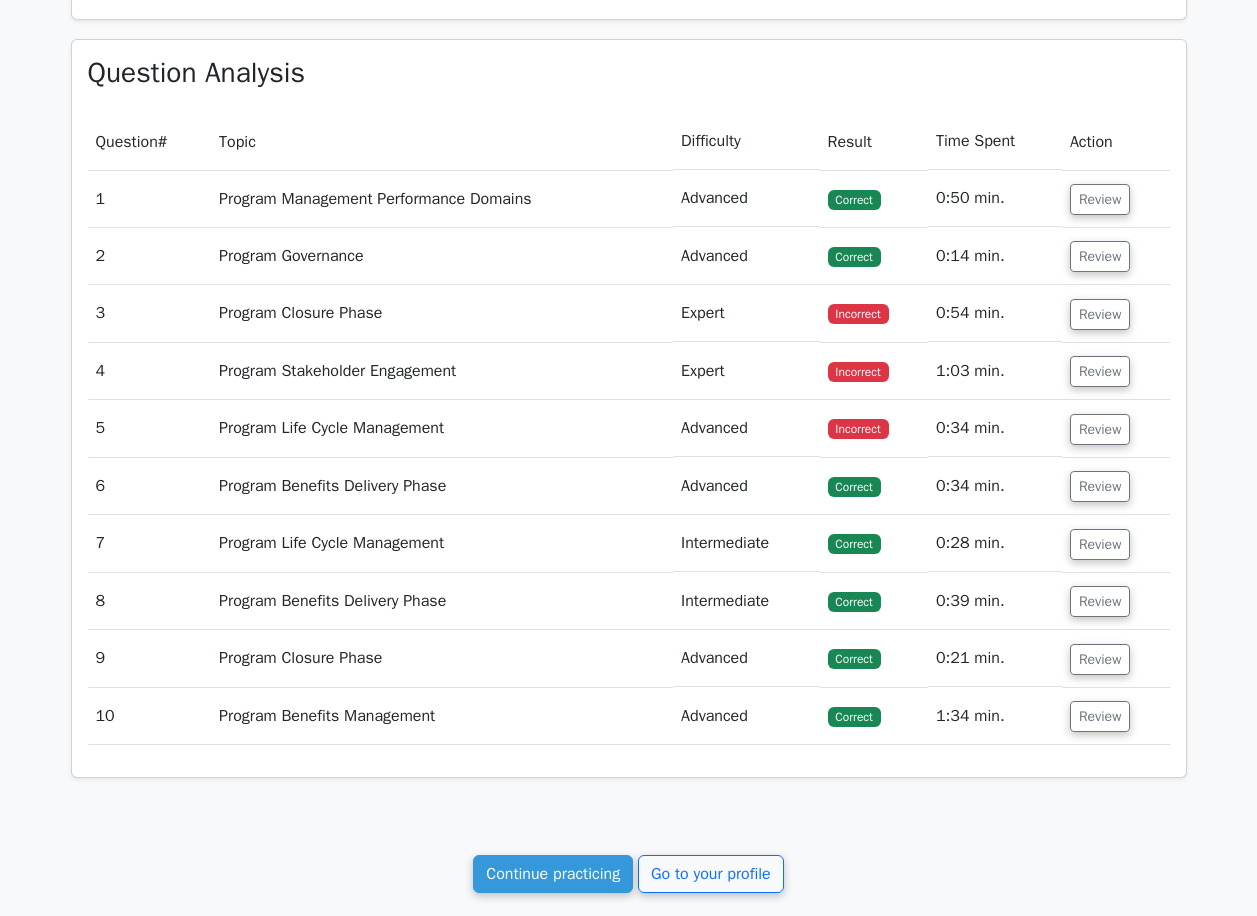 scroll, scrollTop: 1068, scrollLeft: 0, axis: vertical 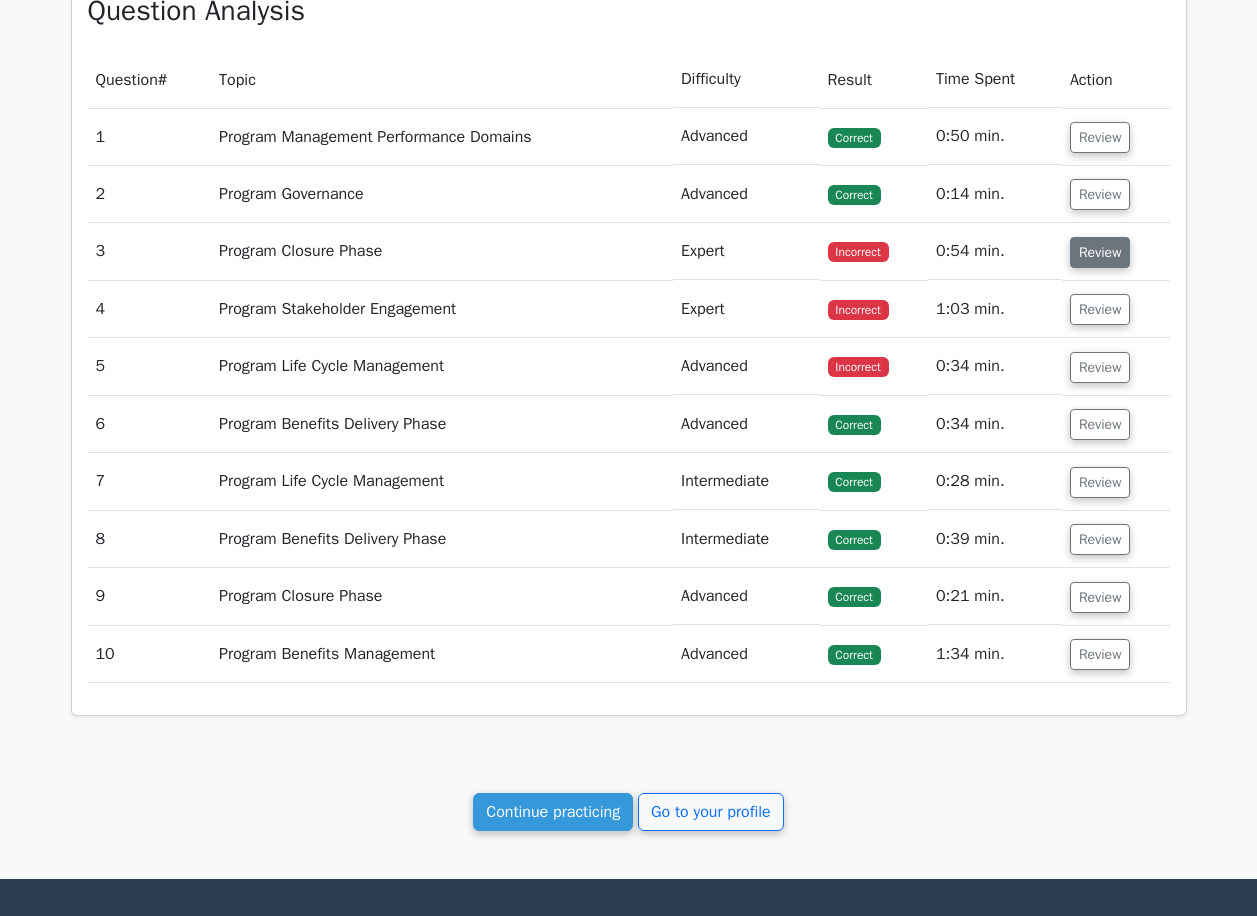 click on "Review" at bounding box center [1100, 252] 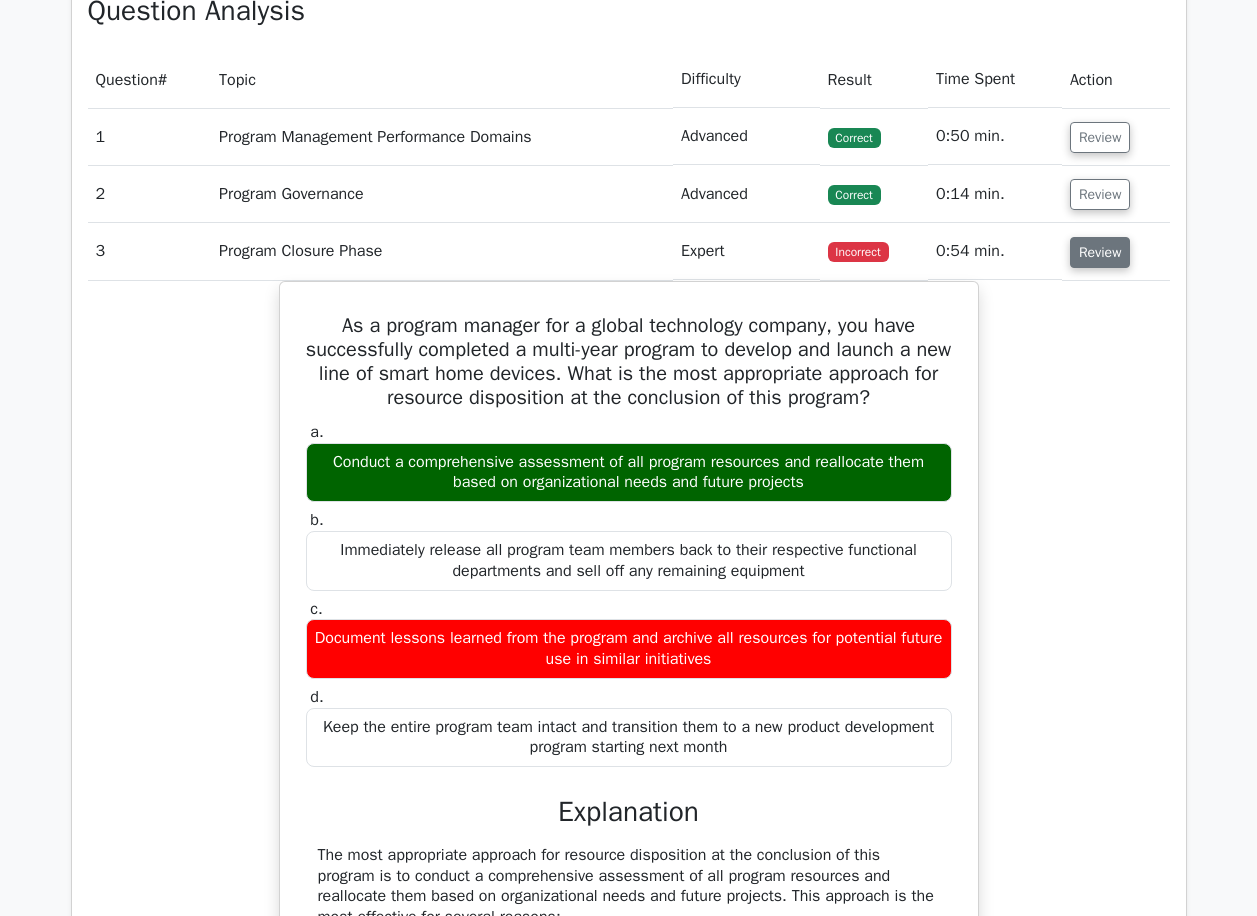 click on "Review" at bounding box center [1100, 252] 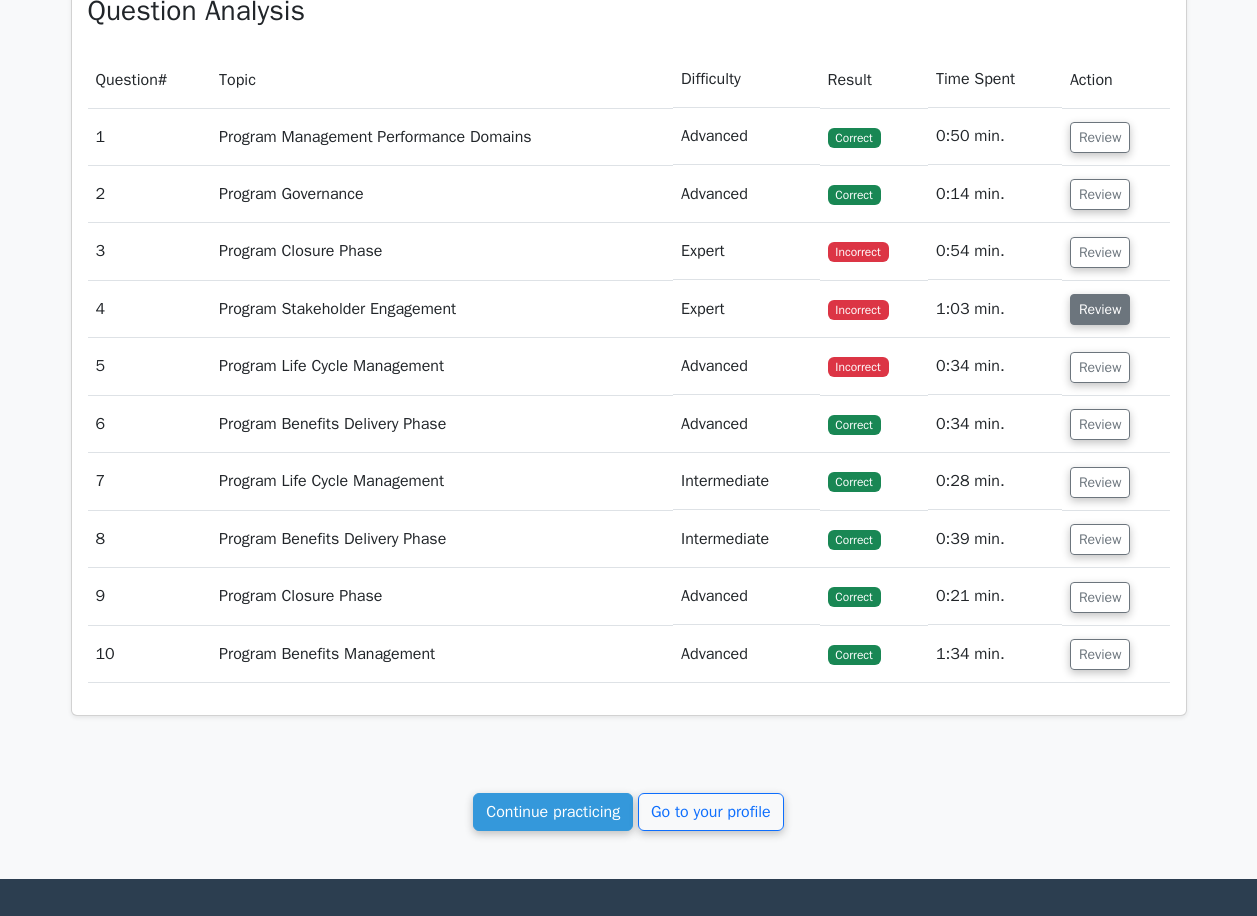 click on "Review" at bounding box center (1100, 309) 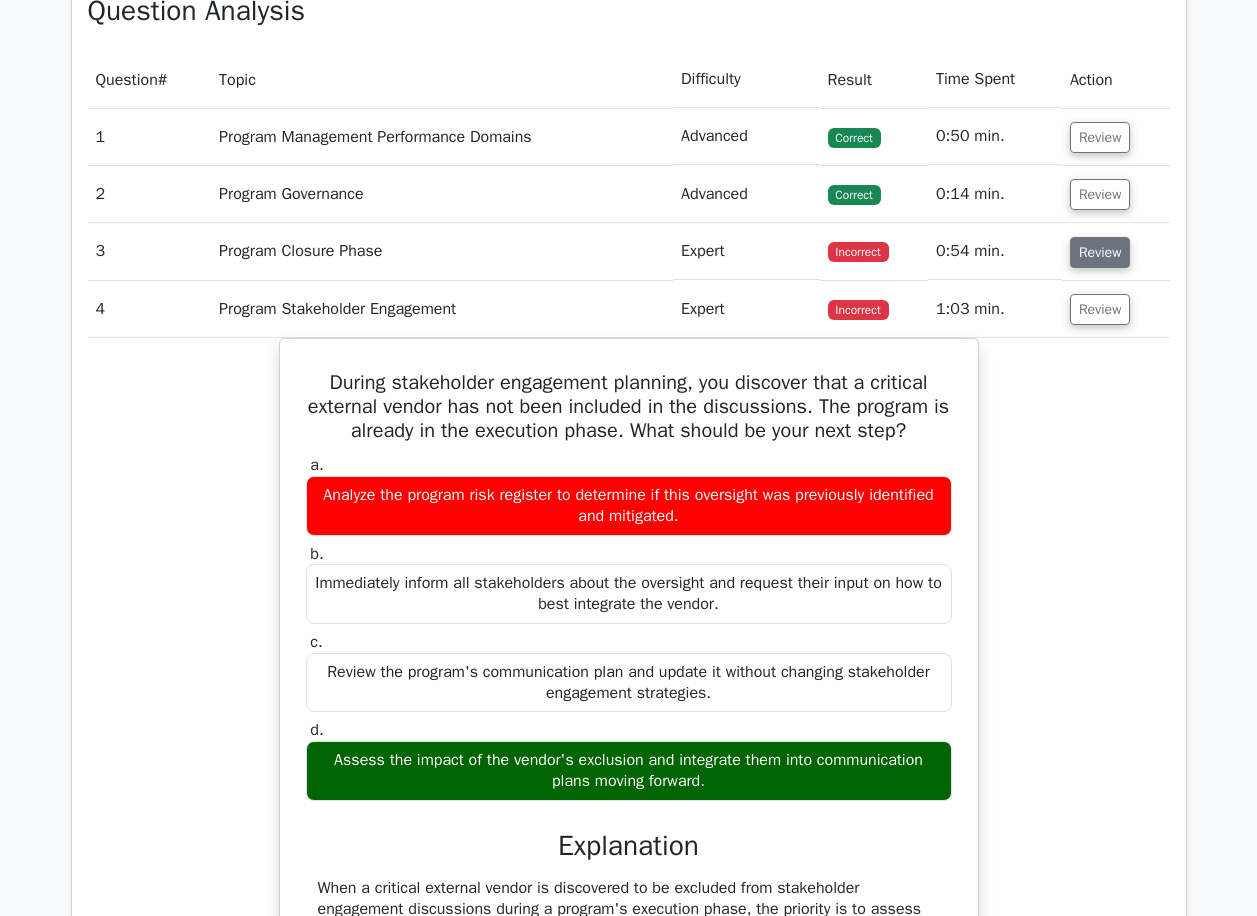 click on "Review" at bounding box center (1100, 252) 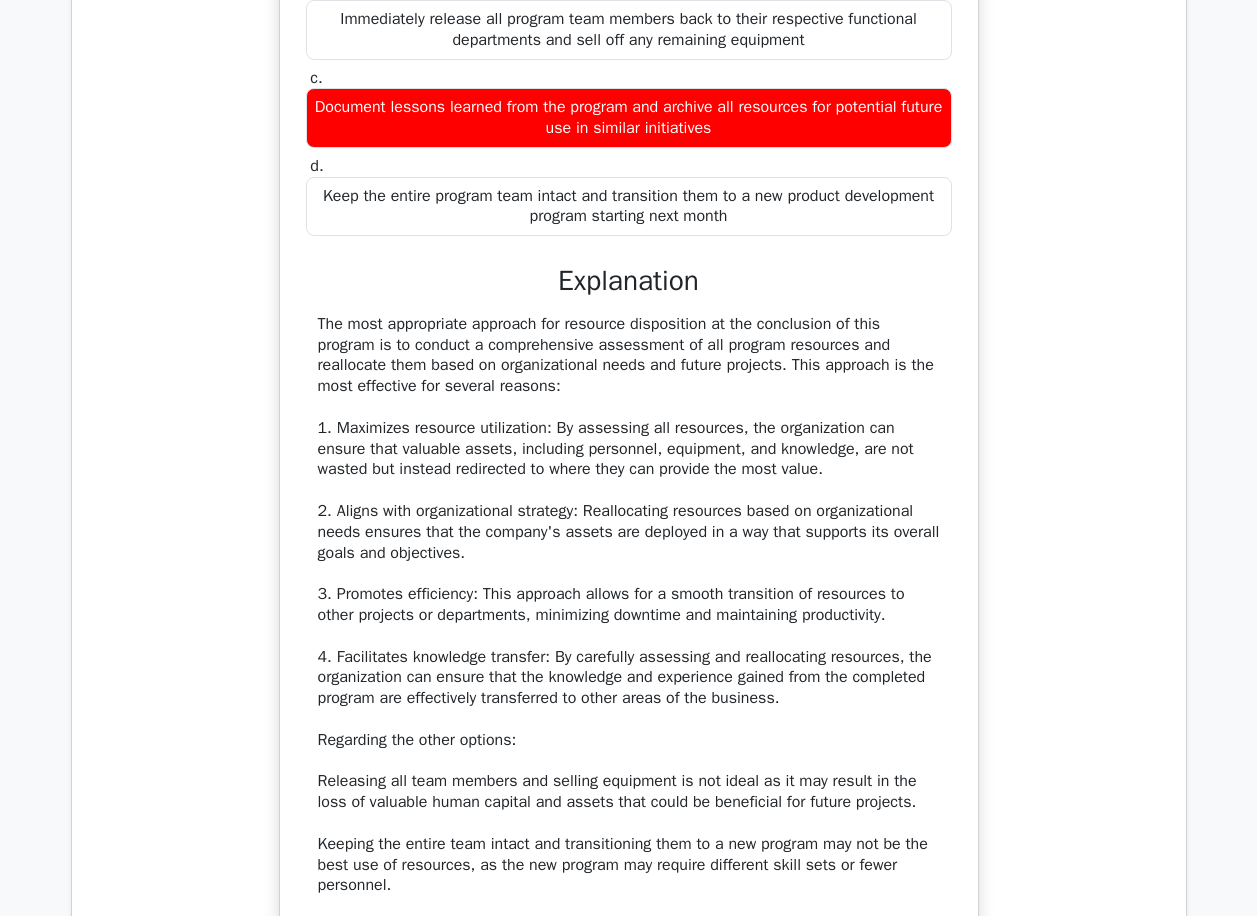 scroll, scrollTop: 1268, scrollLeft: 0, axis: vertical 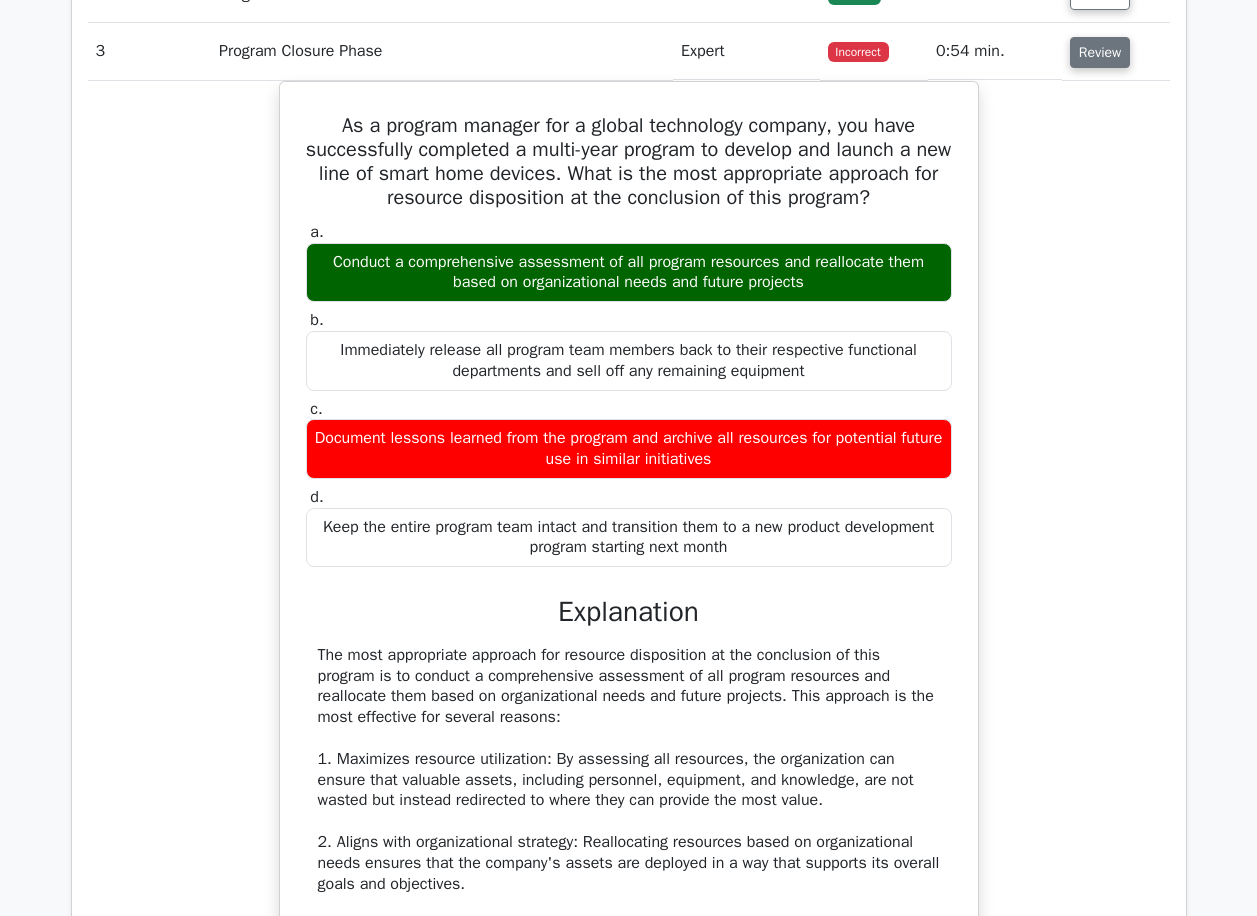 click on "Review" at bounding box center [1100, 52] 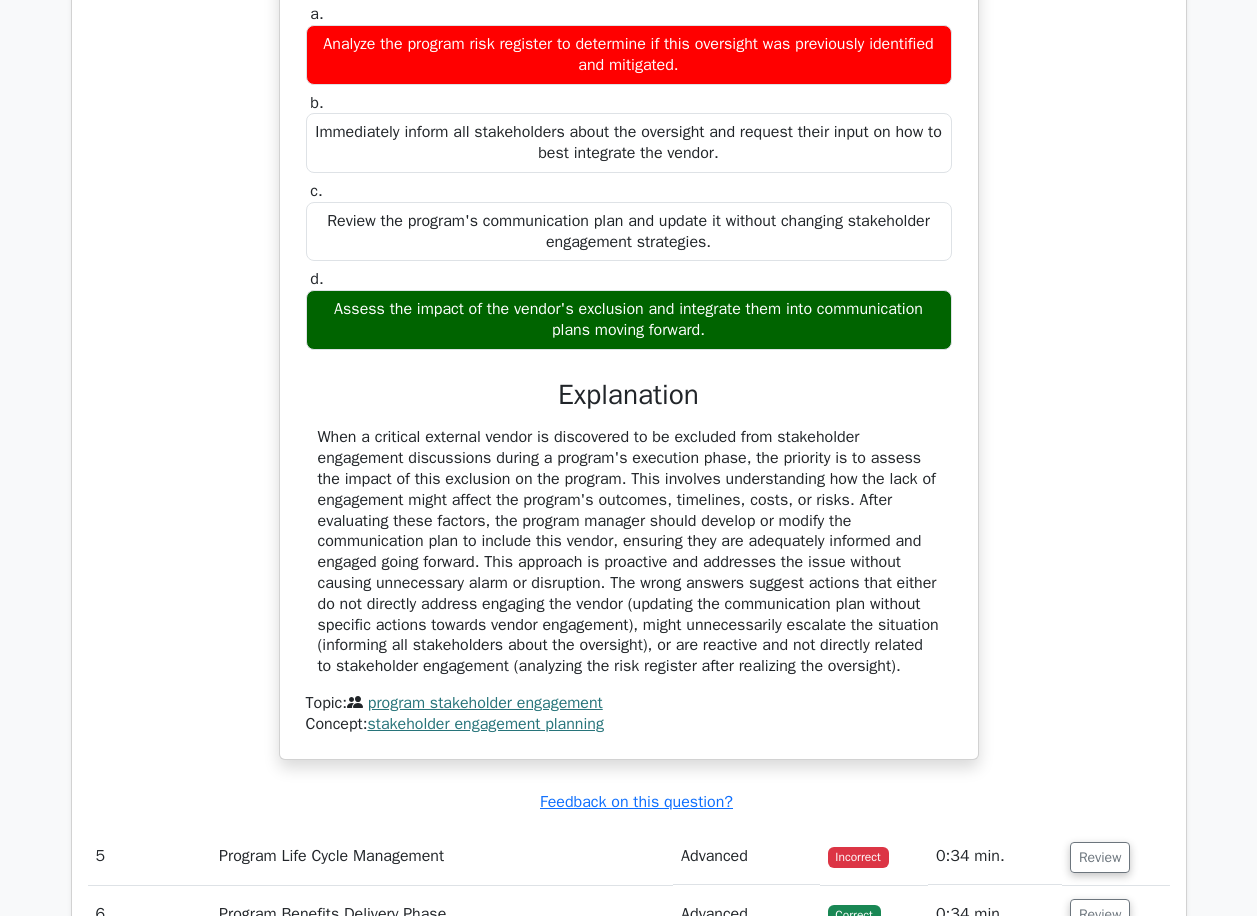scroll, scrollTop: 1568, scrollLeft: 0, axis: vertical 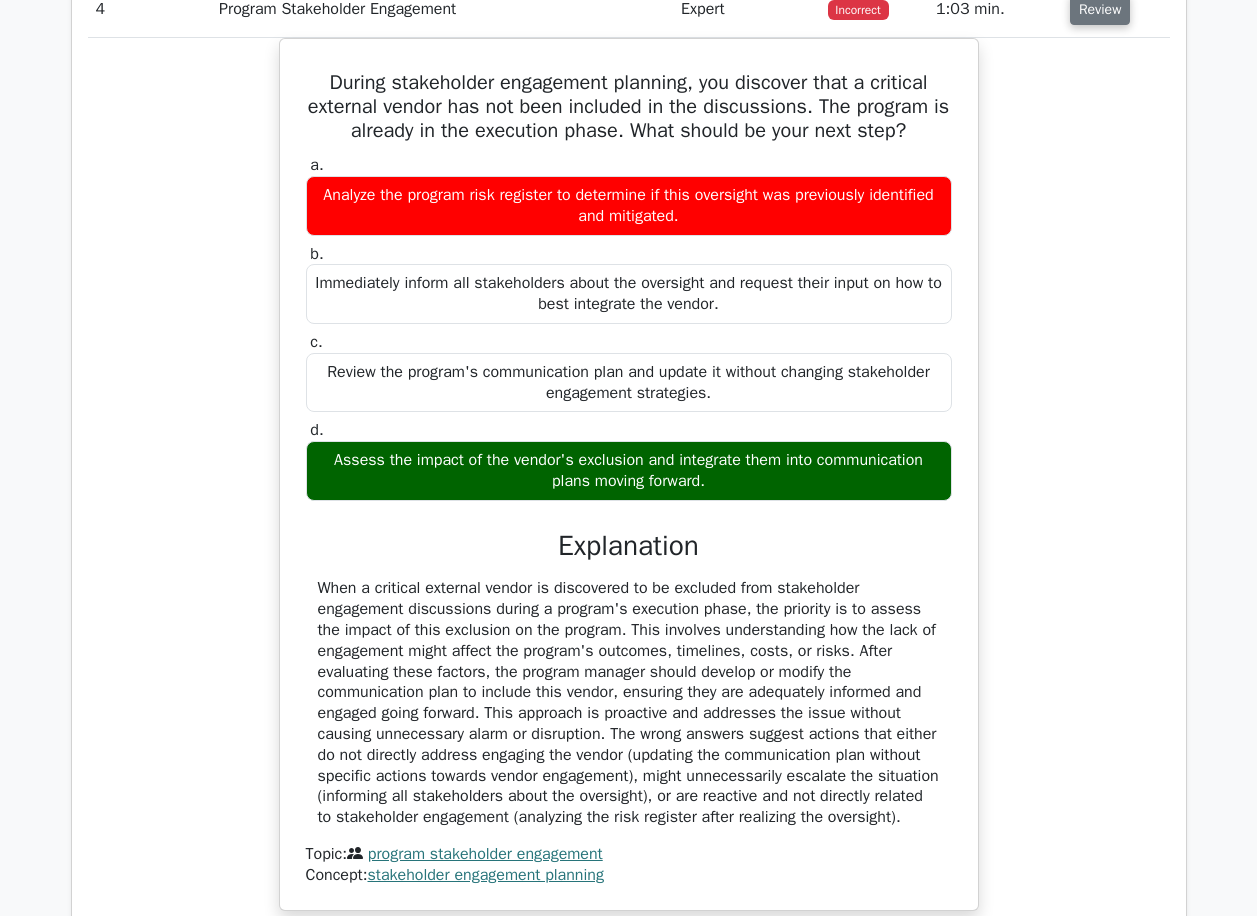 click on "Review" at bounding box center [1100, 9] 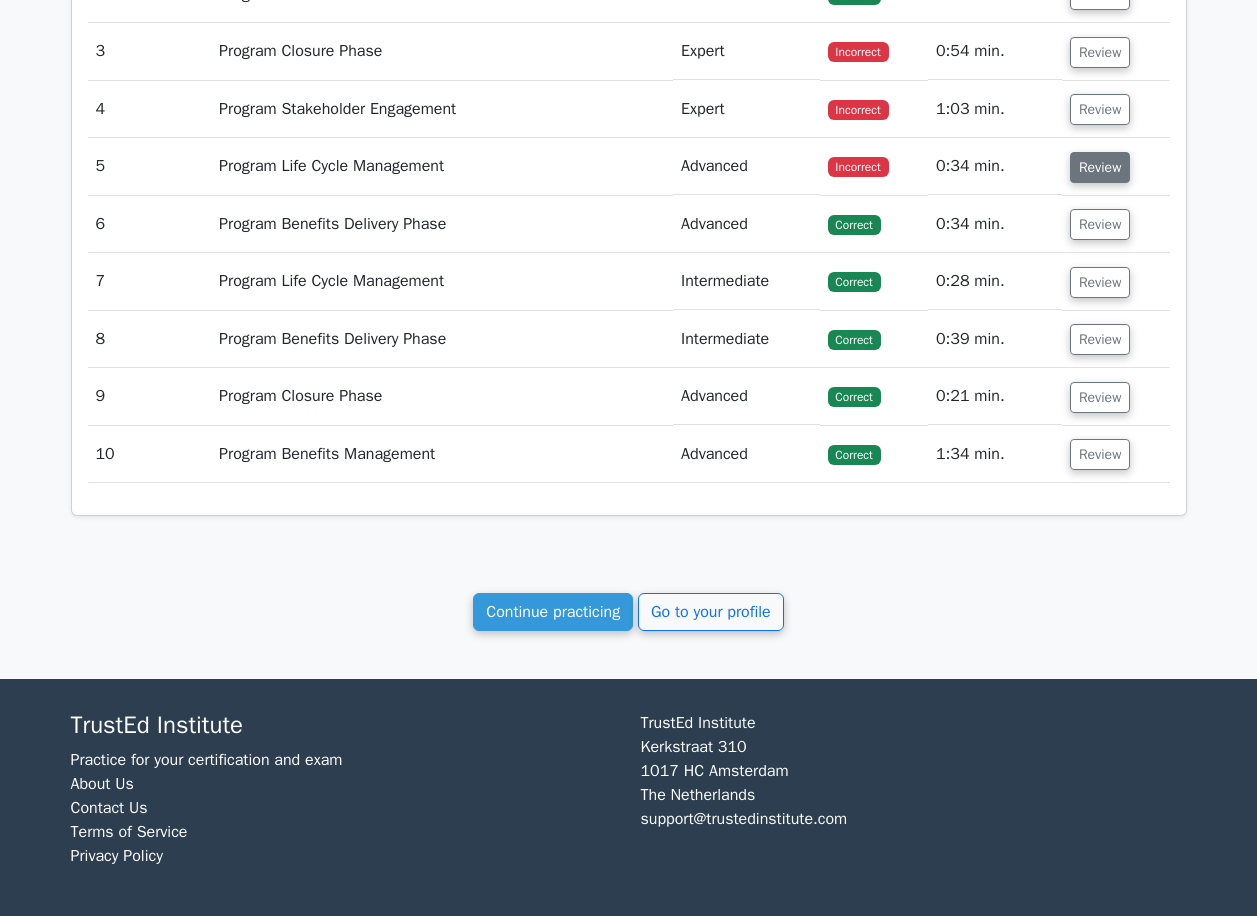 click on "Review" at bounding box center (1100, 167) 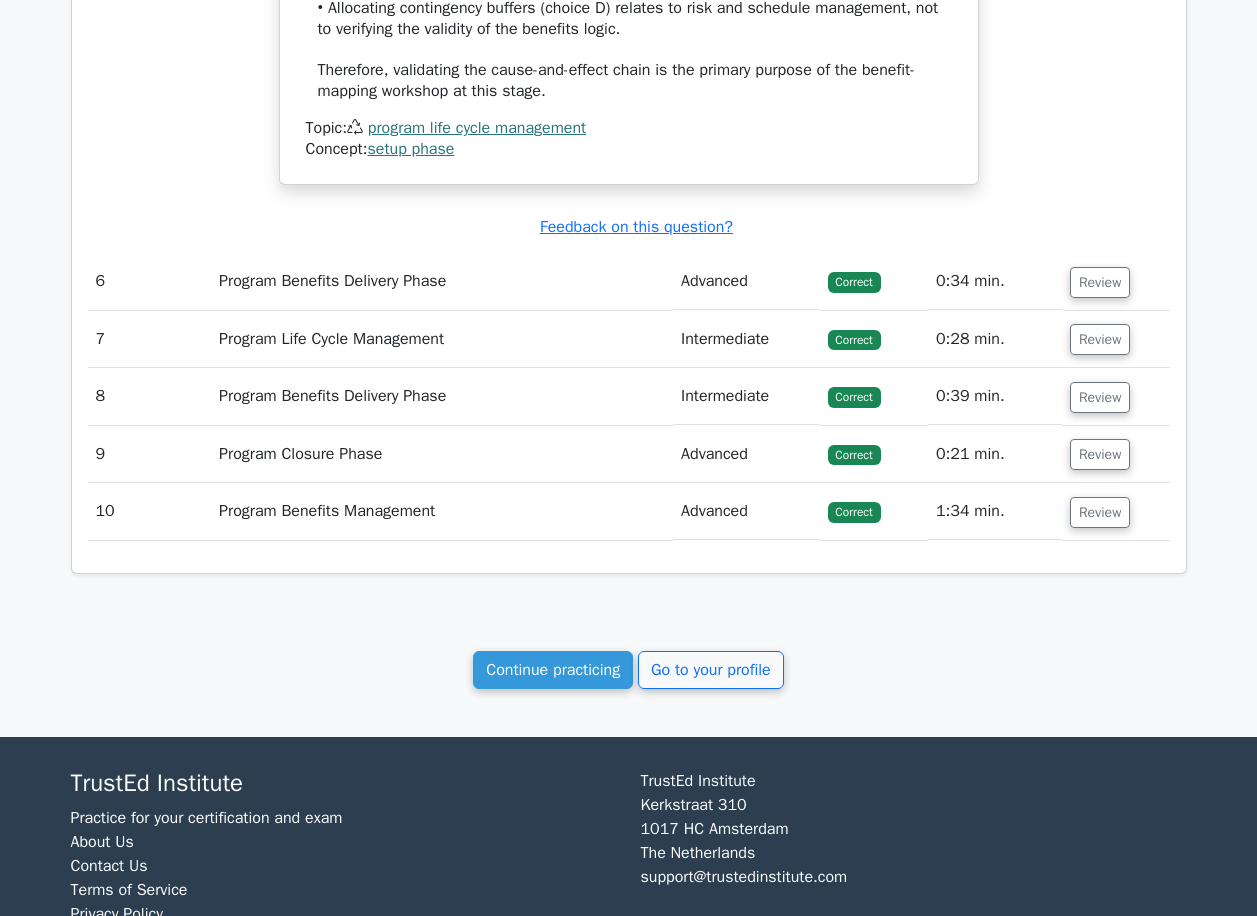 scroll, scrollTop: 2287, scrollLeft: 0, axis: vertical 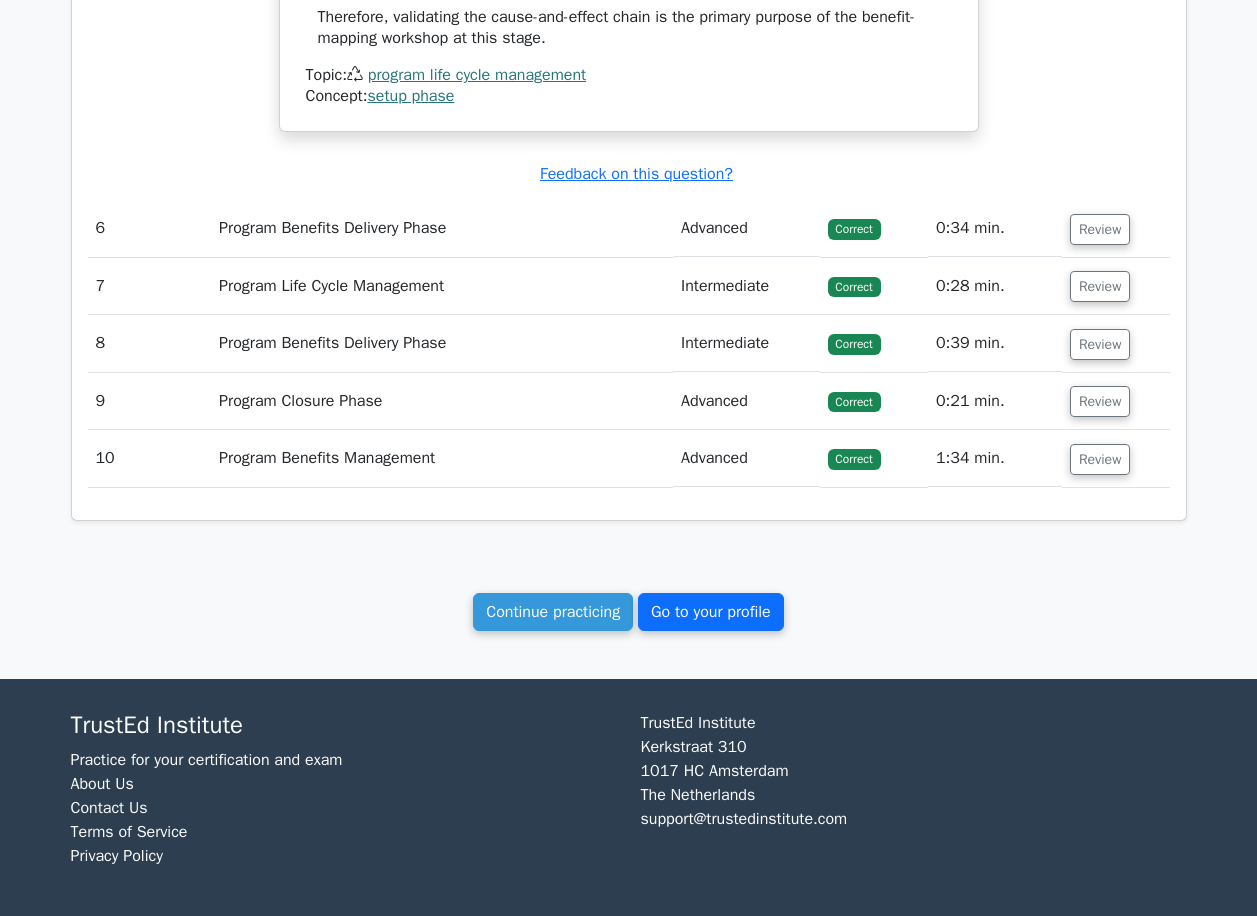 click on "Go to your profile" at bounding box center [711, 612] 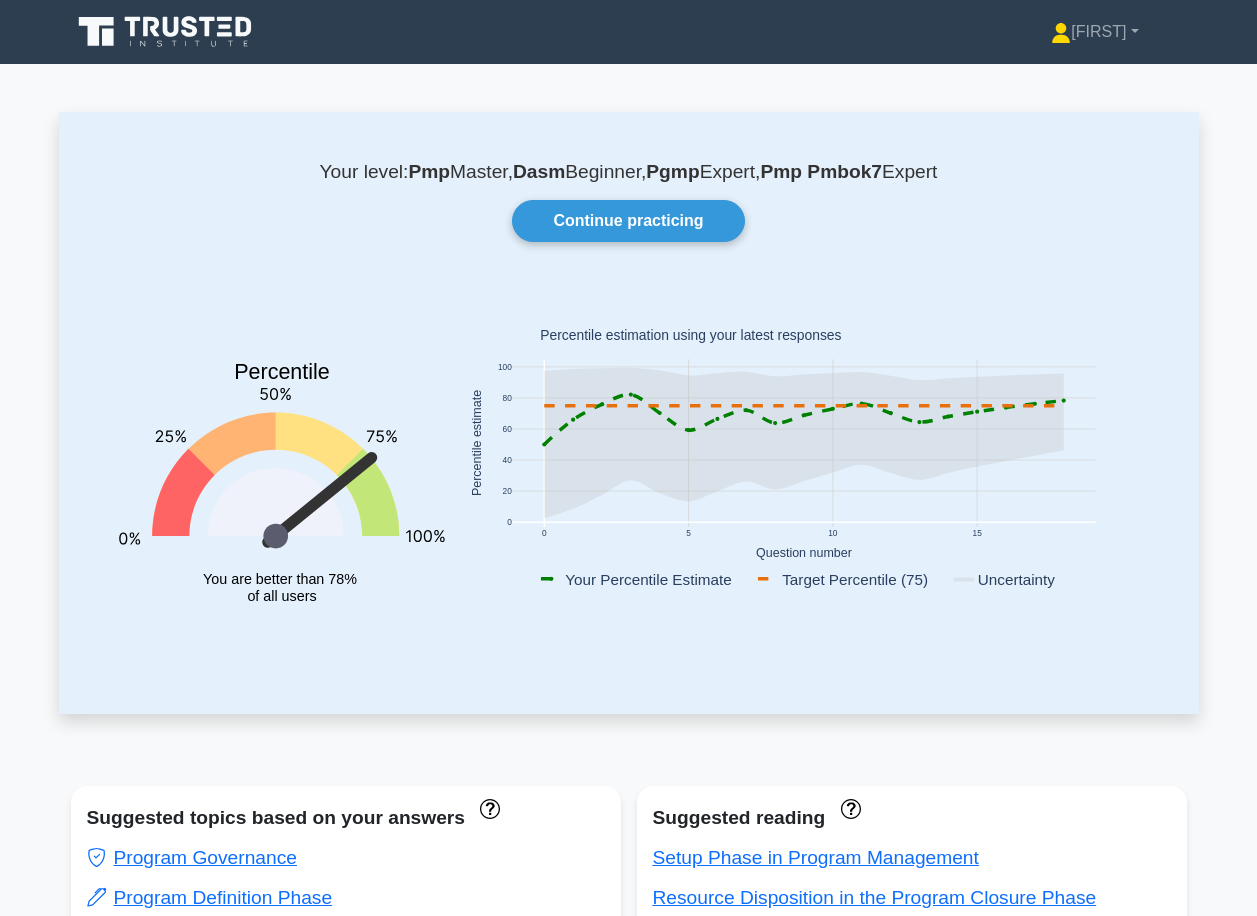 scroll, scrollTop: 100, scrollLeft: 0, axis: vertical 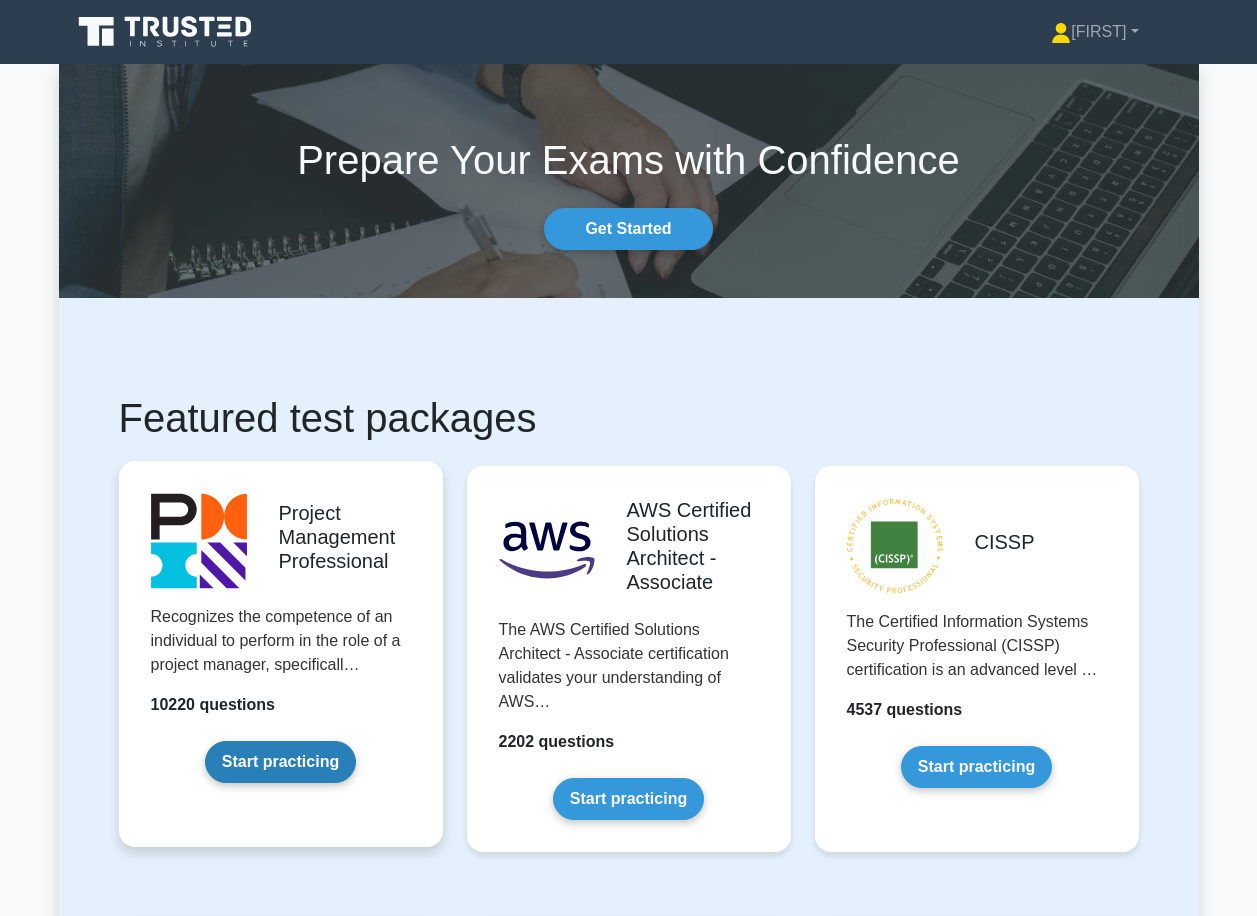 click on "Start practicing" at bounding box center [280, 762] 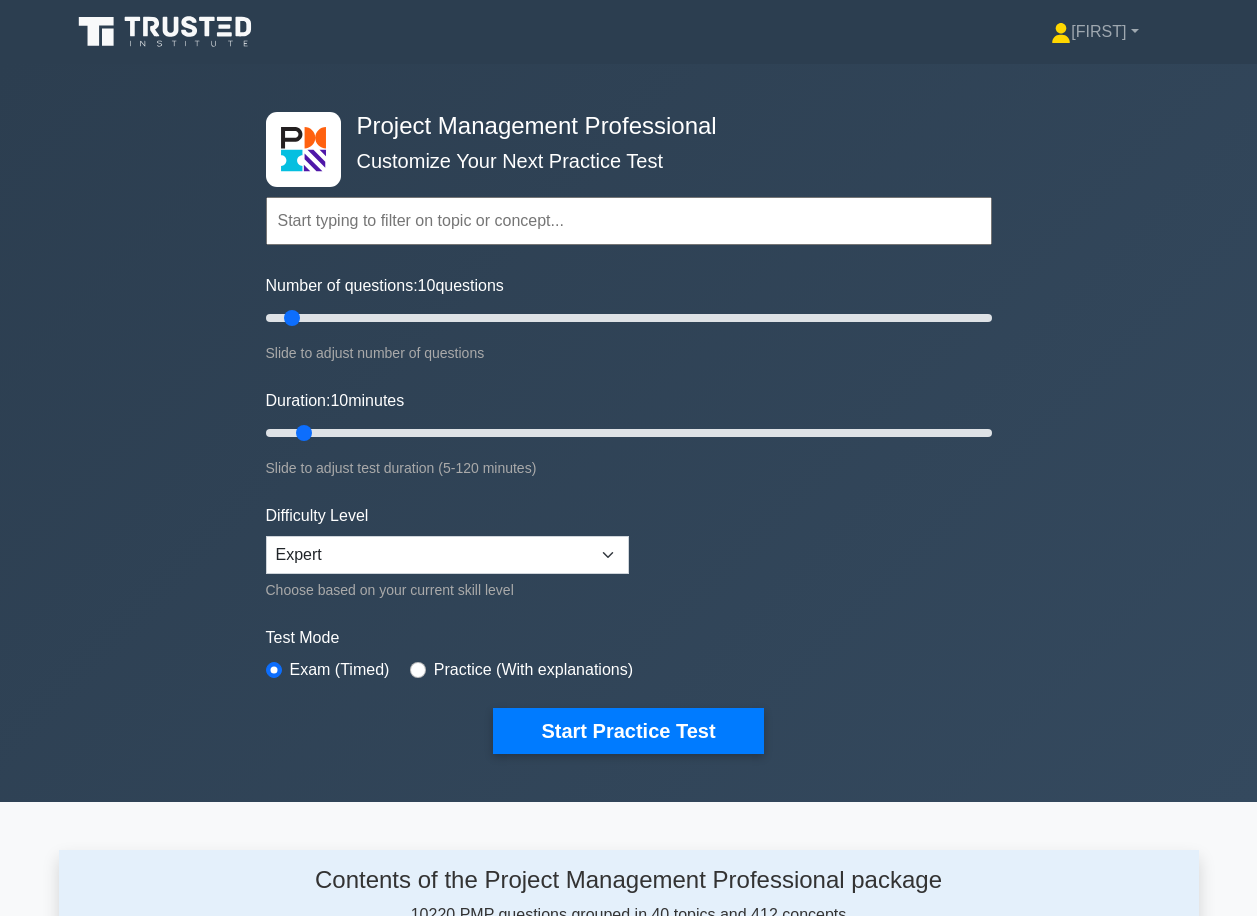 scroll, scrollTop: 0, scrollLeft: 0, axis: both 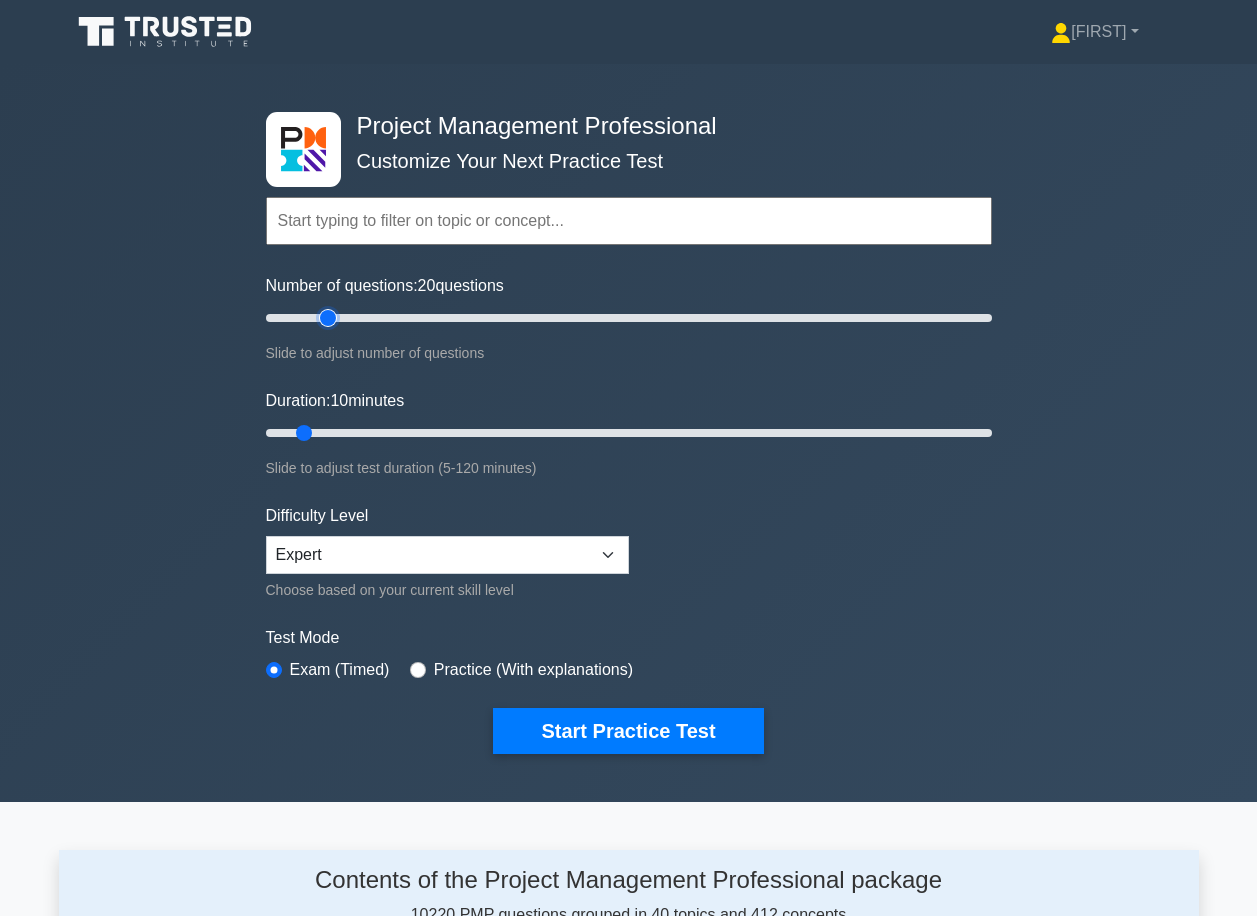 type on "20" 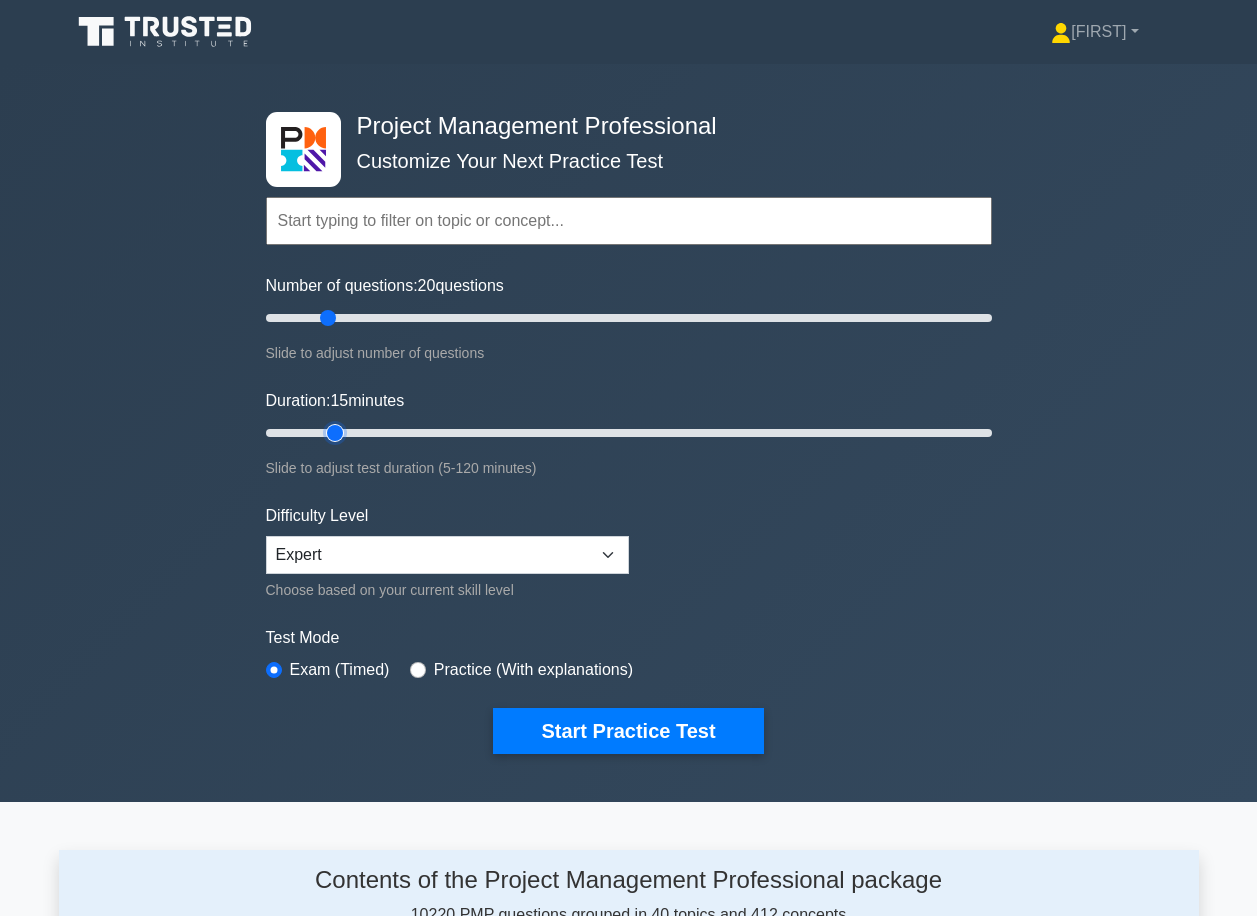 click on "Duration:  15  minutes" at bounding box center (629, 433) 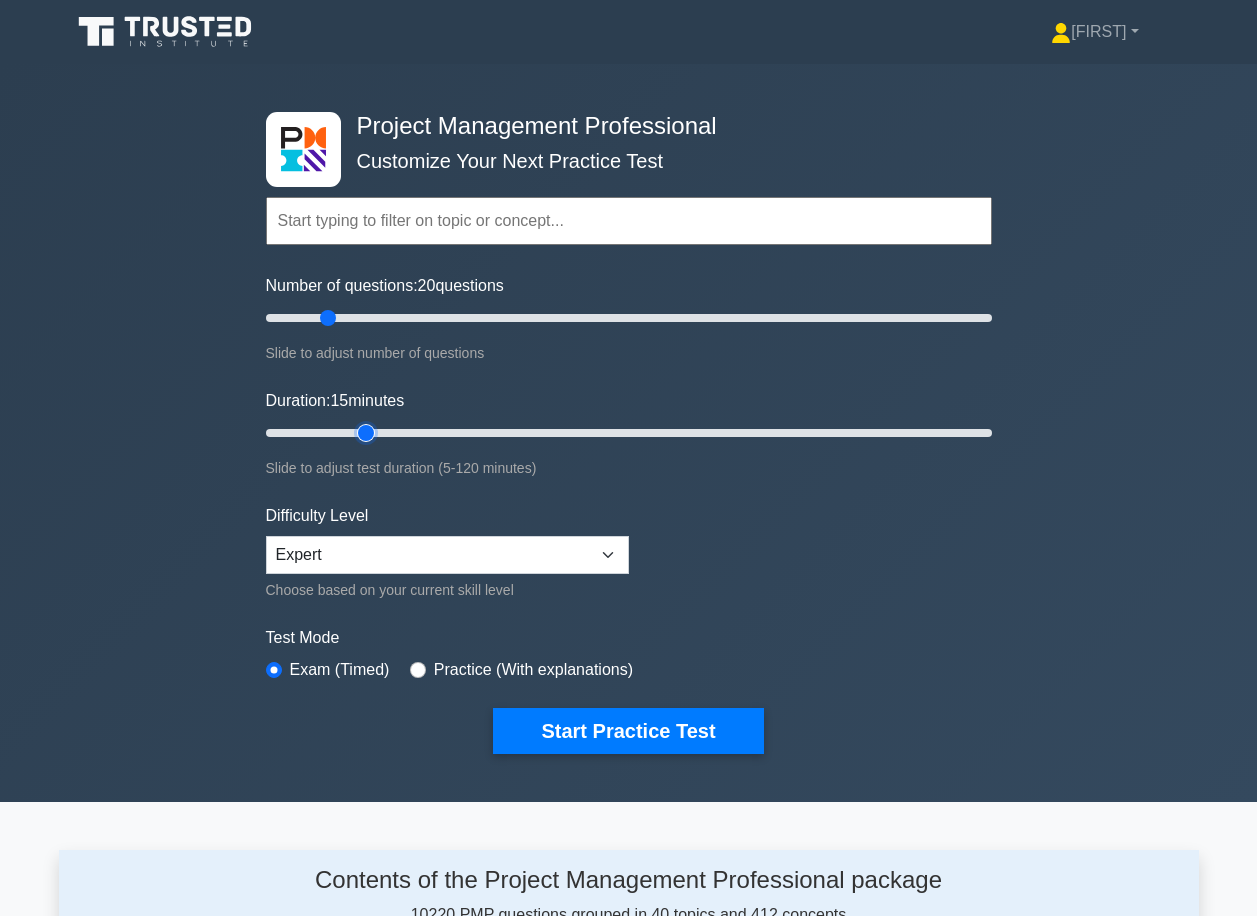 type on "20" 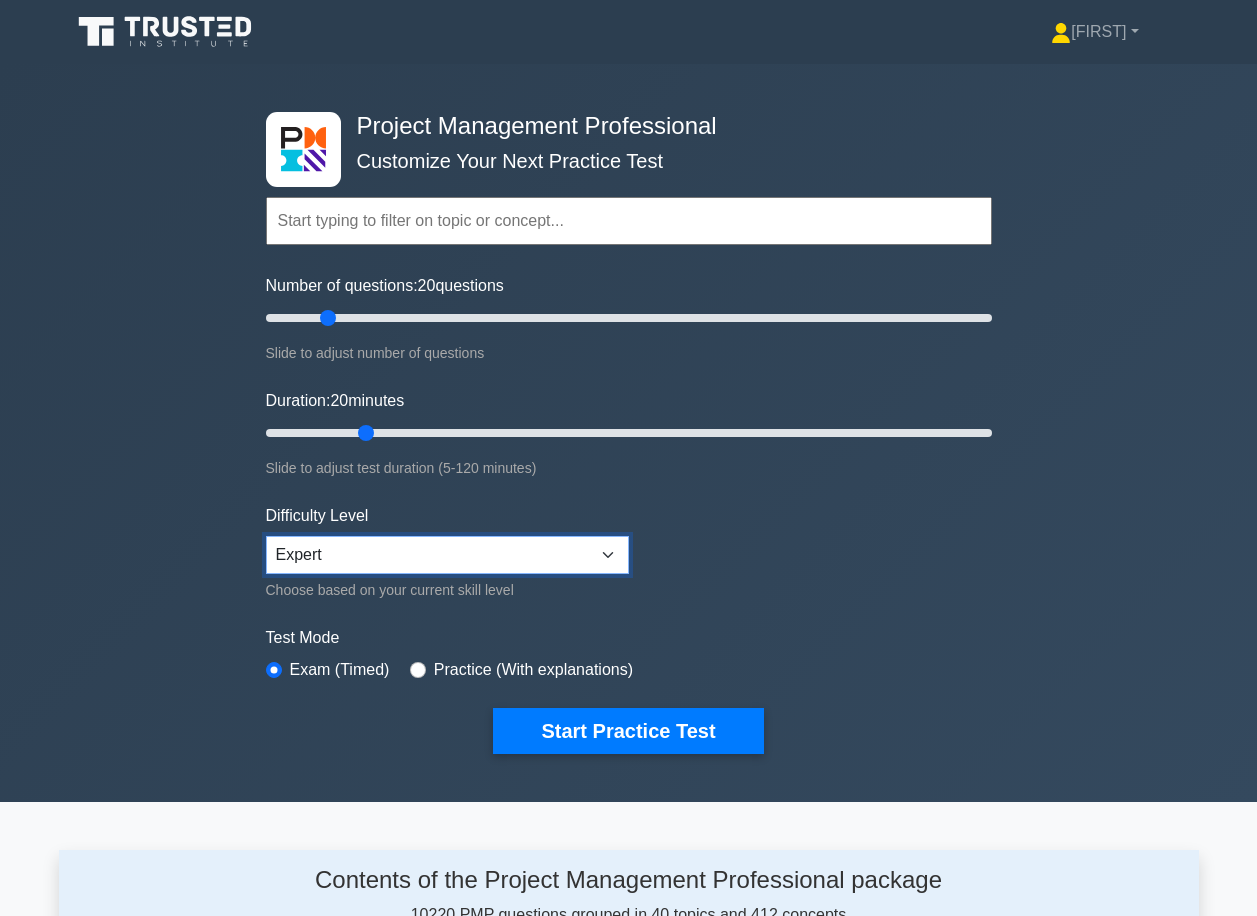 click on "Beginner
Intermediate
Expert" at bounding box center (447, 555) 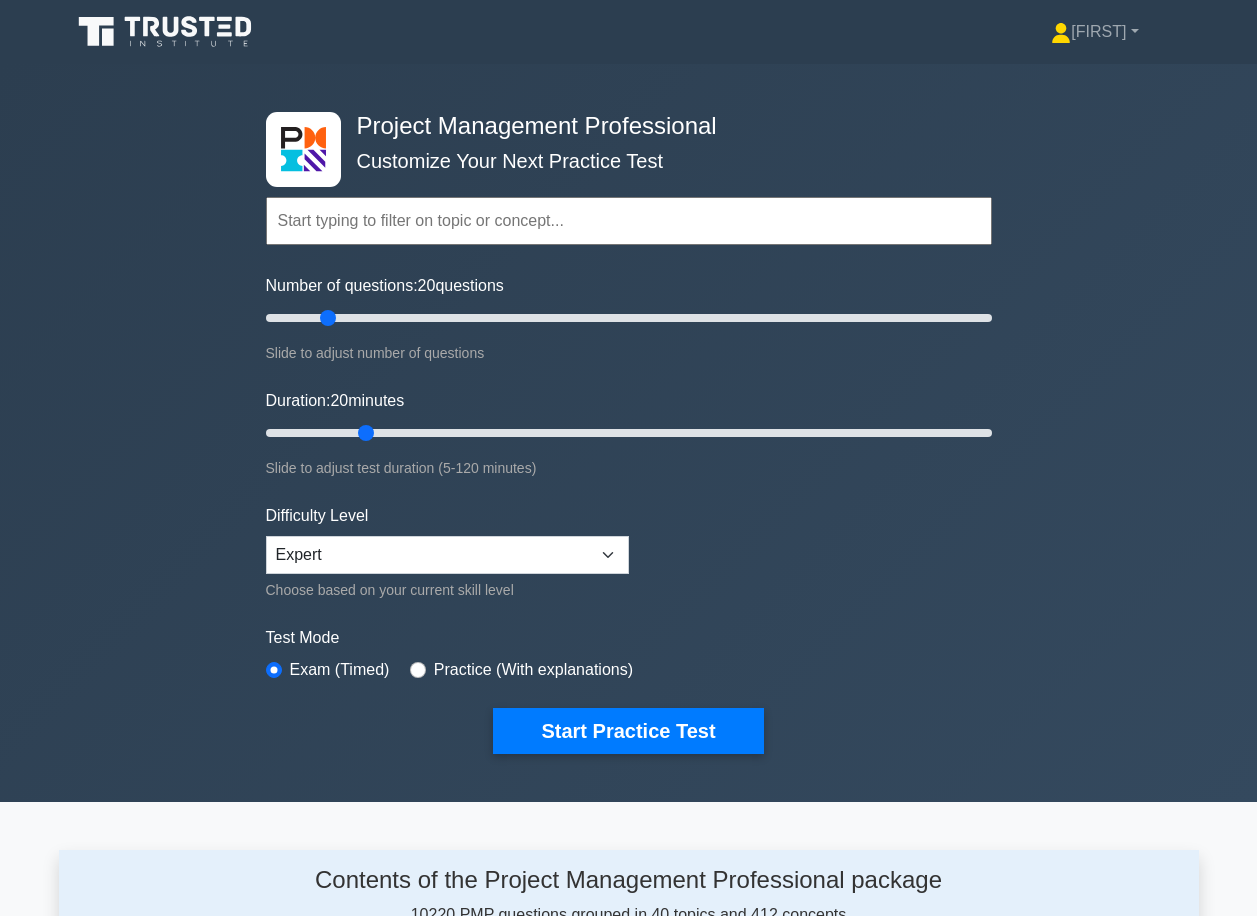 click on "Topics
Scope Management
Time Management
Cost Management
Quality Management
Risk Management
Integration Management
Human Resource Management
Communication Management
Procurement Management" at bounding box center [629, 445] 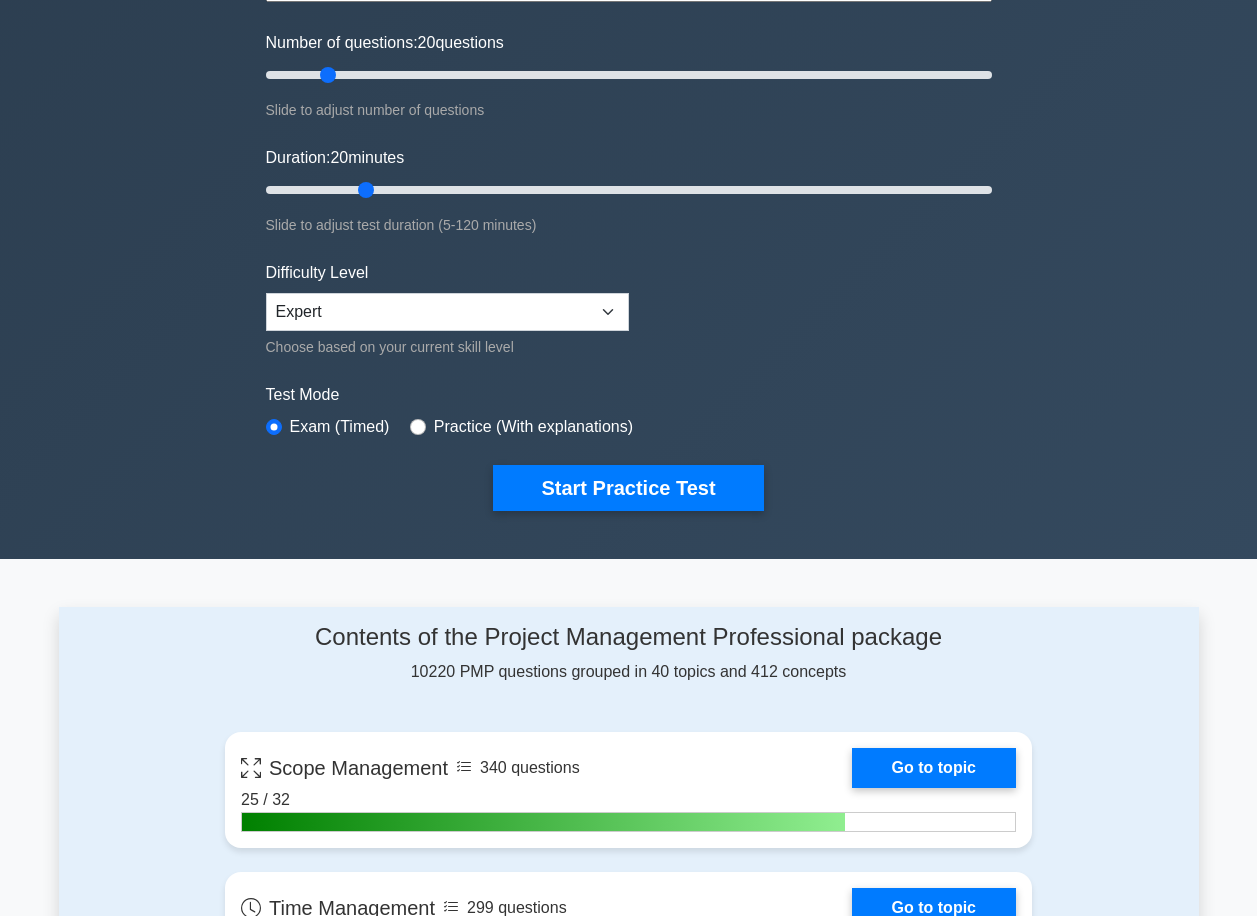 scroll, scrollTop: 200, scrollLeft: 0, axis: vertical 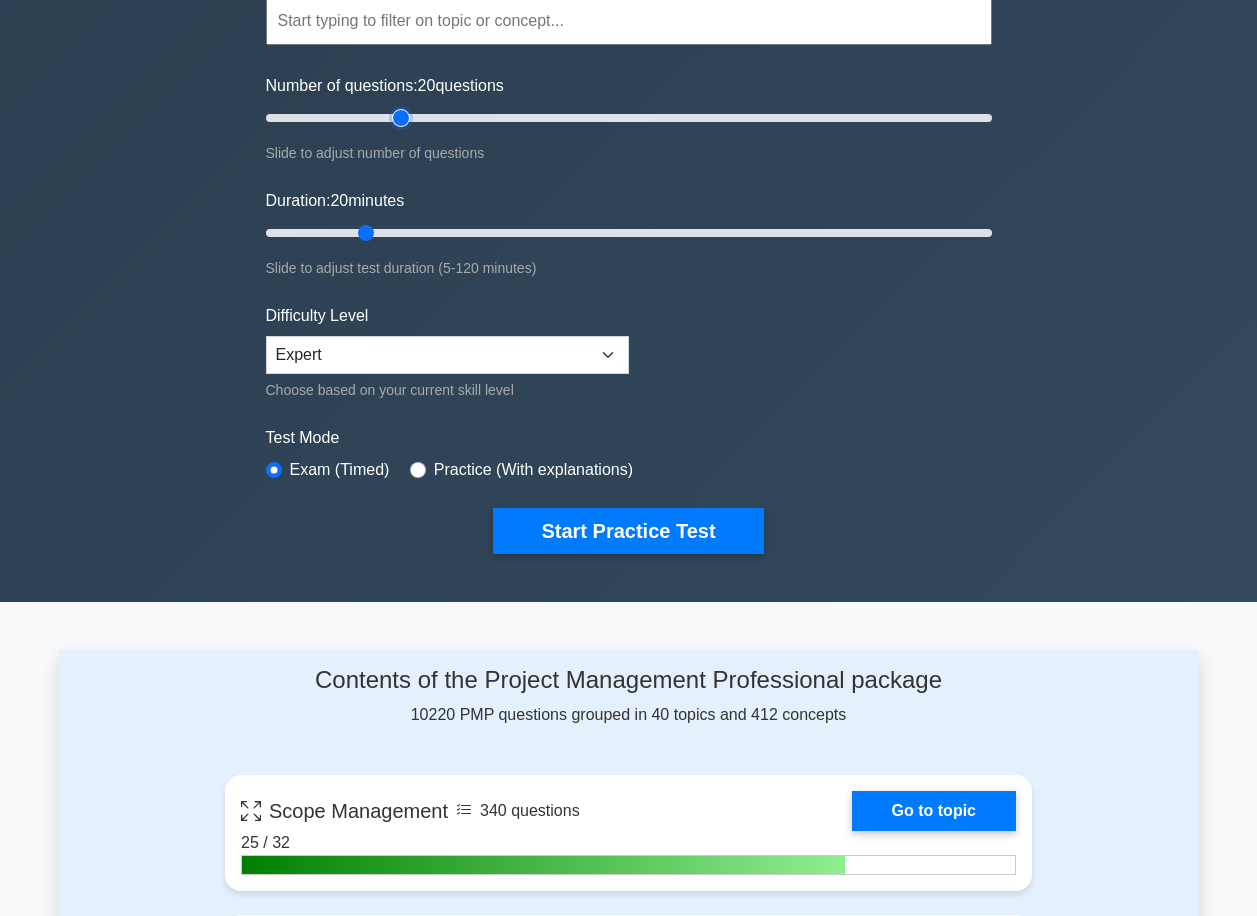 click on "Number of questions:  20  questions" at bounding box center [629, 118] 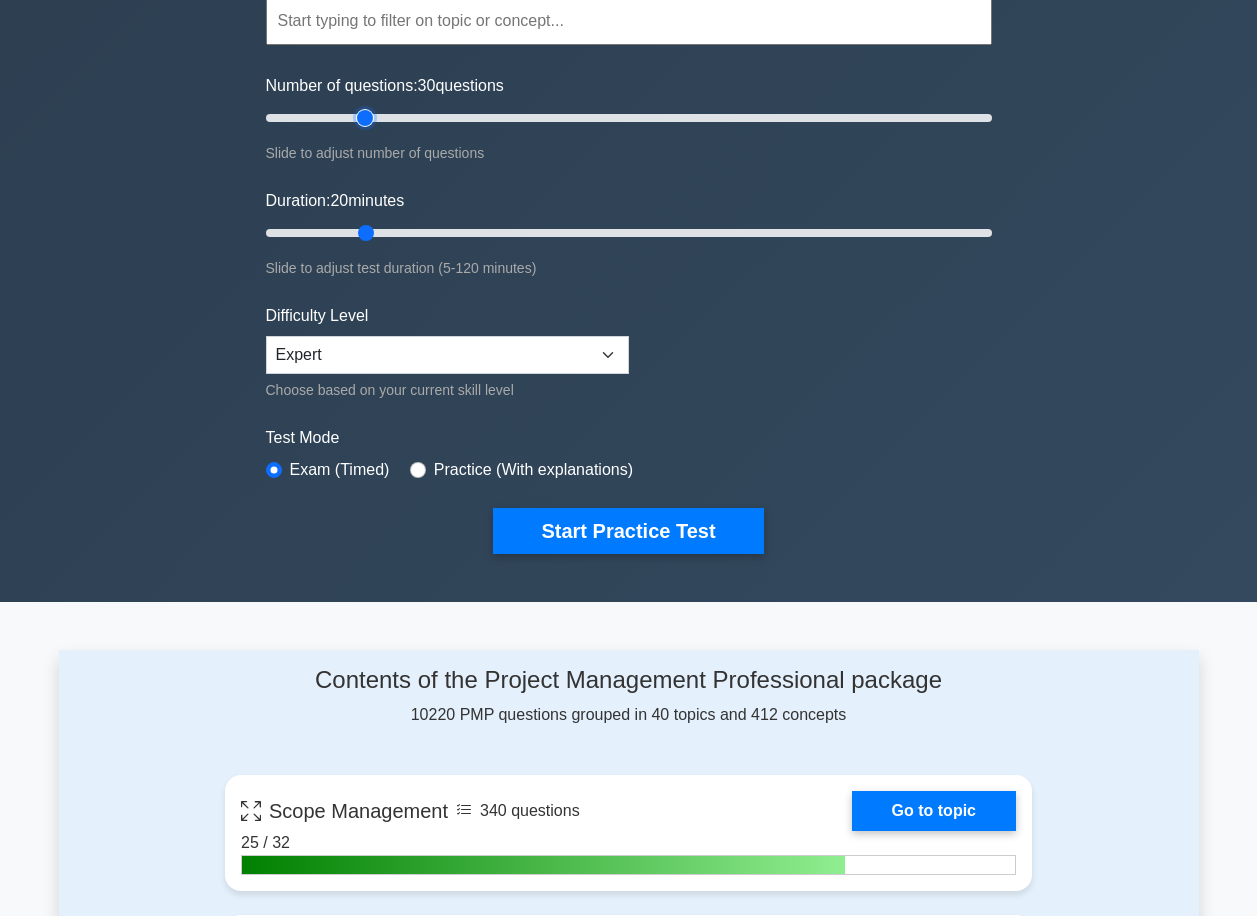type on "30" 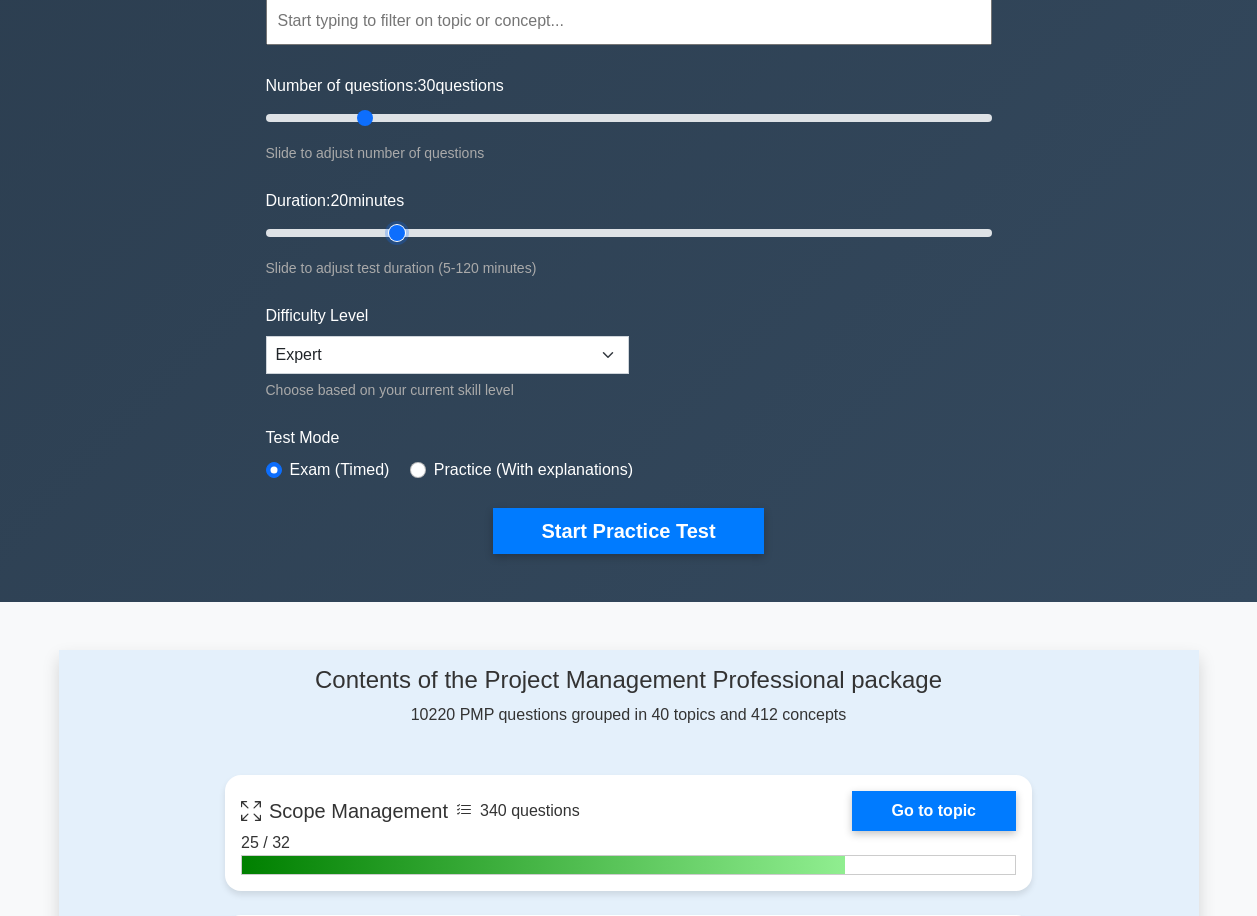 click on "Duration:  20  minutes" at bounding box center [629, 233] 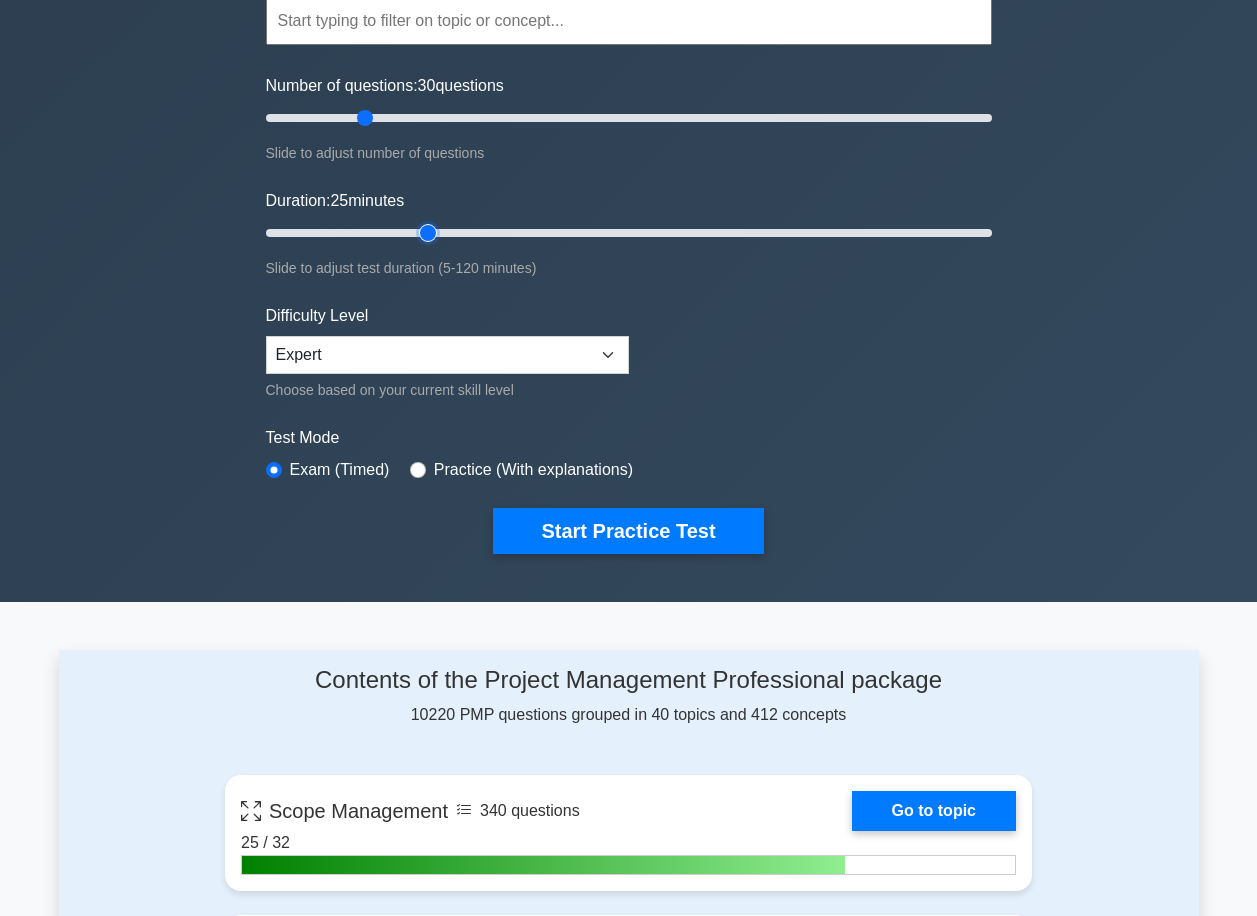 click on "Duration:  25  minutes" at bounding box center (629, 233) 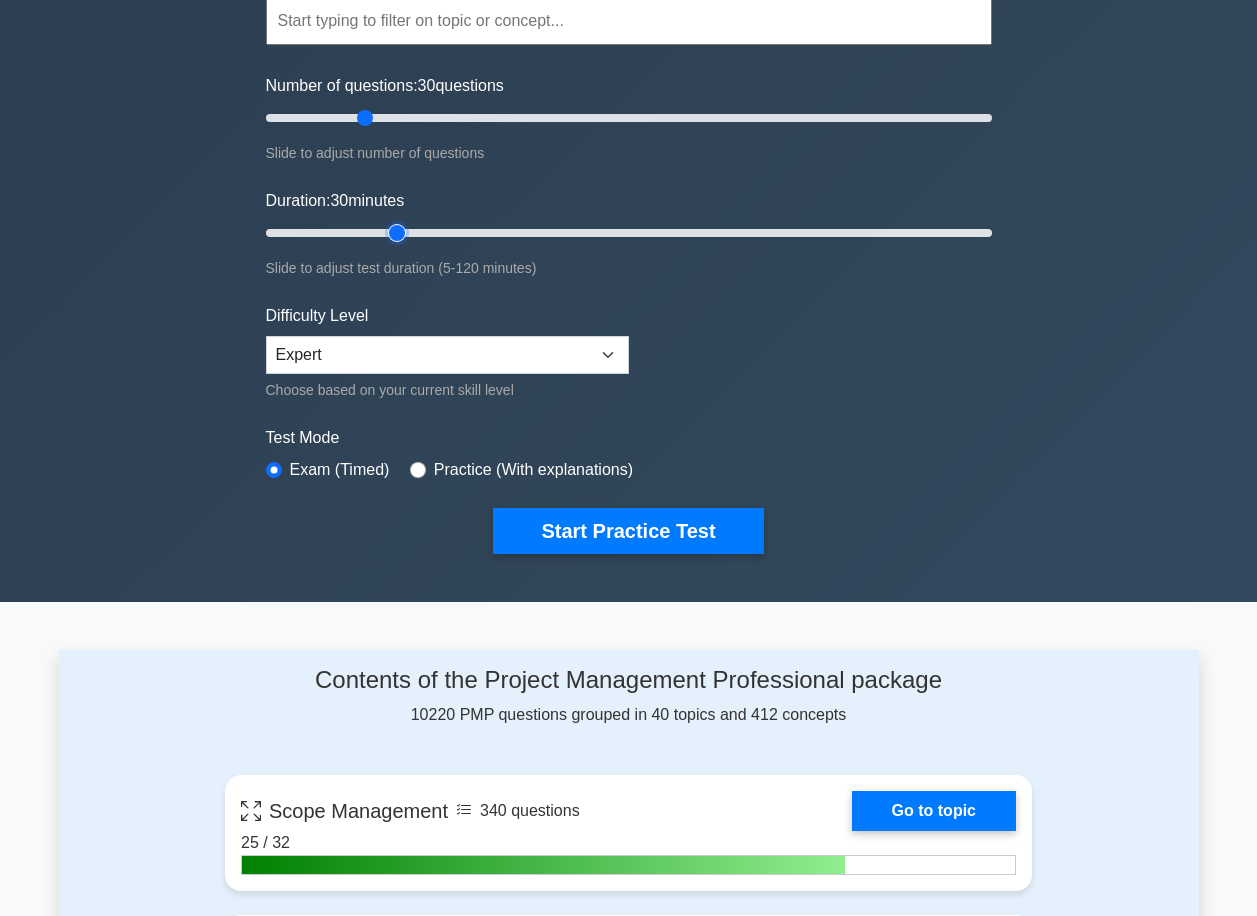 type on "25" 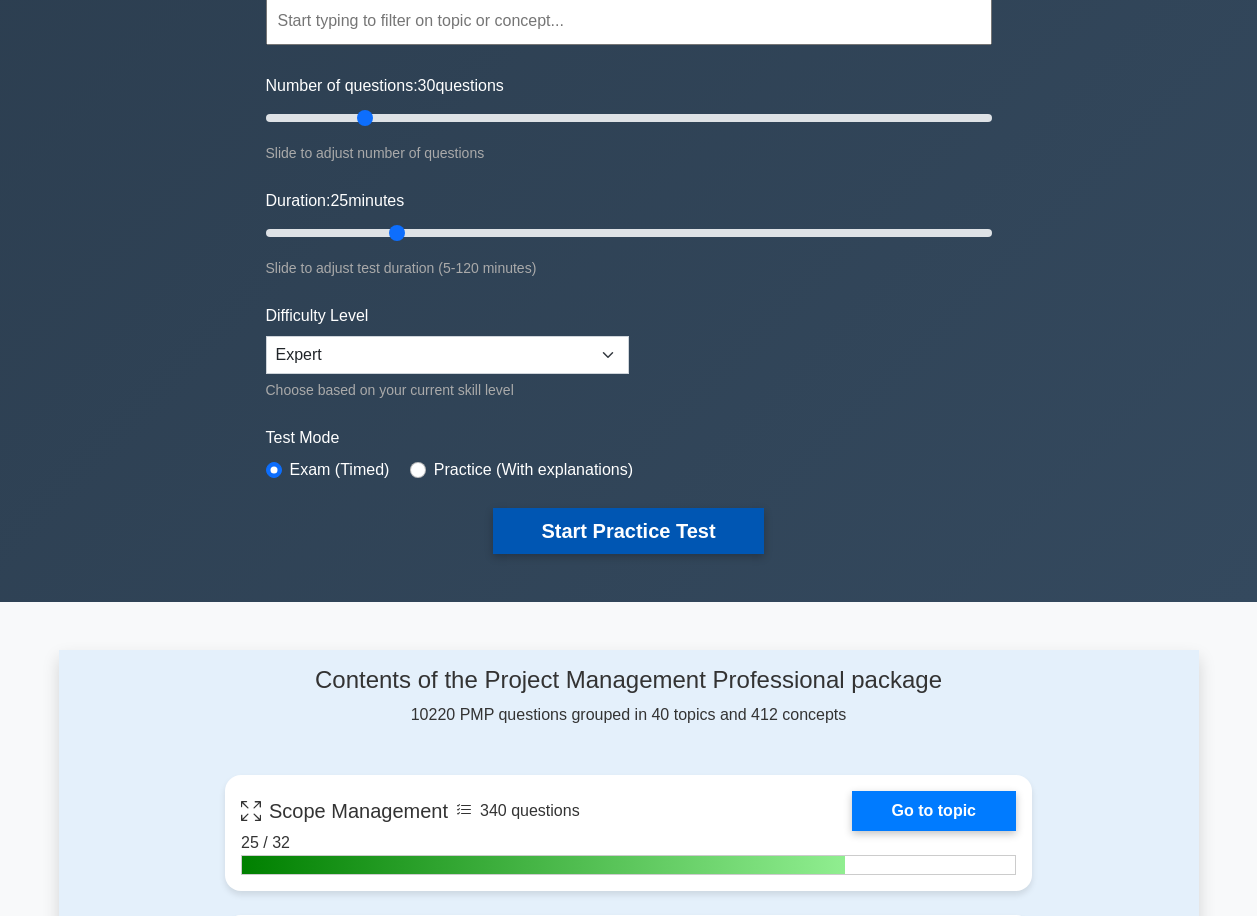 click on "Start Practice Test" at bounding box center (628, 531) 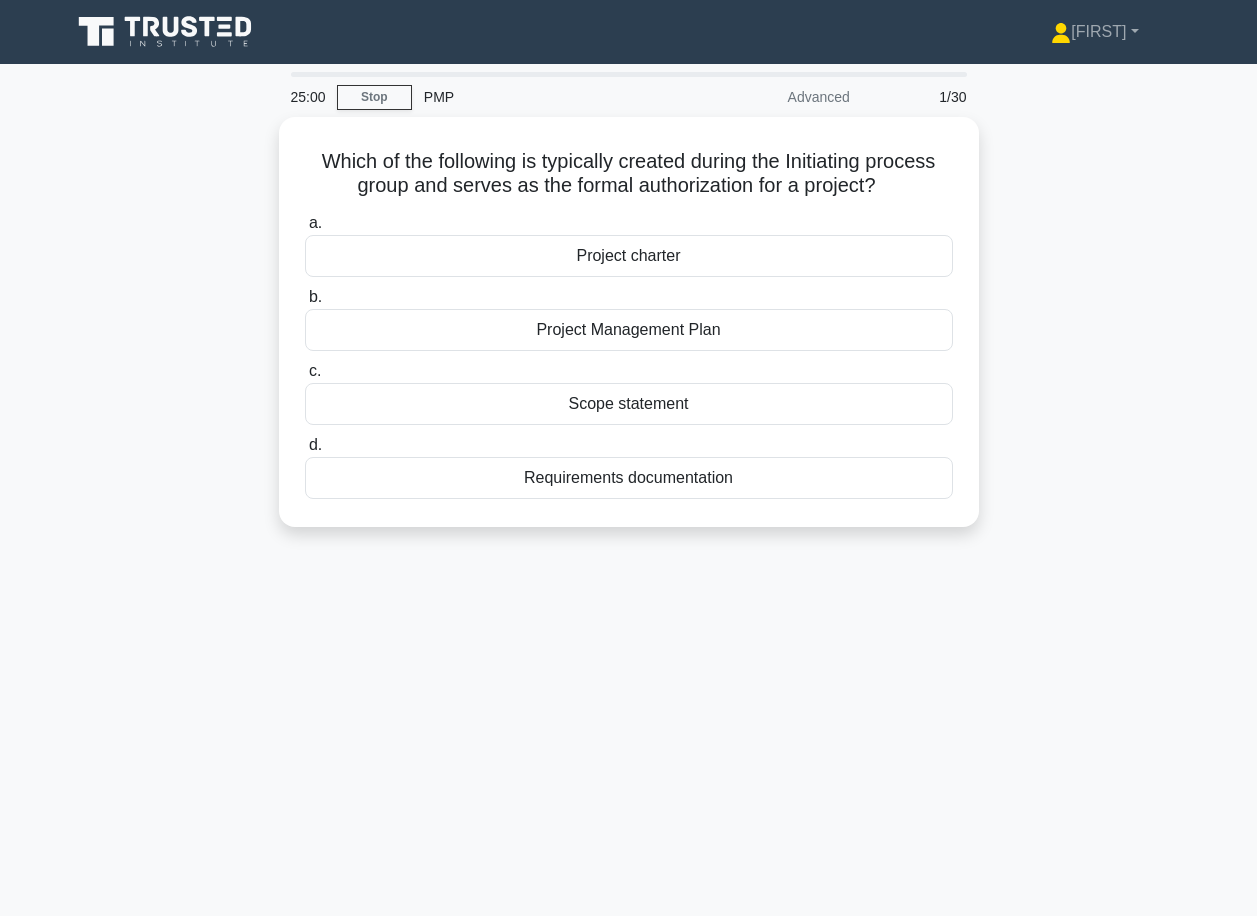 scroll, scrollTop: 0, scrollLeft: 0, axis: both 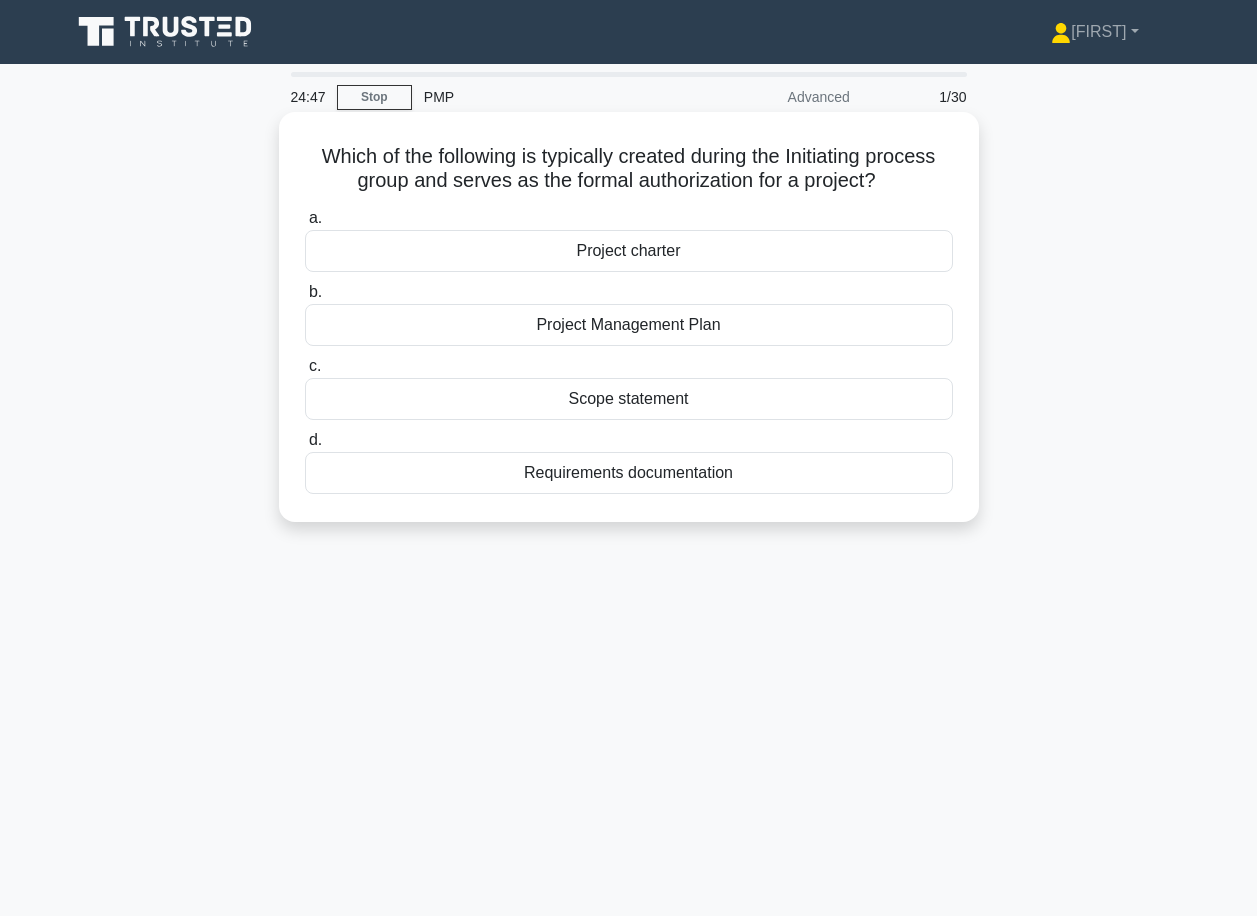click on "Project charter" at bounding box center (629, 251) 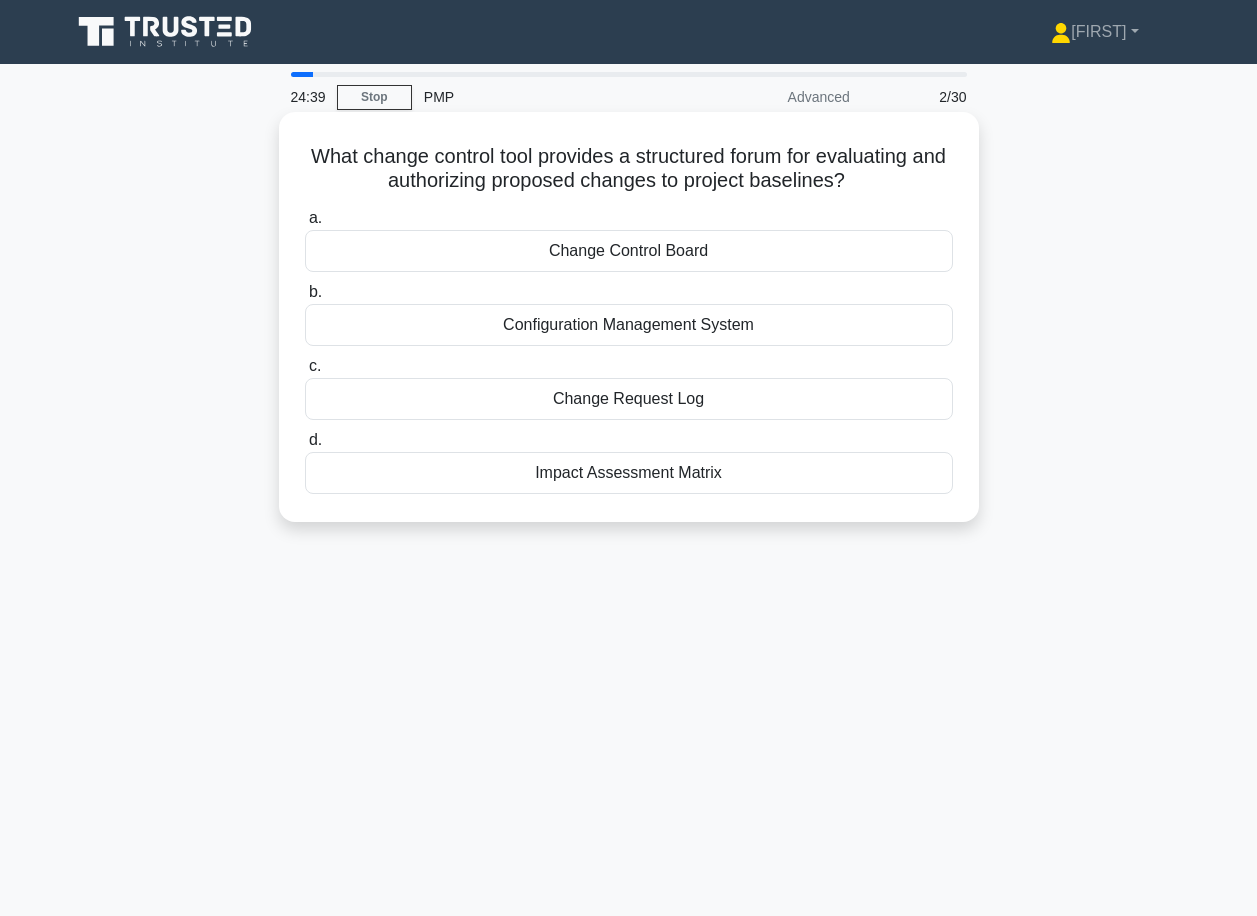 click on "Change Control Board" at bounding box center (629, 251) 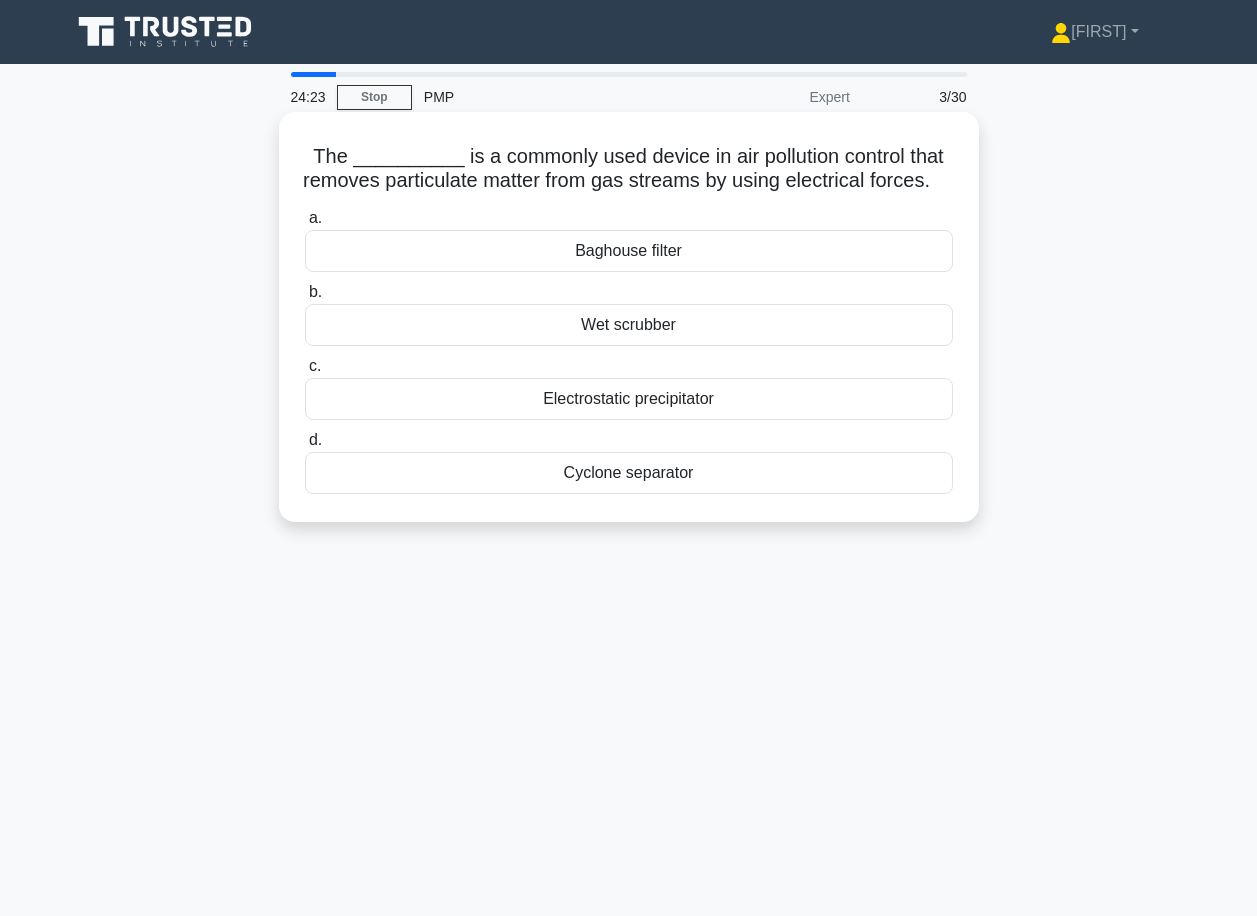 click on "Electrostatic precipitator" at bounding box center (629, 399) 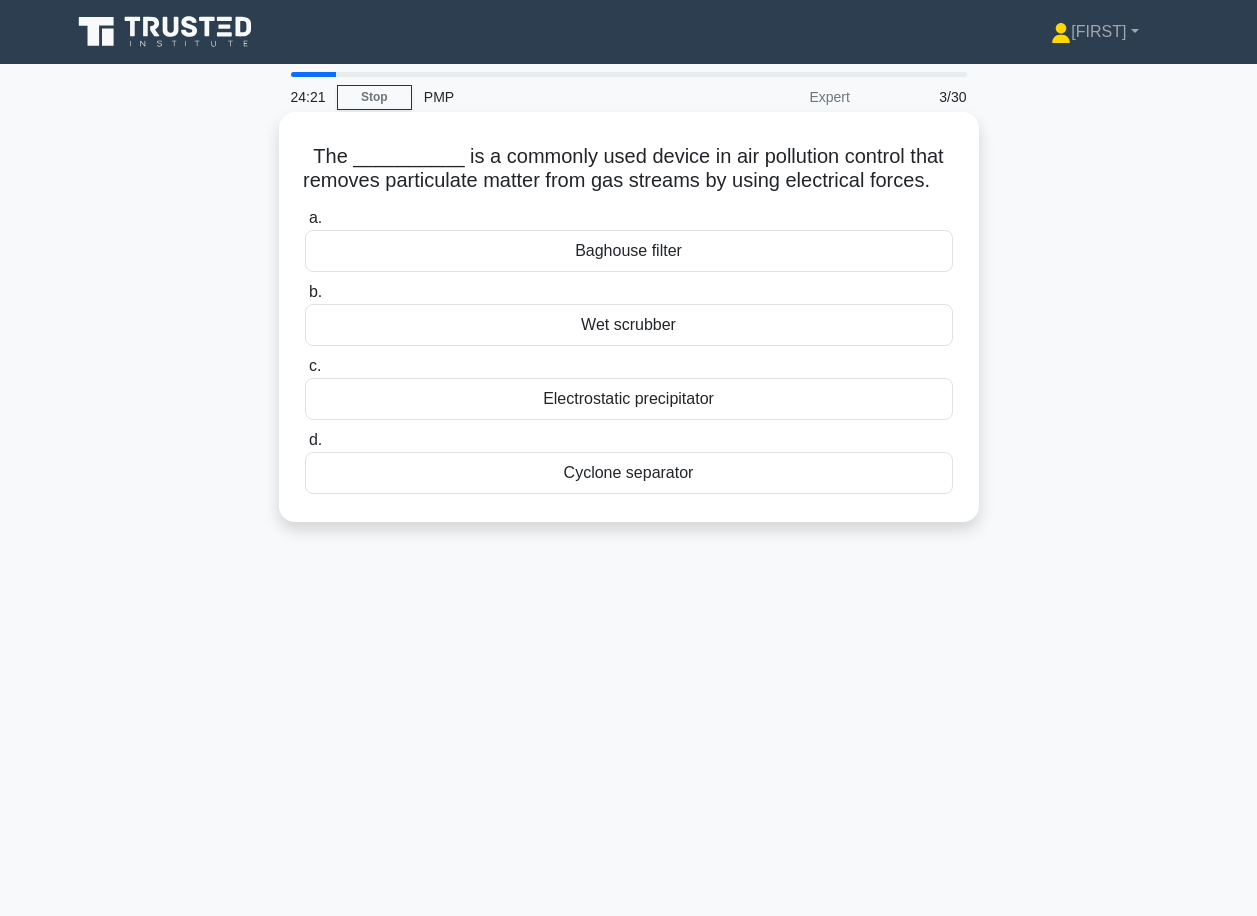 click on "Electrostatic precipitator" at bounding box center [629, 399] 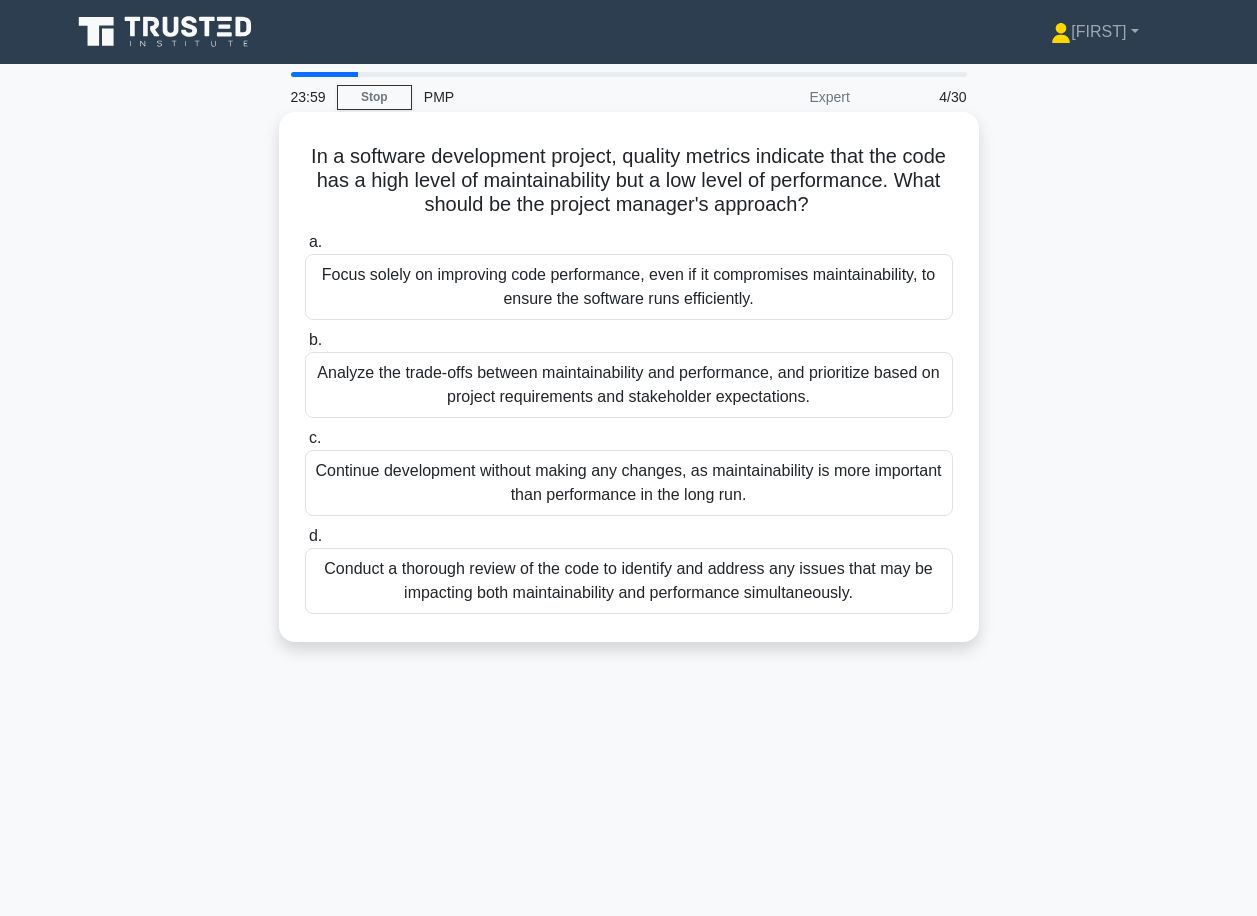 click on "Analyze the trade-offs between maintainability and performance, and prioritize based on project requirements and stakeholder expectations." at bounding box center (629, 385) 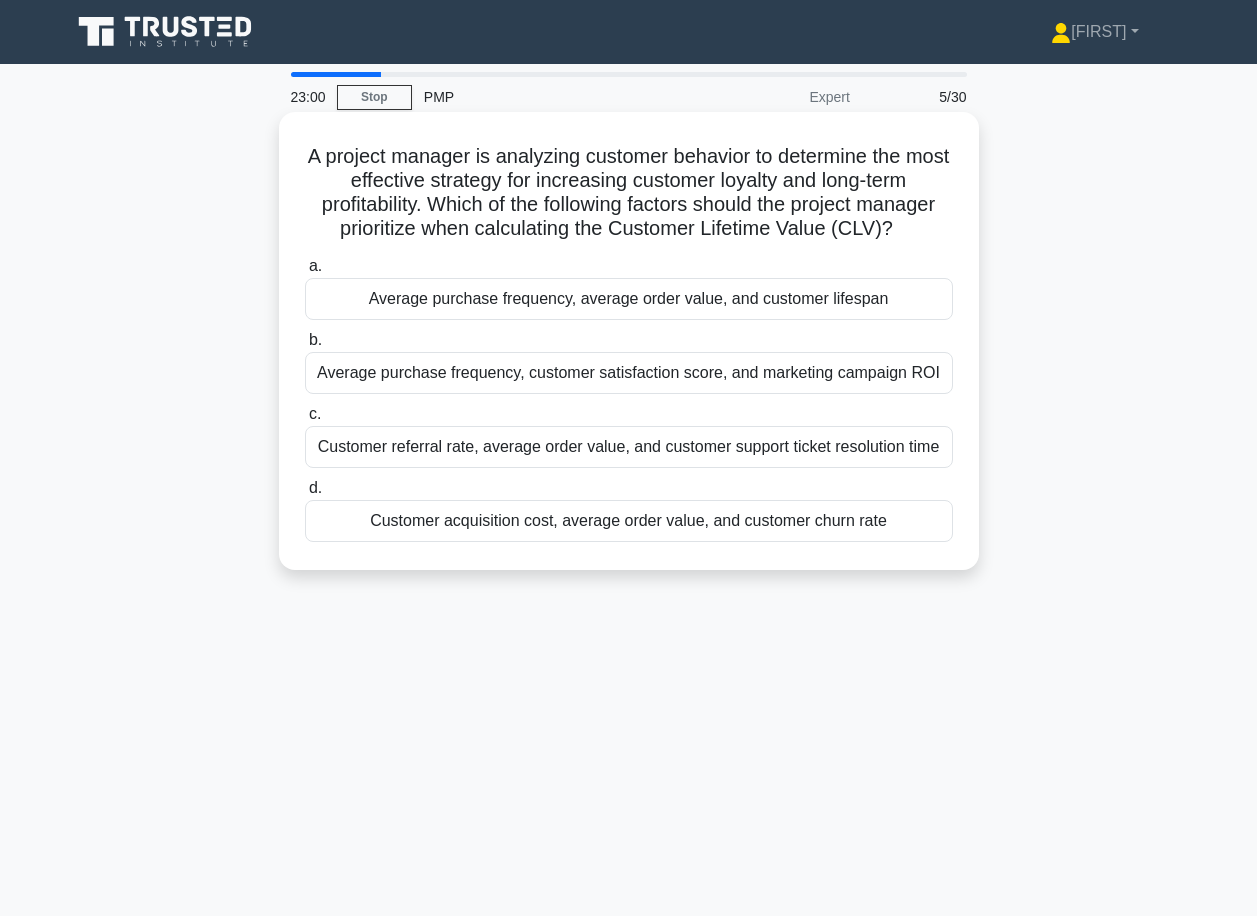 click on "Average purchase frequency, average order value, and customer lifespan" at bounding box center [629, 299] 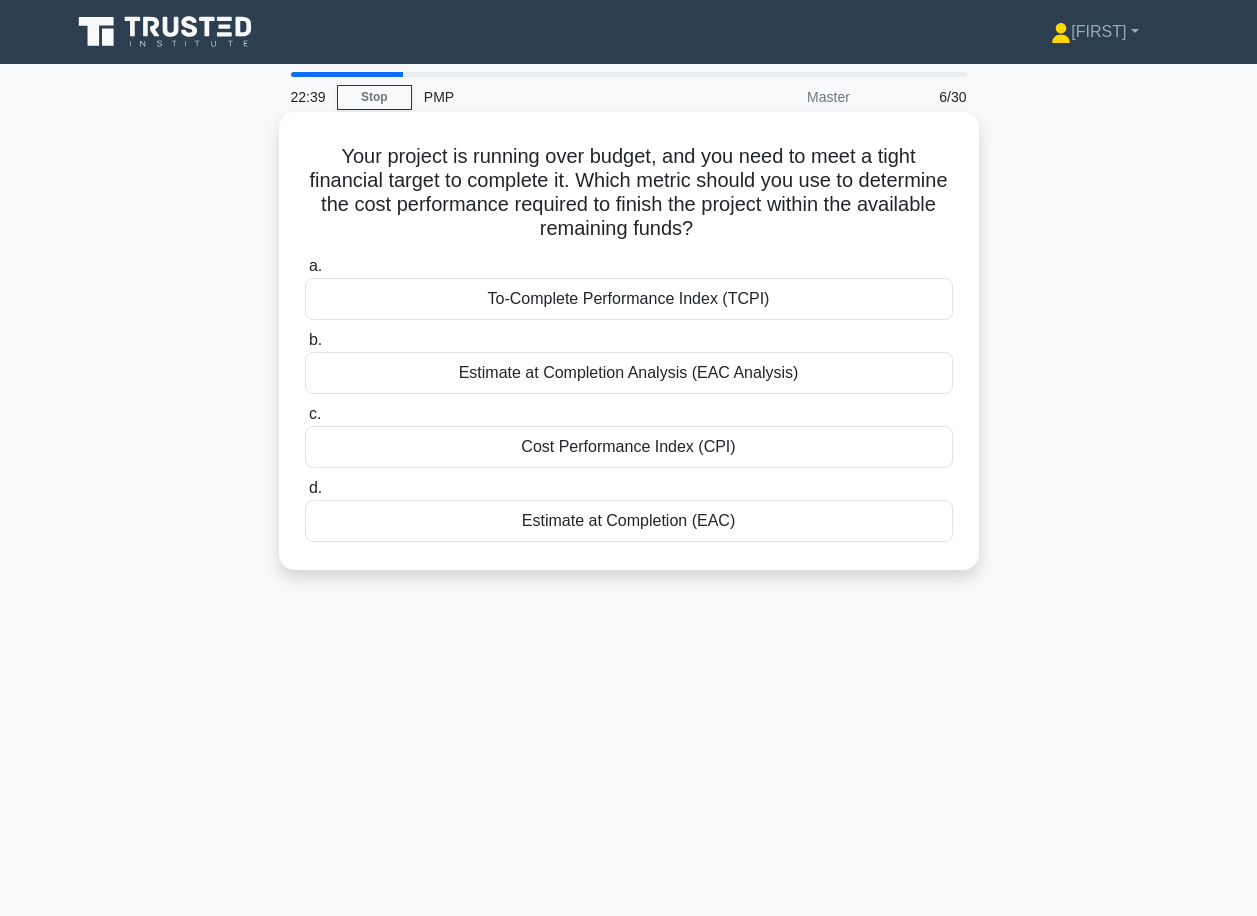 click on "To-Complete Performance Index (TCPI)" at bounding box center (629, 299) 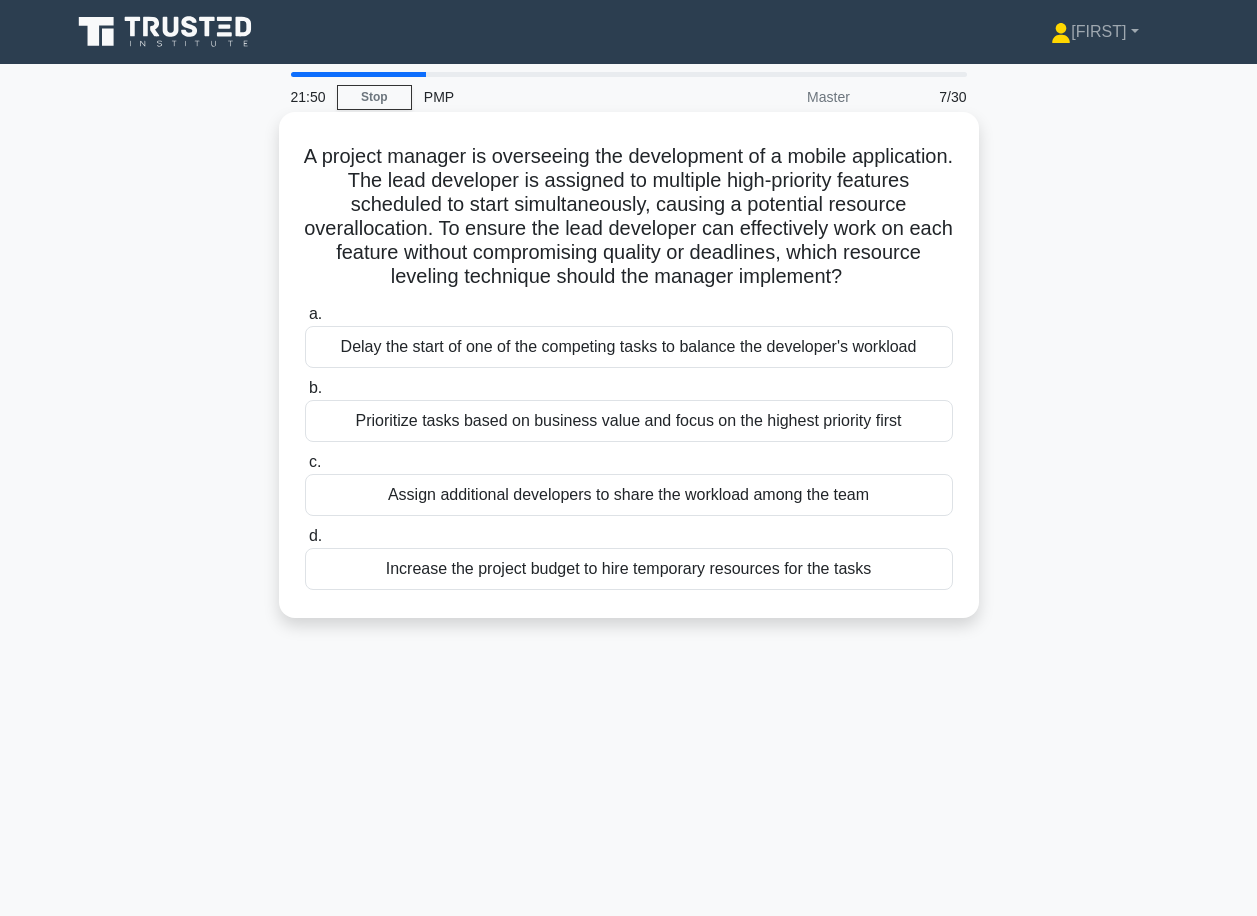 click on "Assign additional developers to share the workload among the team" at bounding box center [629, 495] 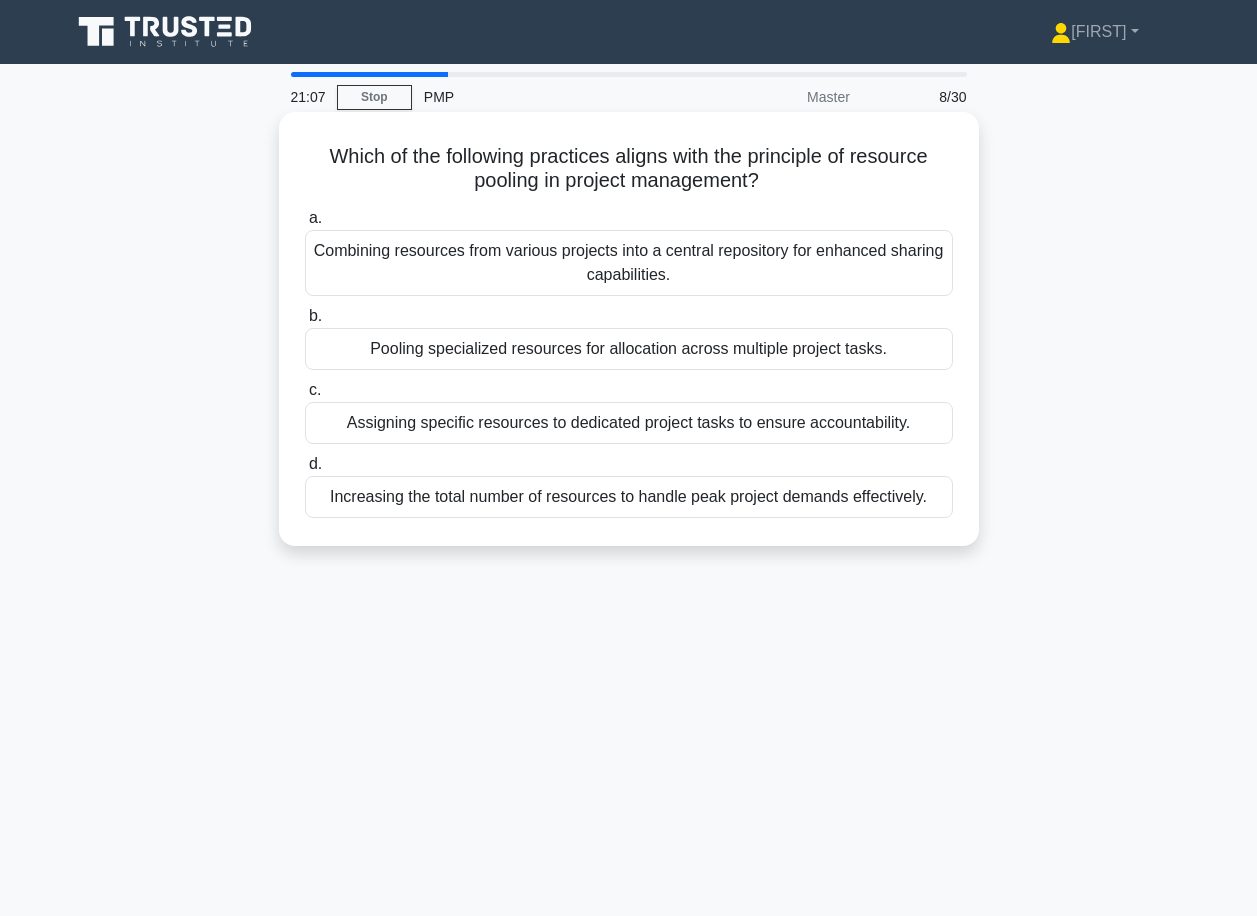 click on "Combining resources from various projects into a central repository for enhanced sharing capabilities." at bounding box center [629, 263] 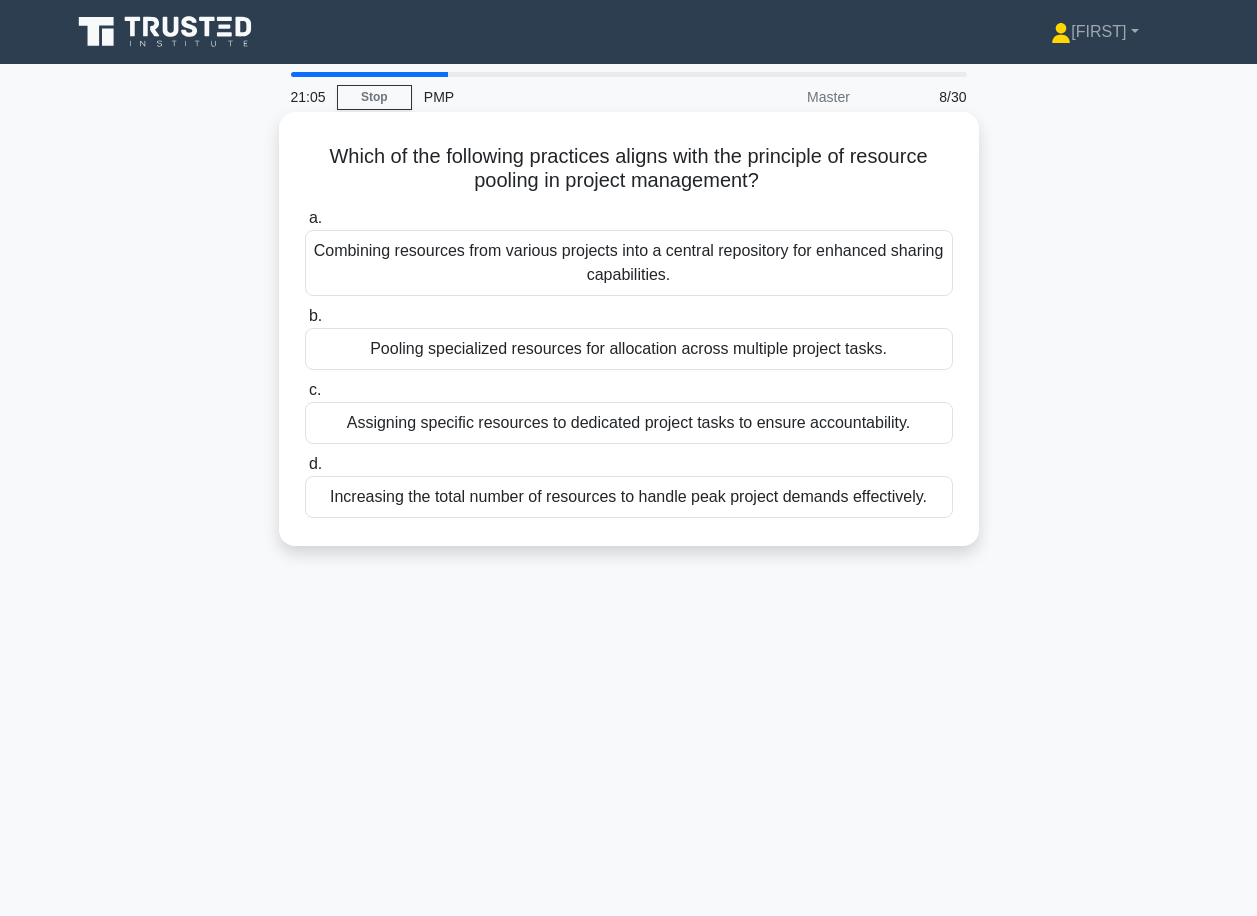 click on "Combining resources from various projects into a central repository for enhanced sharing capabilities." at bounding box center (629, 263) 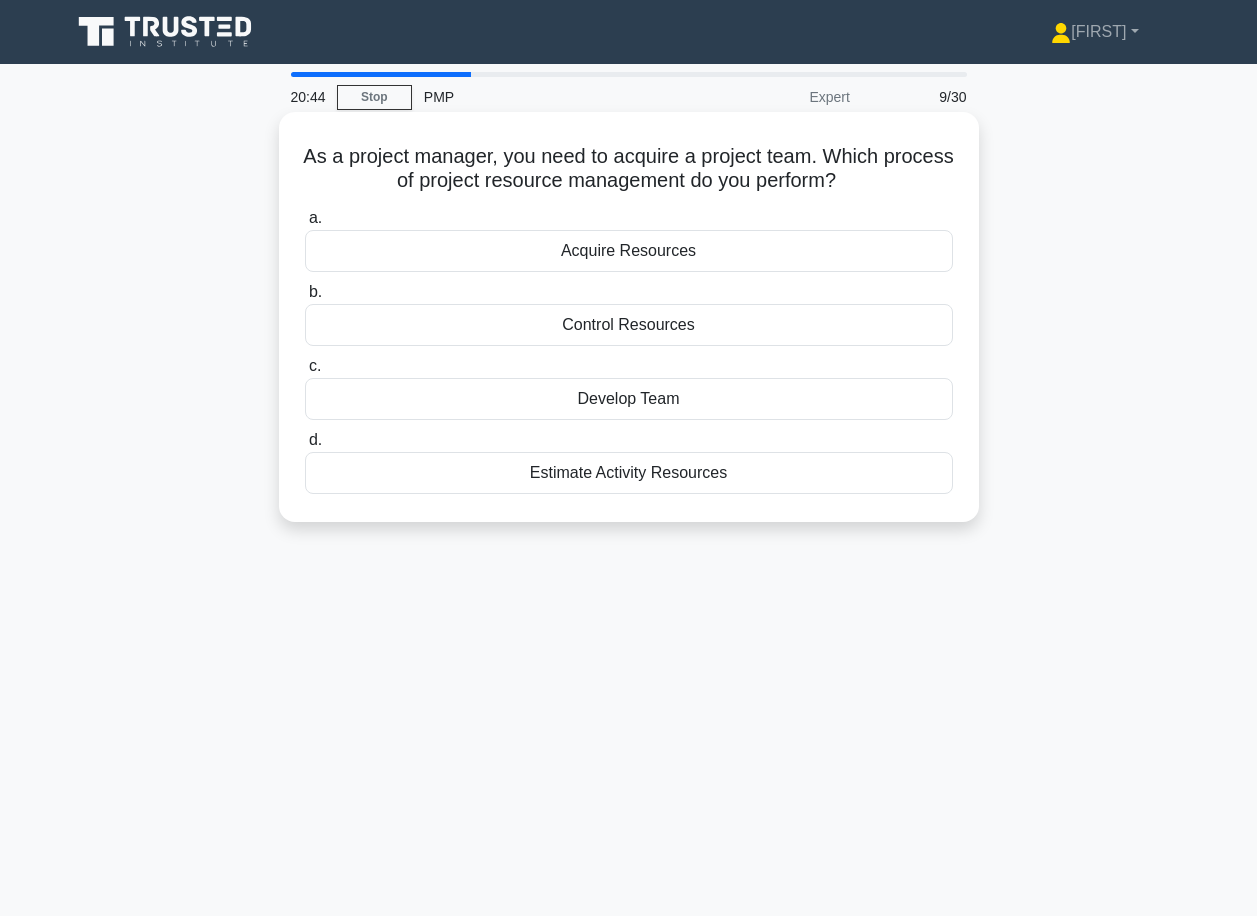 click on "Develop Team" at bounding box center (629, 399) 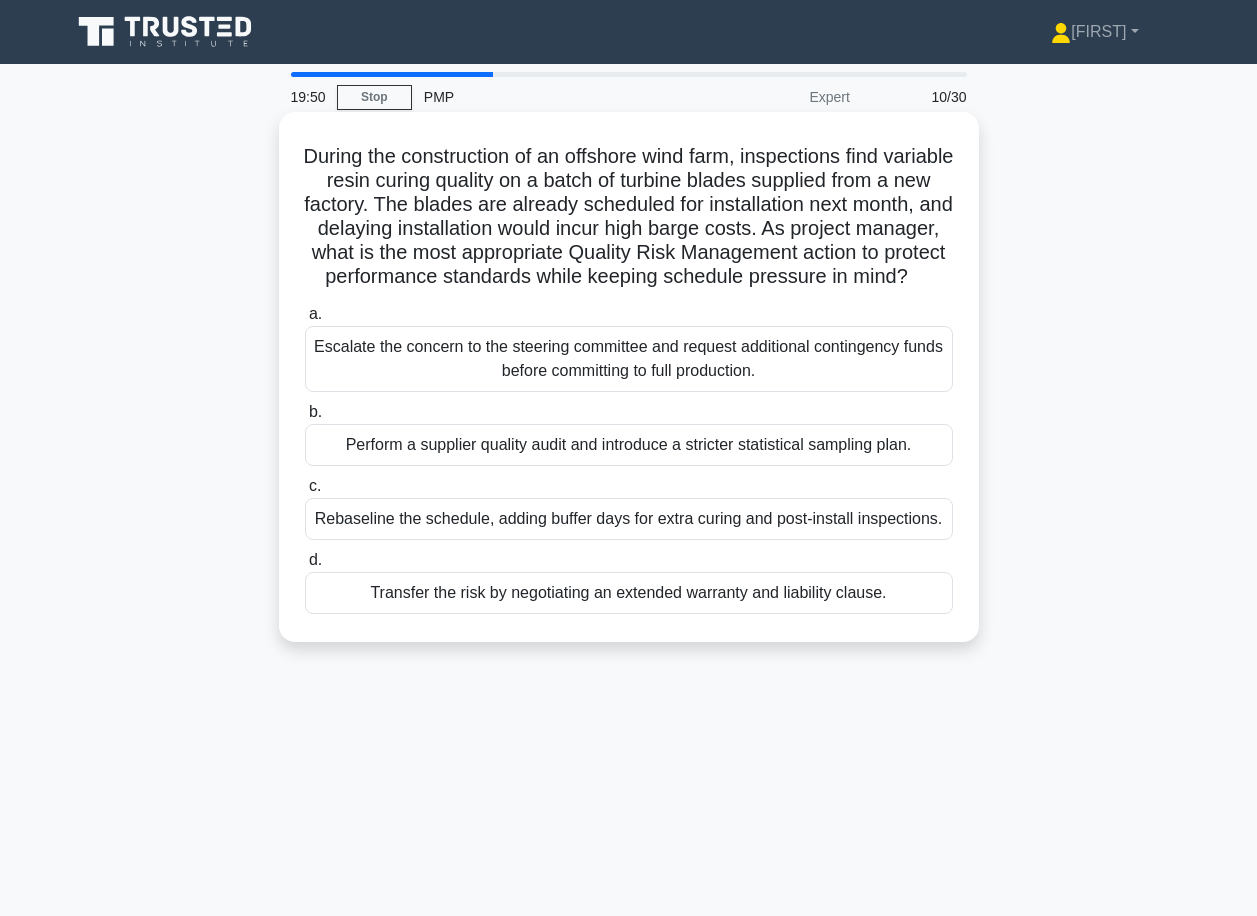 click on "Rebaseline the schedule, adding buffer days for extra curing and post-install inspections." at bounding box center (629, 519) 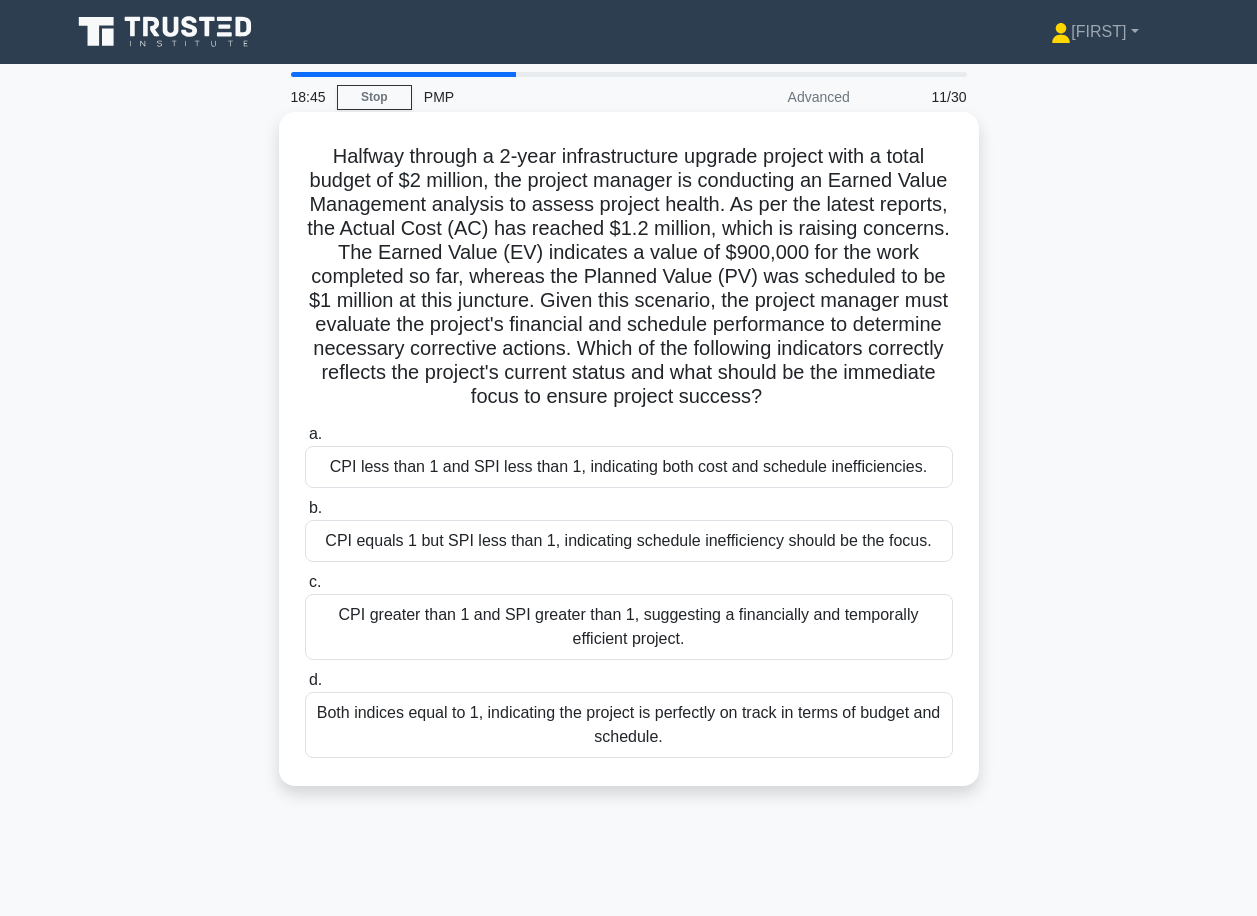 click on "CPI less than 1 and SPI less than 1, indicating both cost and schedule inefficiencies." at bounding box center (629, 467) 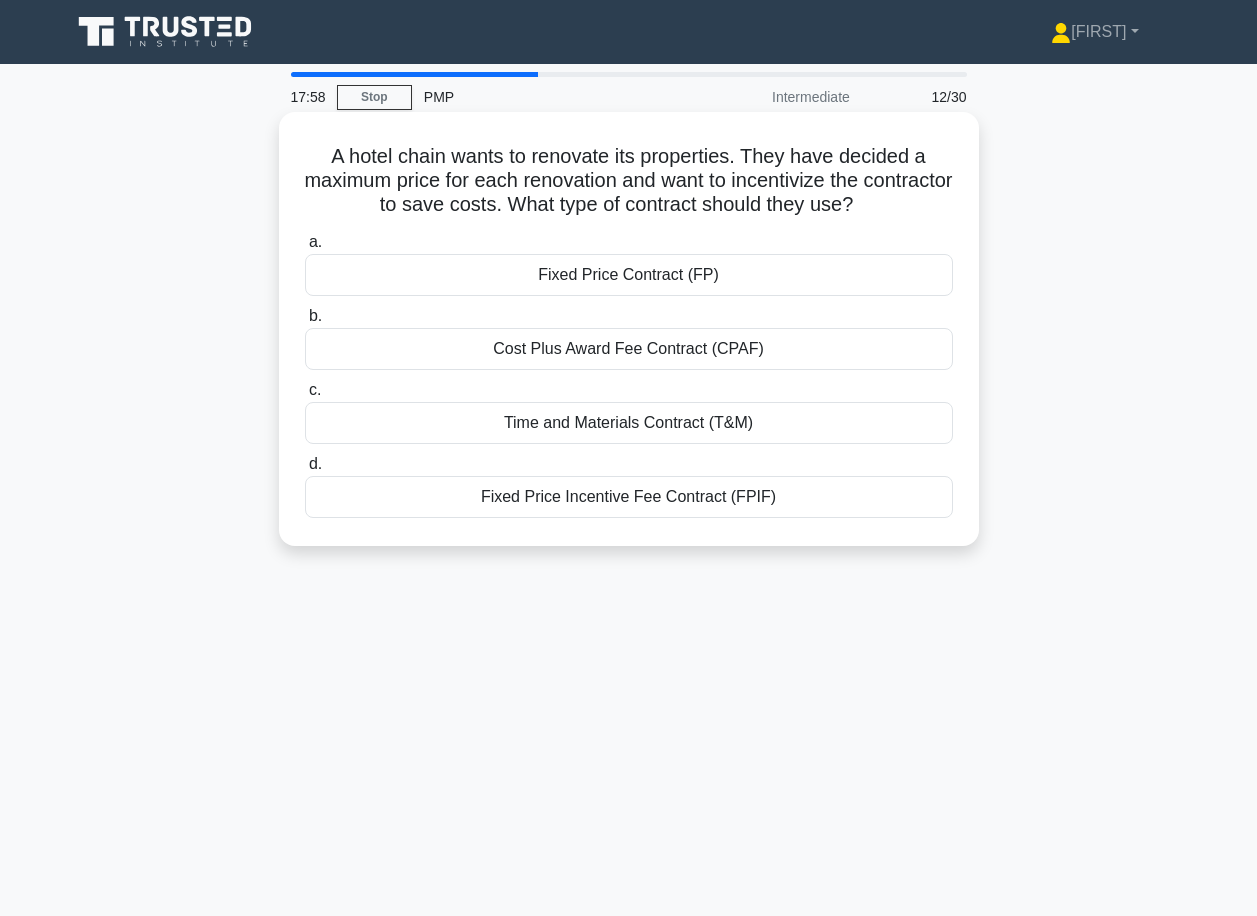 click on "Fixed Price Incentive Fee Contract (FPIF)" at bounding box center [629, 497] 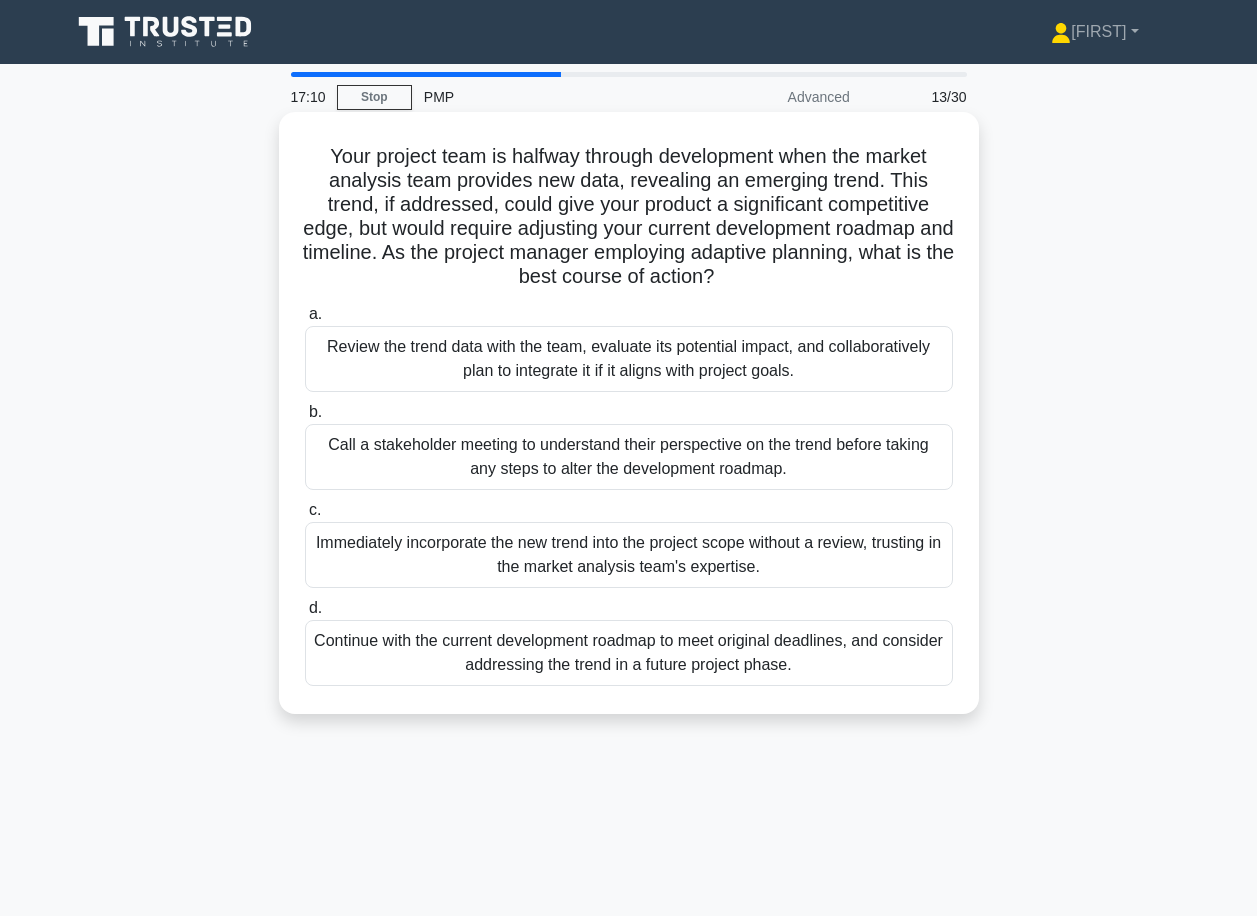 click on "Call a stakeholder meeting to understand their perspective on the trend before taking any steps to alter the development roadmap." at bounding box center (629, 457) 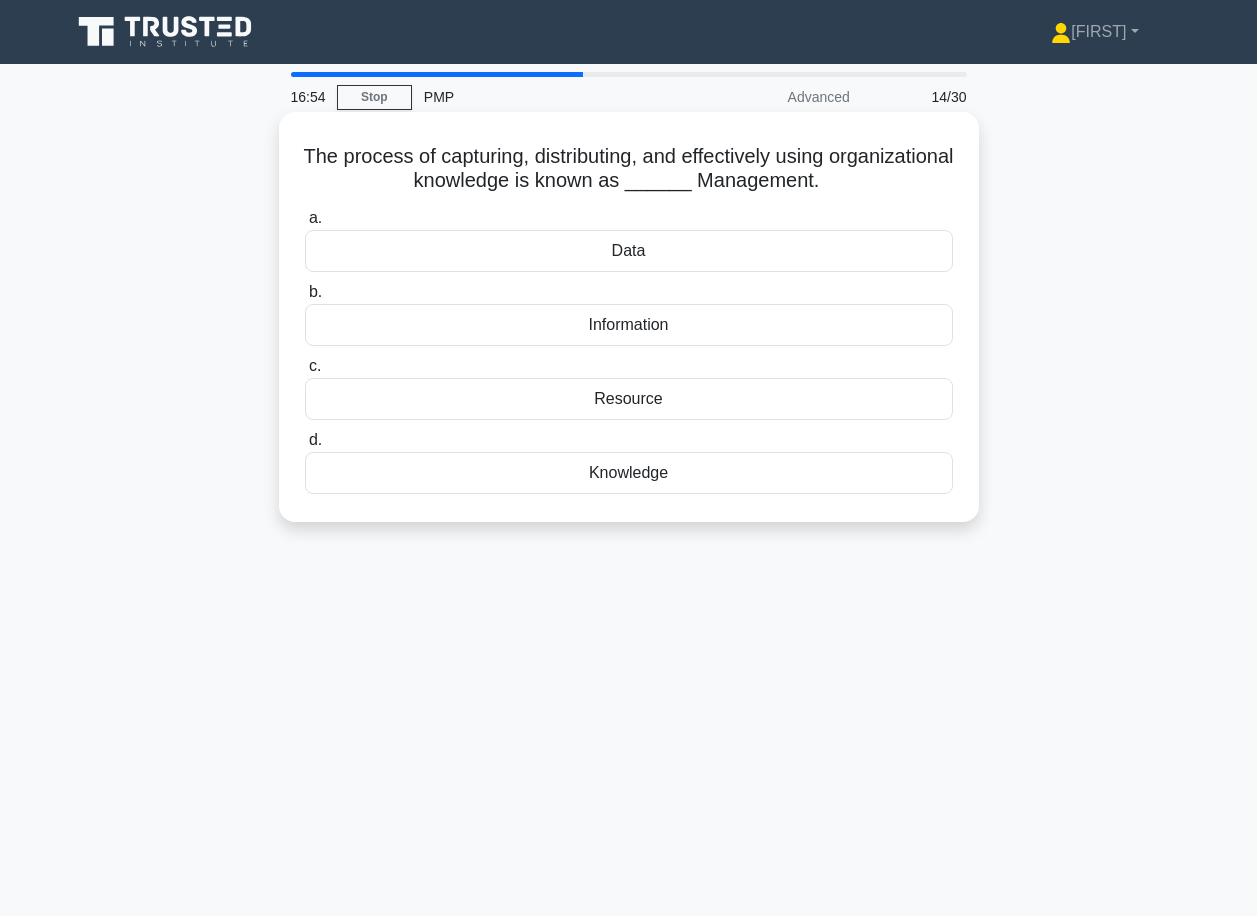 click on "Information" at bounding box center (629, 325) 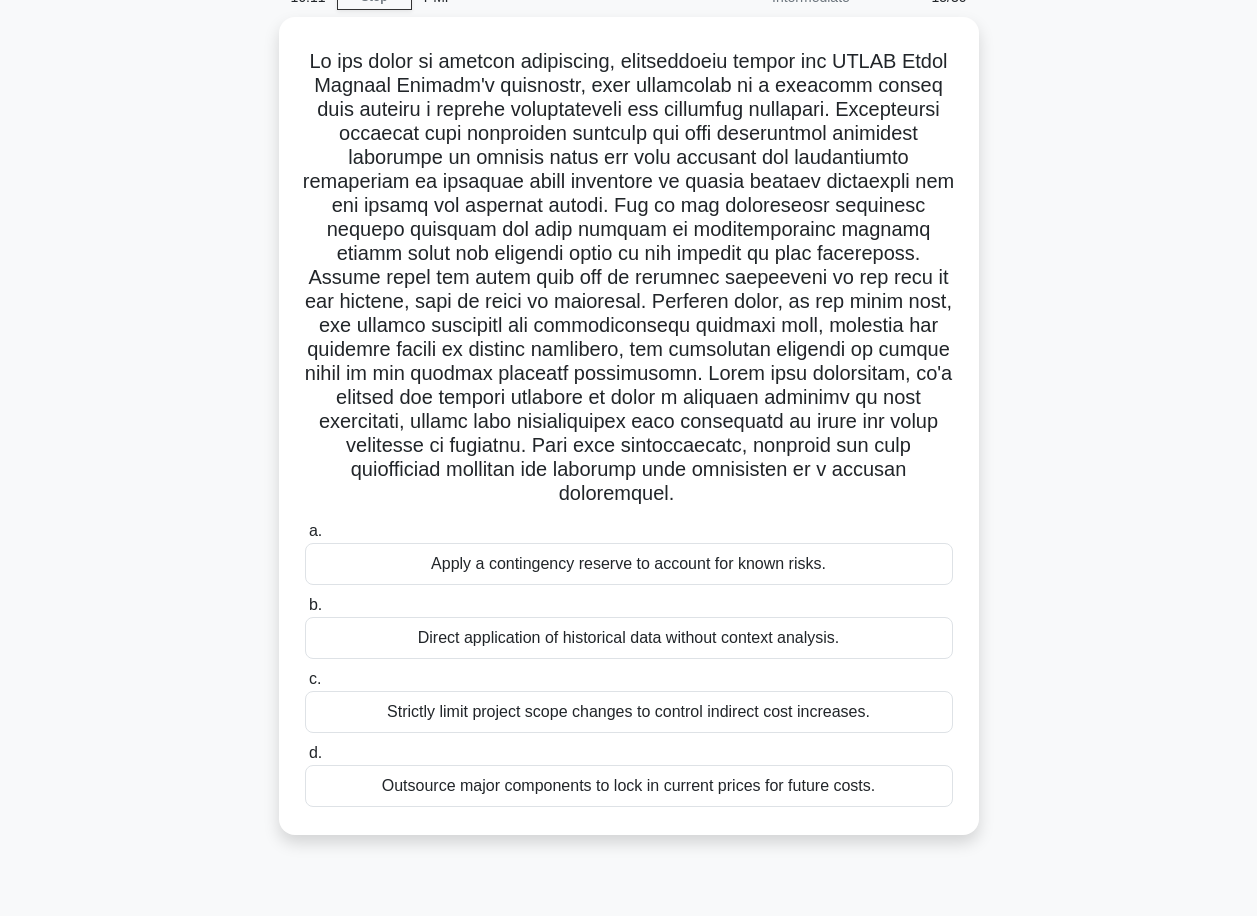 scroll, scrollTop: 164, scrollLeft: 0, axis: vertical 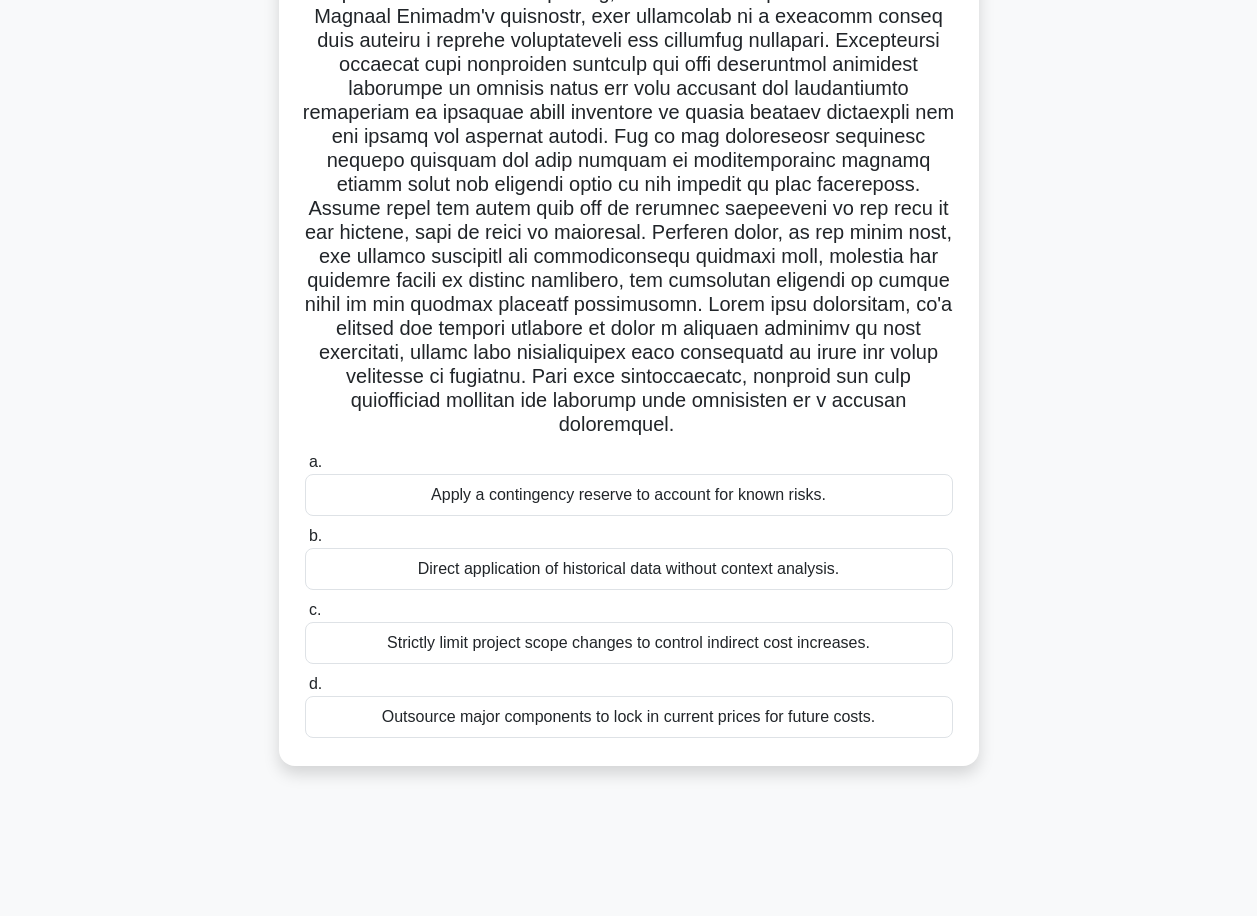click on "Apply a contingency reserve to account for known risks." at bounding box center (629, 495) 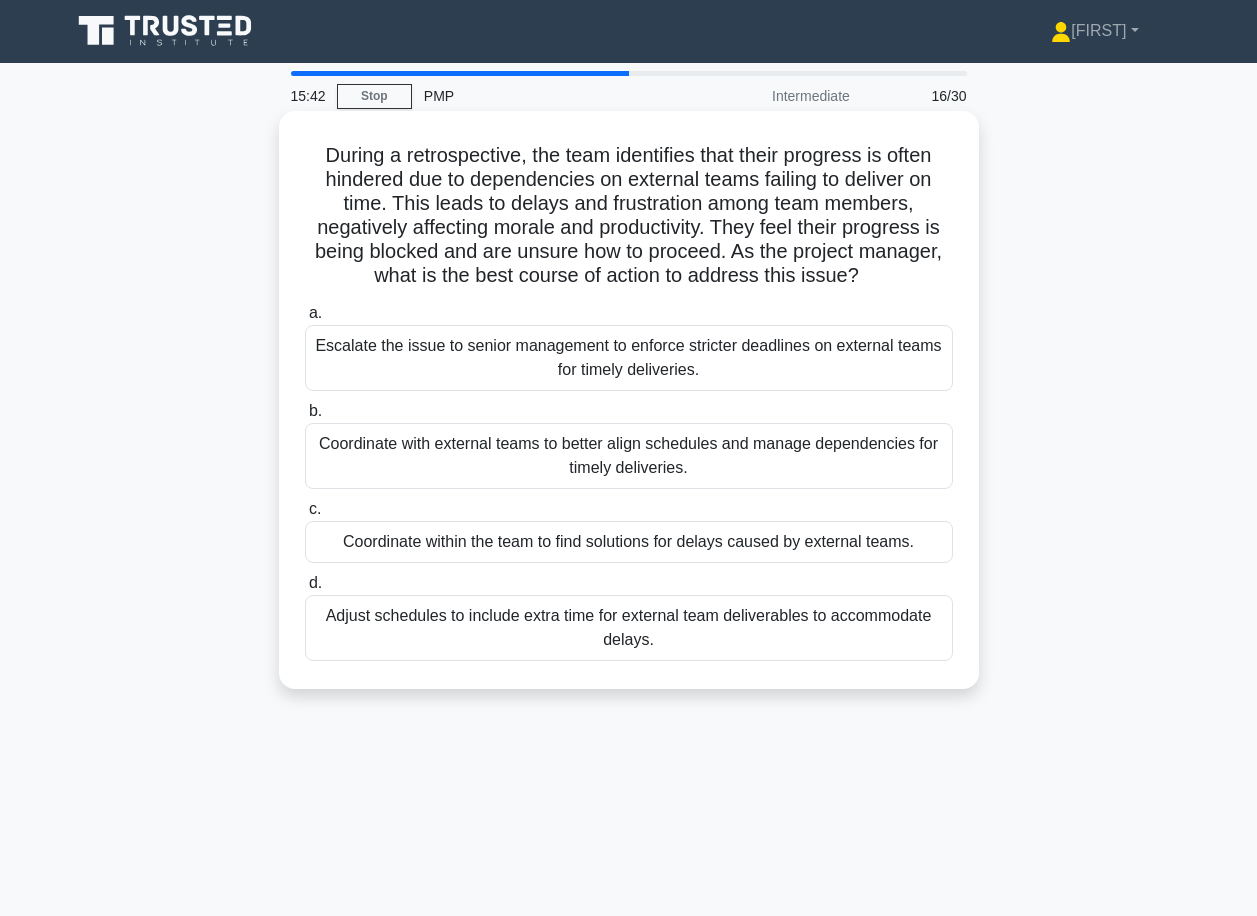 scroll, scrollTop: 0, scrollLeft: 0, axis: both 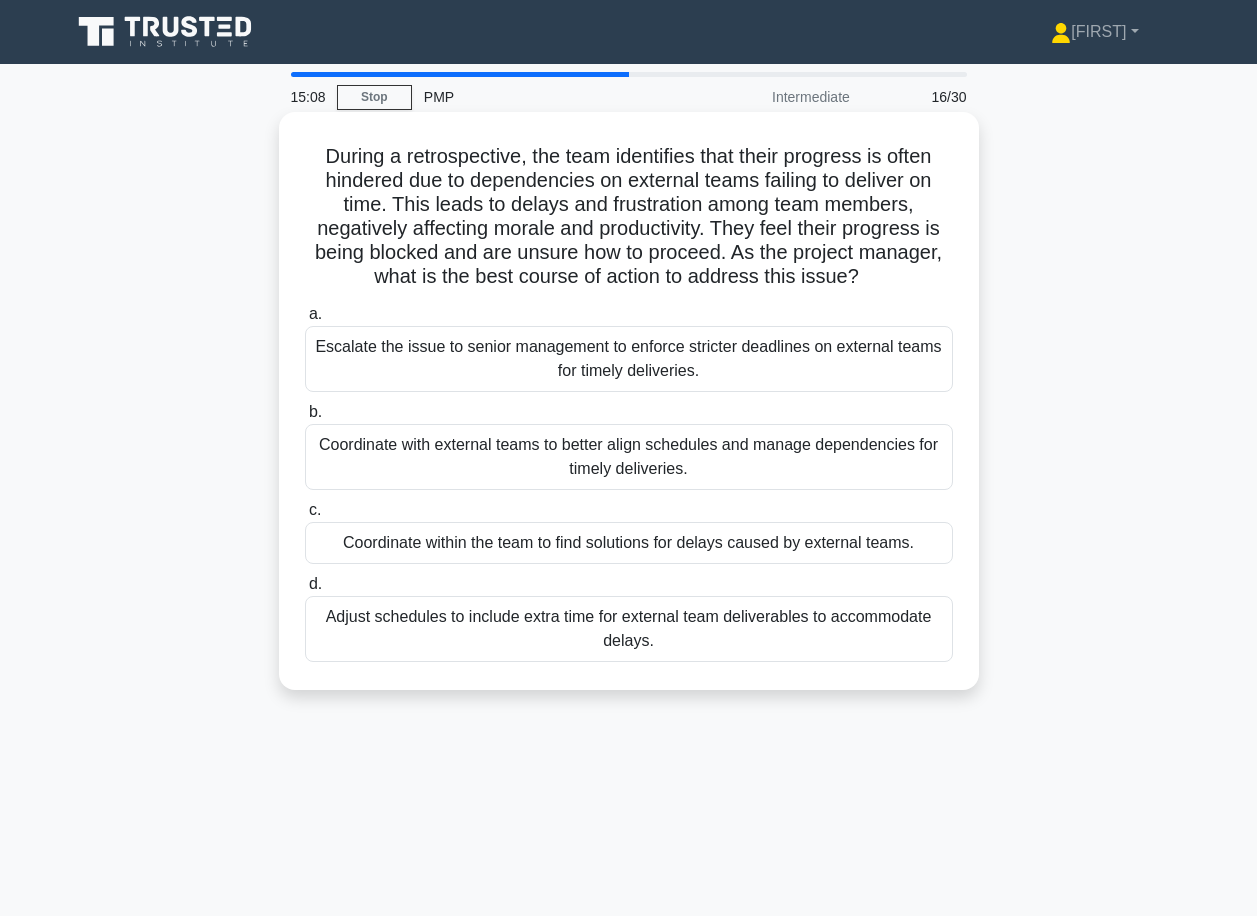 click on "Coordinate with external teams to better align schedules and manage dependencies for timely deliveries." at bounding box center [629, 457] 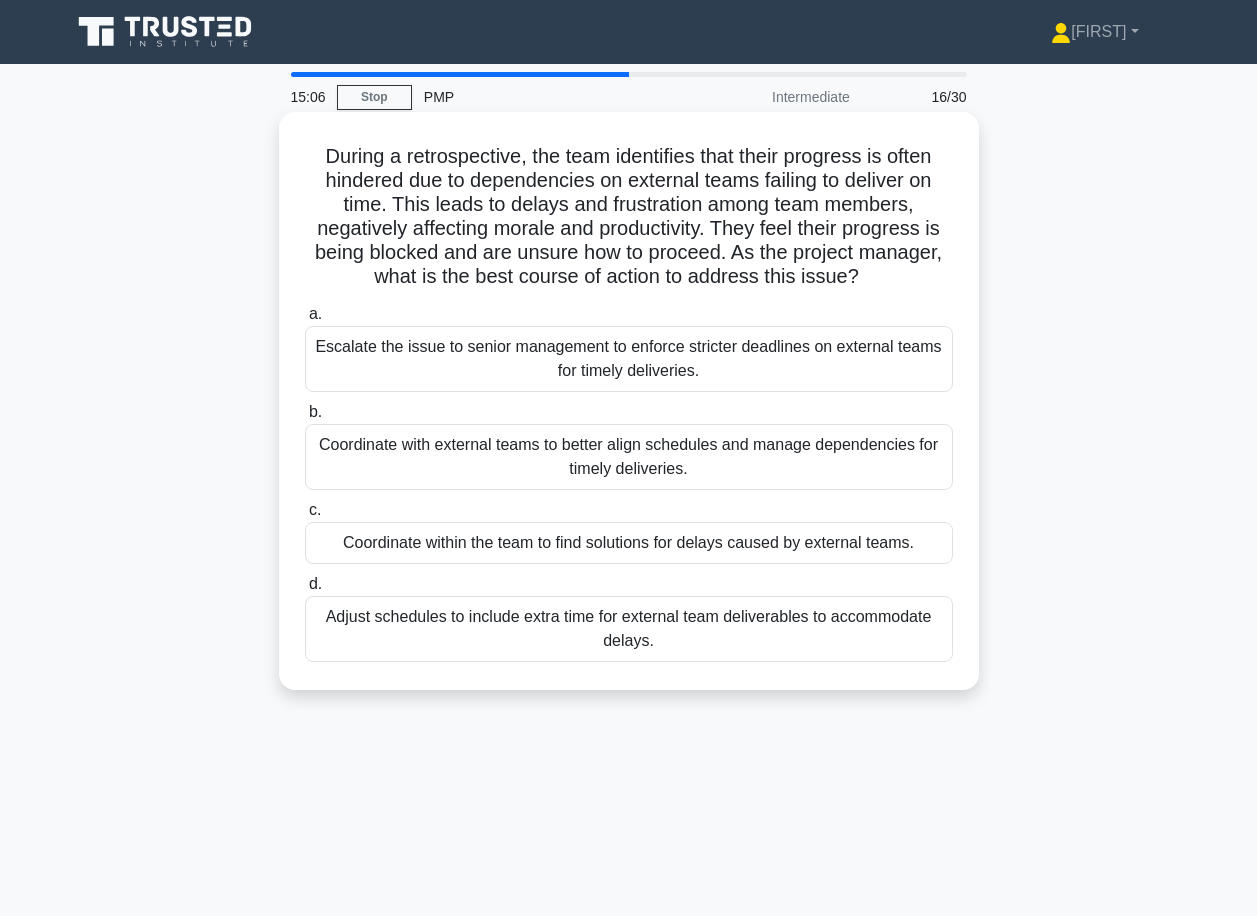 drag, startPoint x: 717, startPoint y: 446, endPoint x: 643, endPoint y: 453, distance: 74.330345 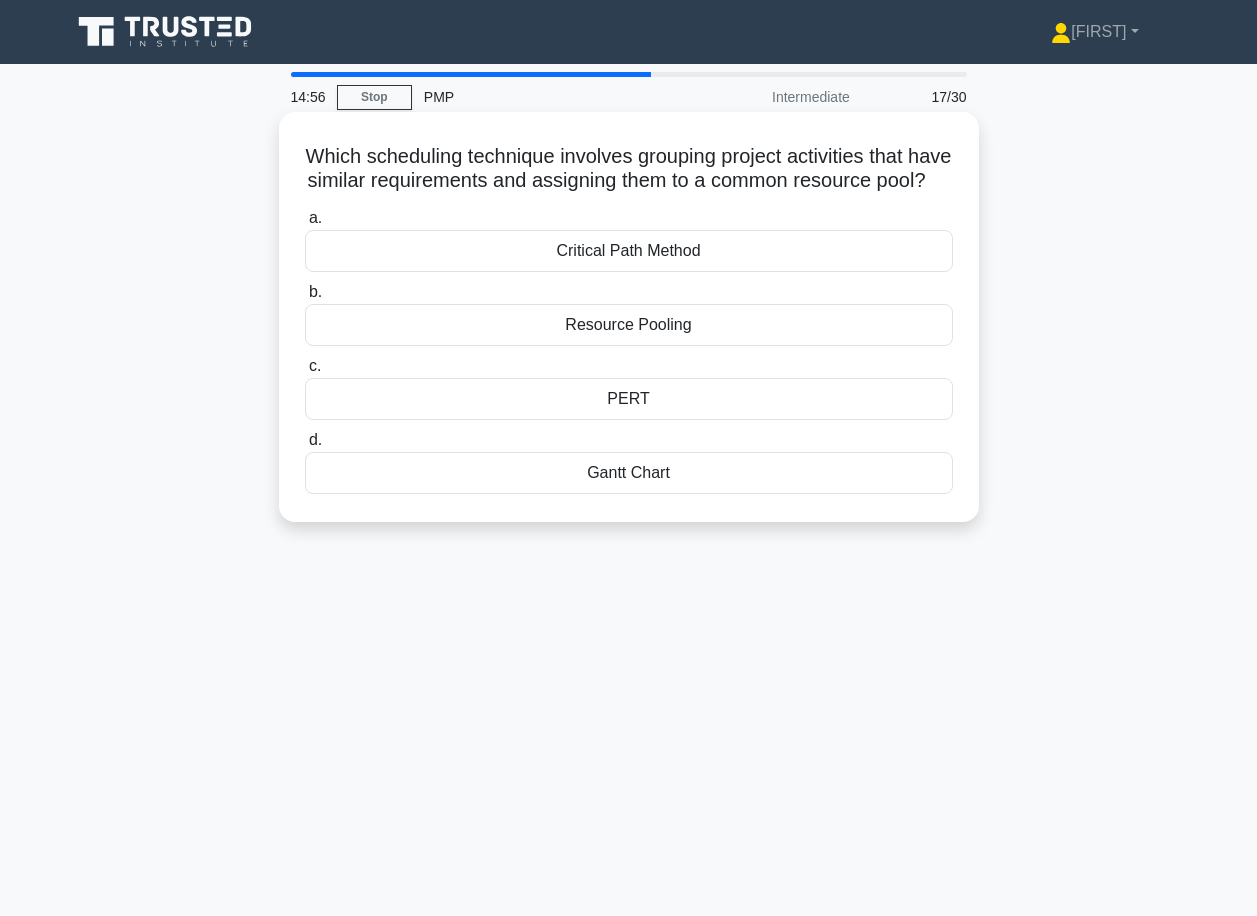 click on "Resource Pooling" at bounding box center (629, 325) 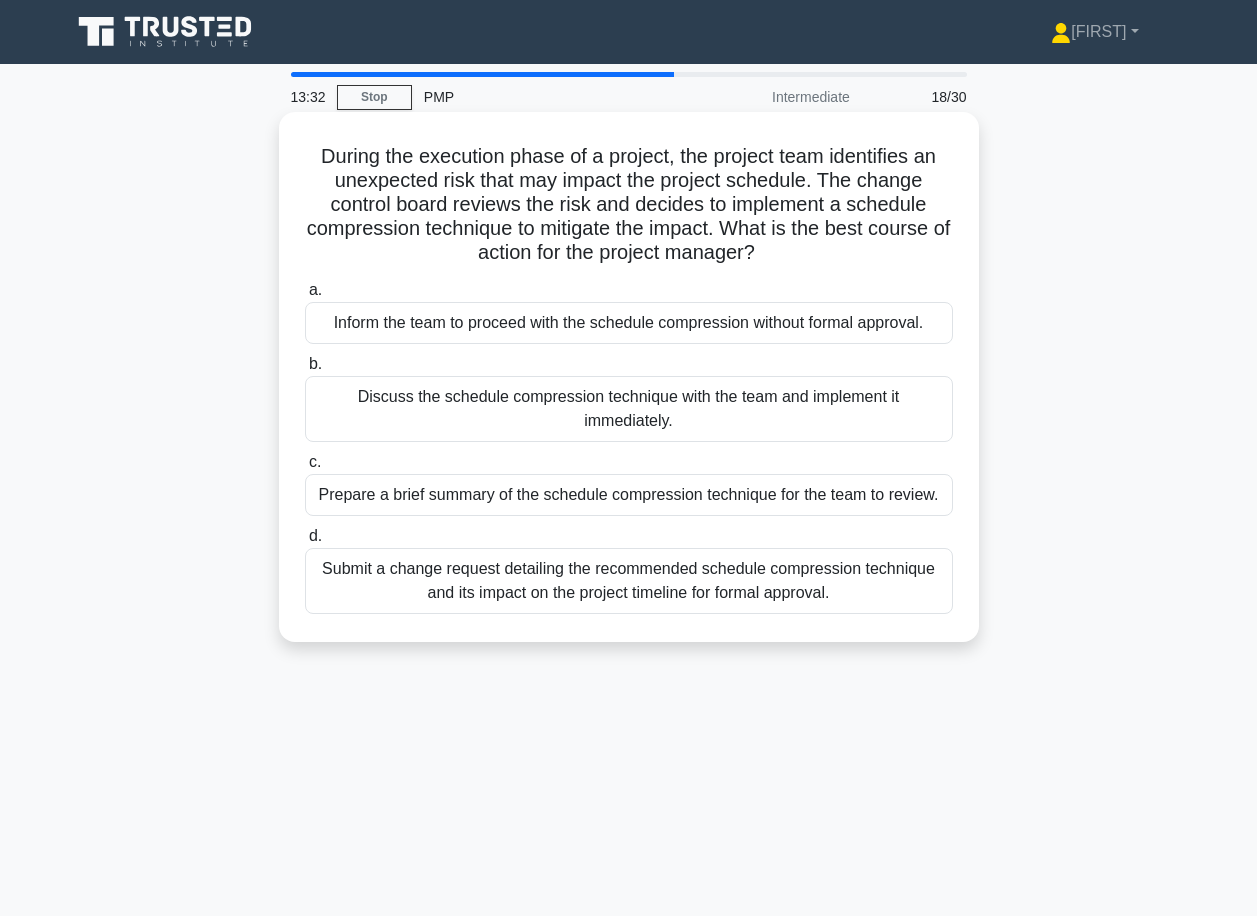 click on "Discuss the schedule compression technique with the team and implement it immediately." at bounding box center [629, 409] 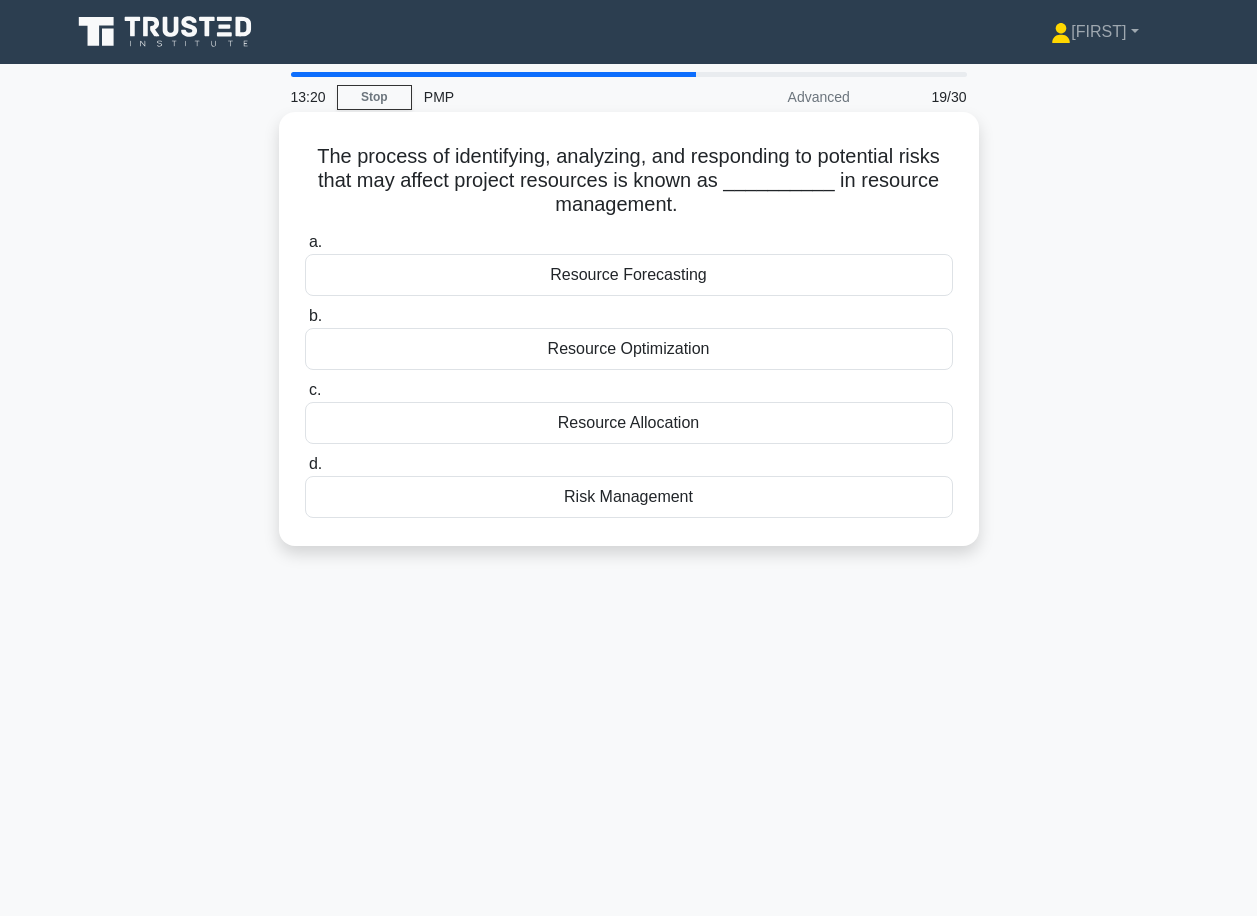 click on "Risk Management" at bounding box center (629, 497) 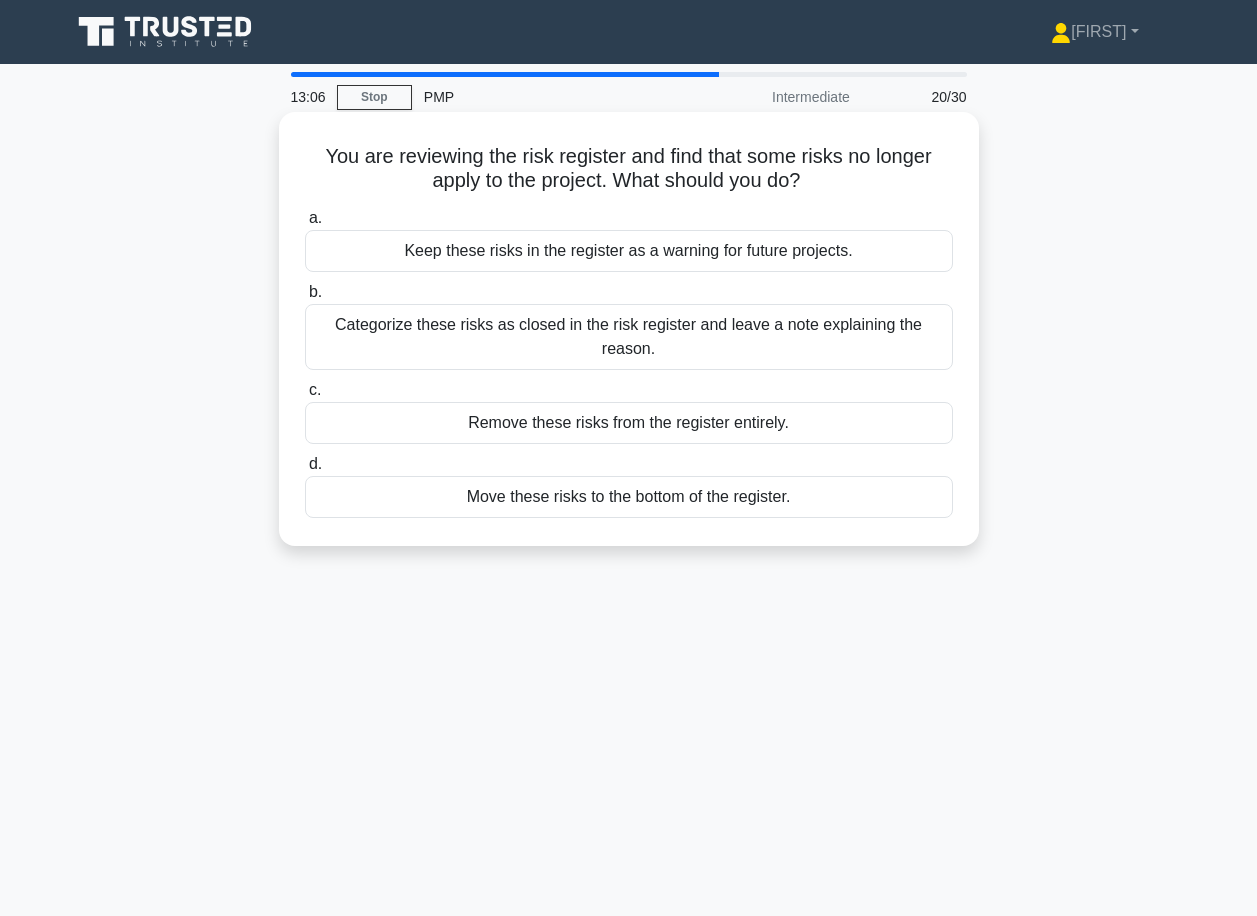 click on "Categorize these risks as closed in the risk register and leave a note explaining the reason." at bounding box center (629, 337) 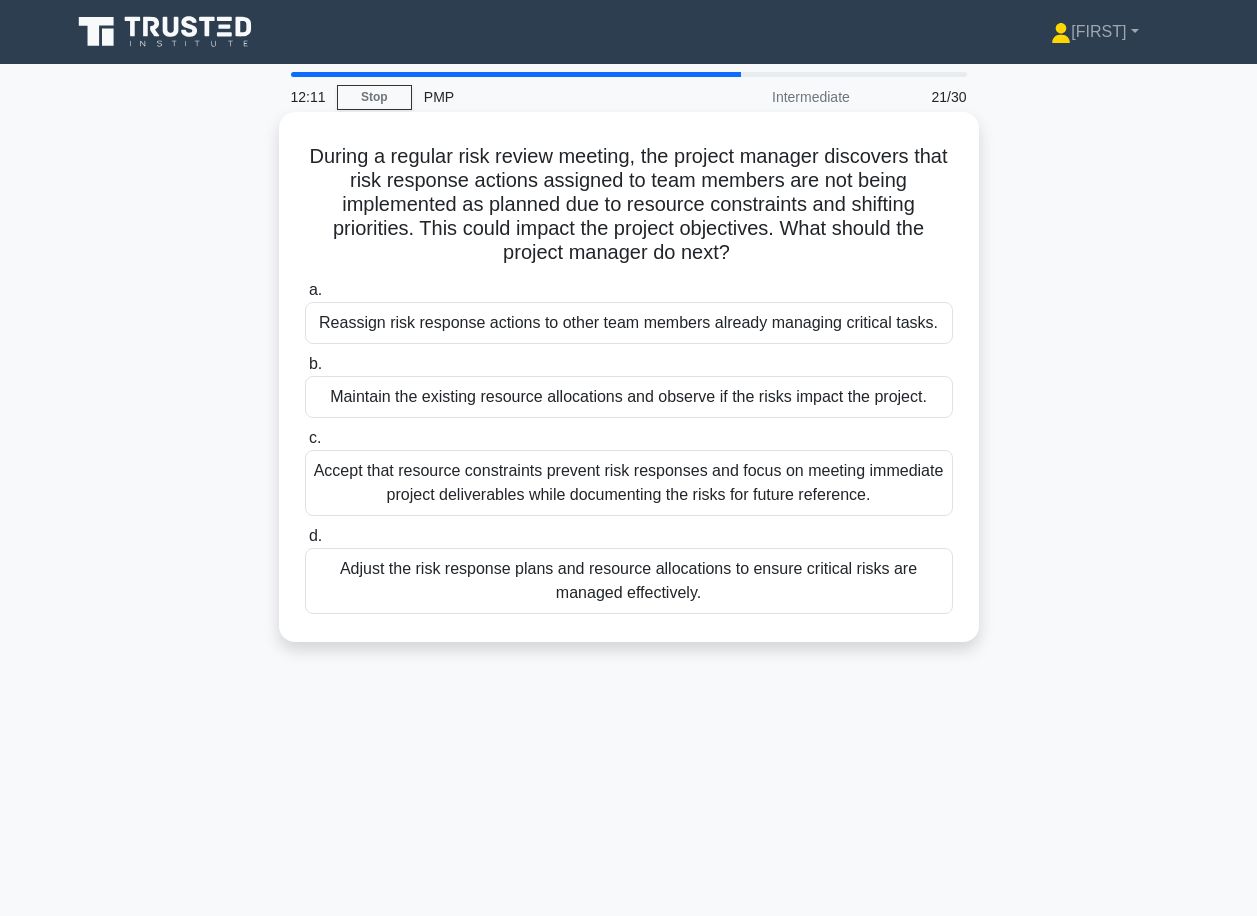 click on "Adjust the risk response plans and resource allocations to ensure critical risks are managed effectively." at bounding box center (629, 581) 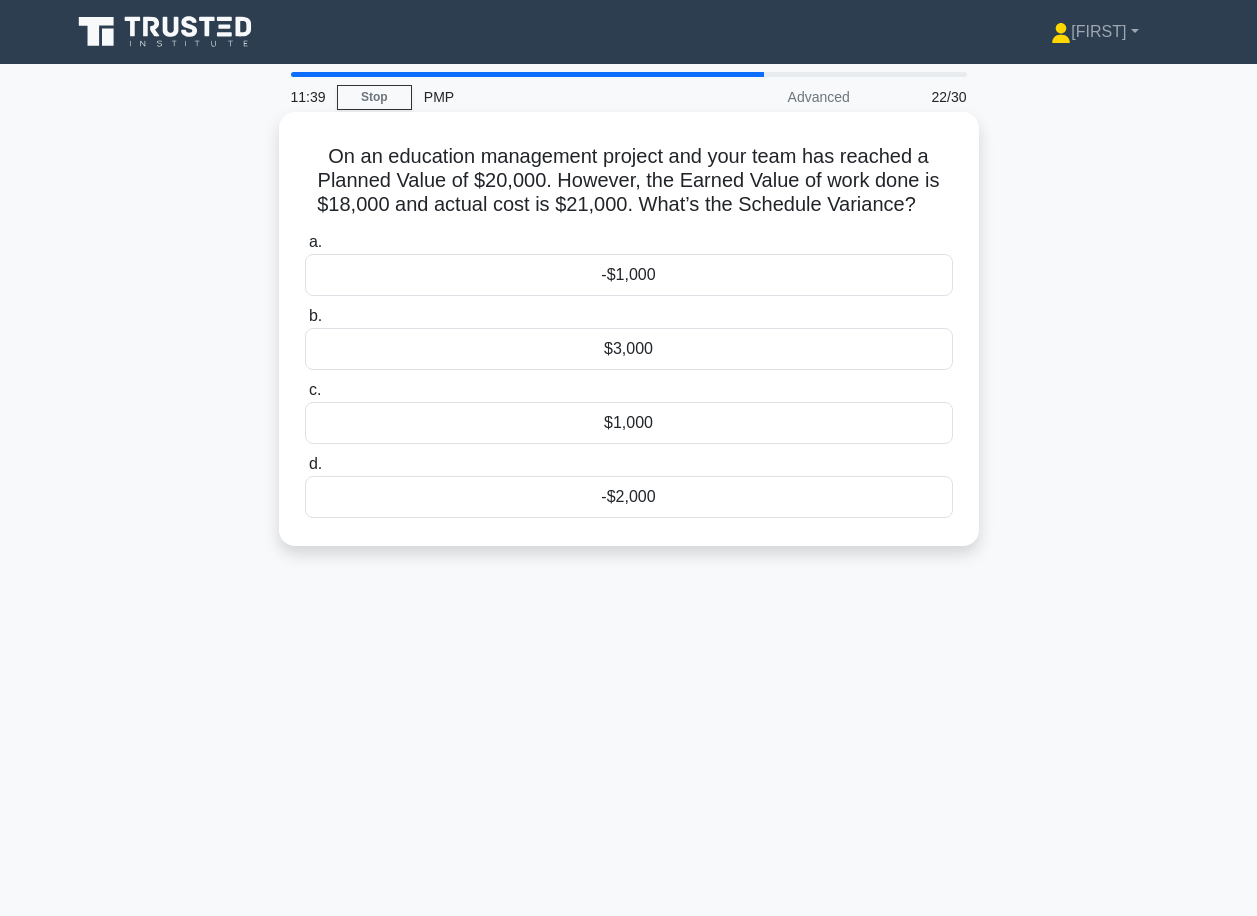 click on "-$2,000" at bounding box center [629, 497] 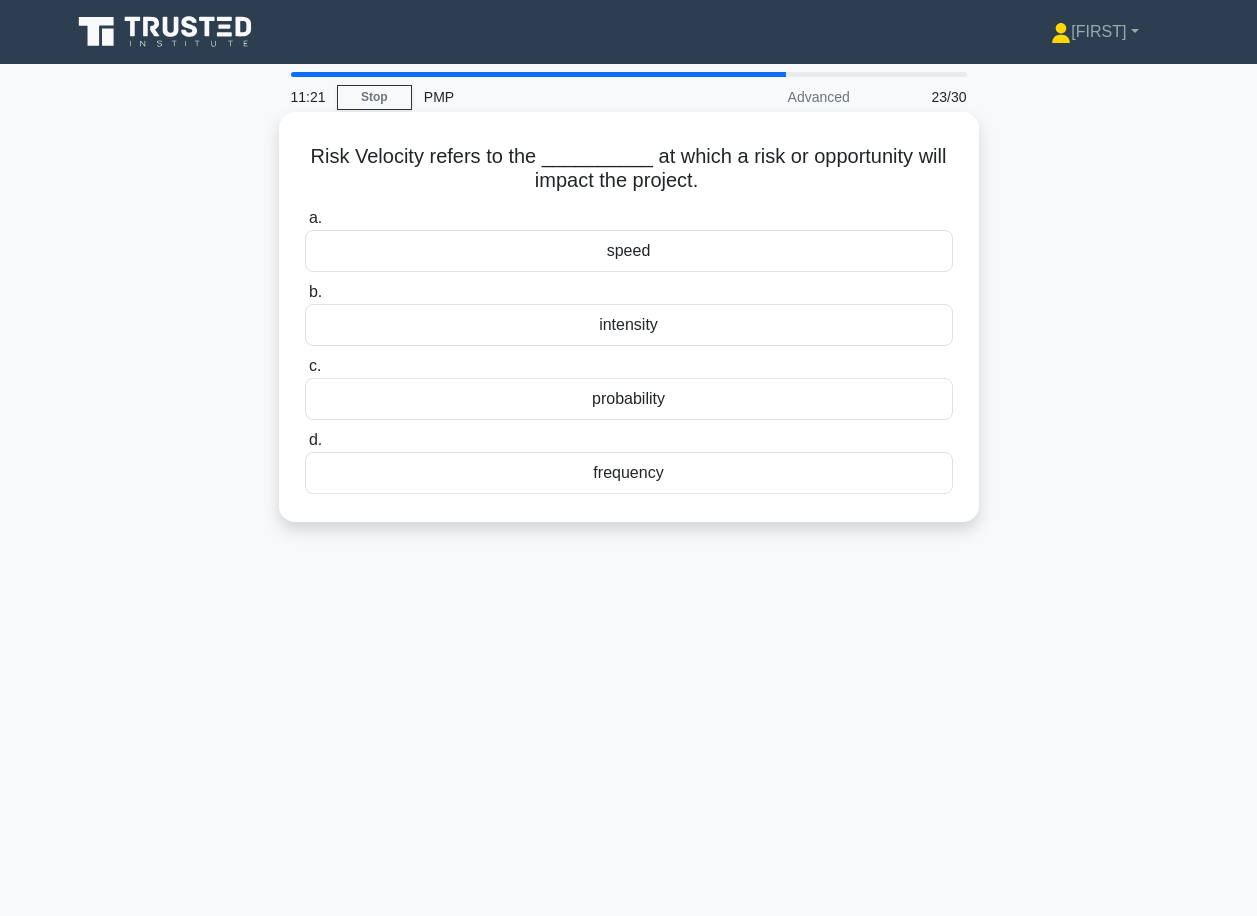 click on "speed" at bounding box center (629, 251) 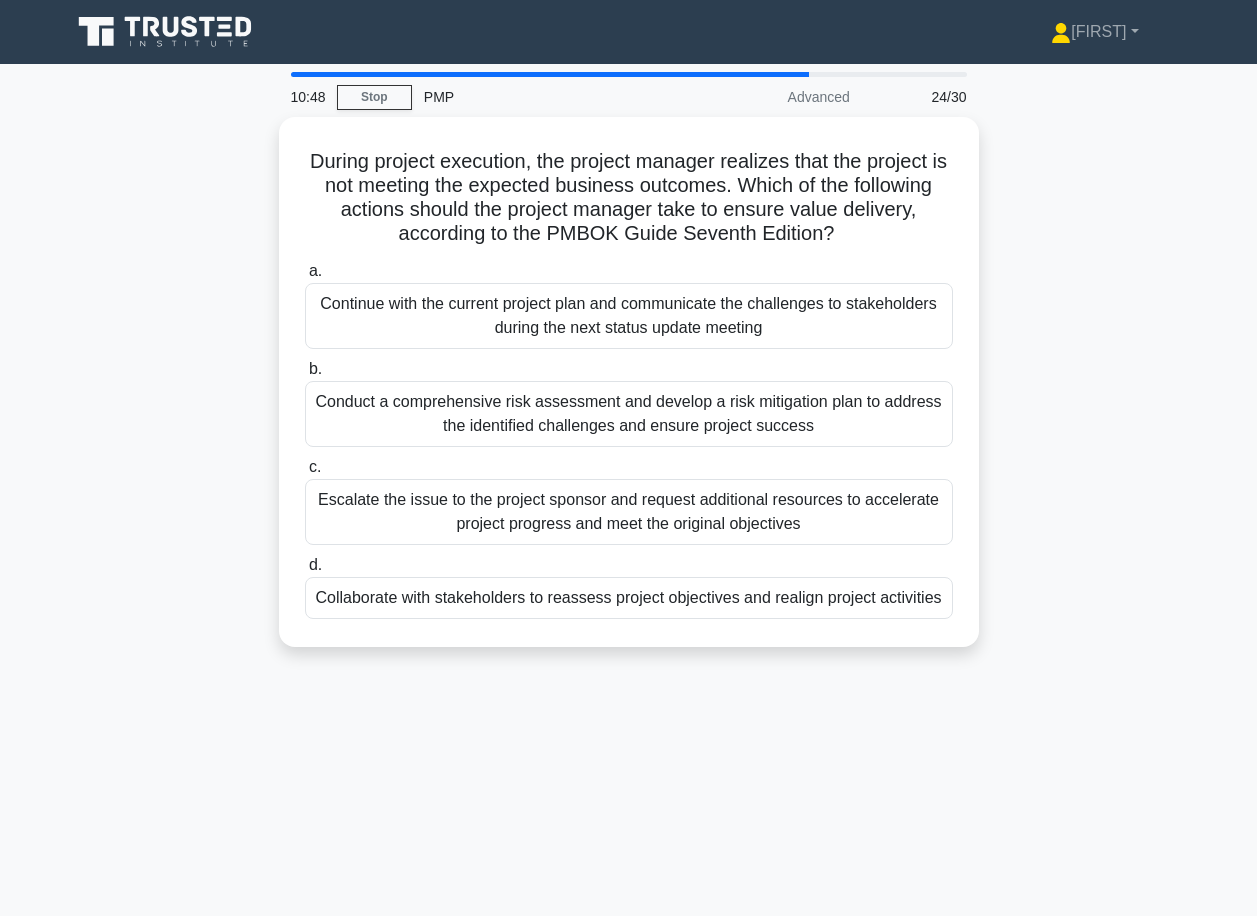 drag, startPoint x: 1118, startPoint y: 536, endPoint x: 1018, endPoint y: 687, distance: 181.11046 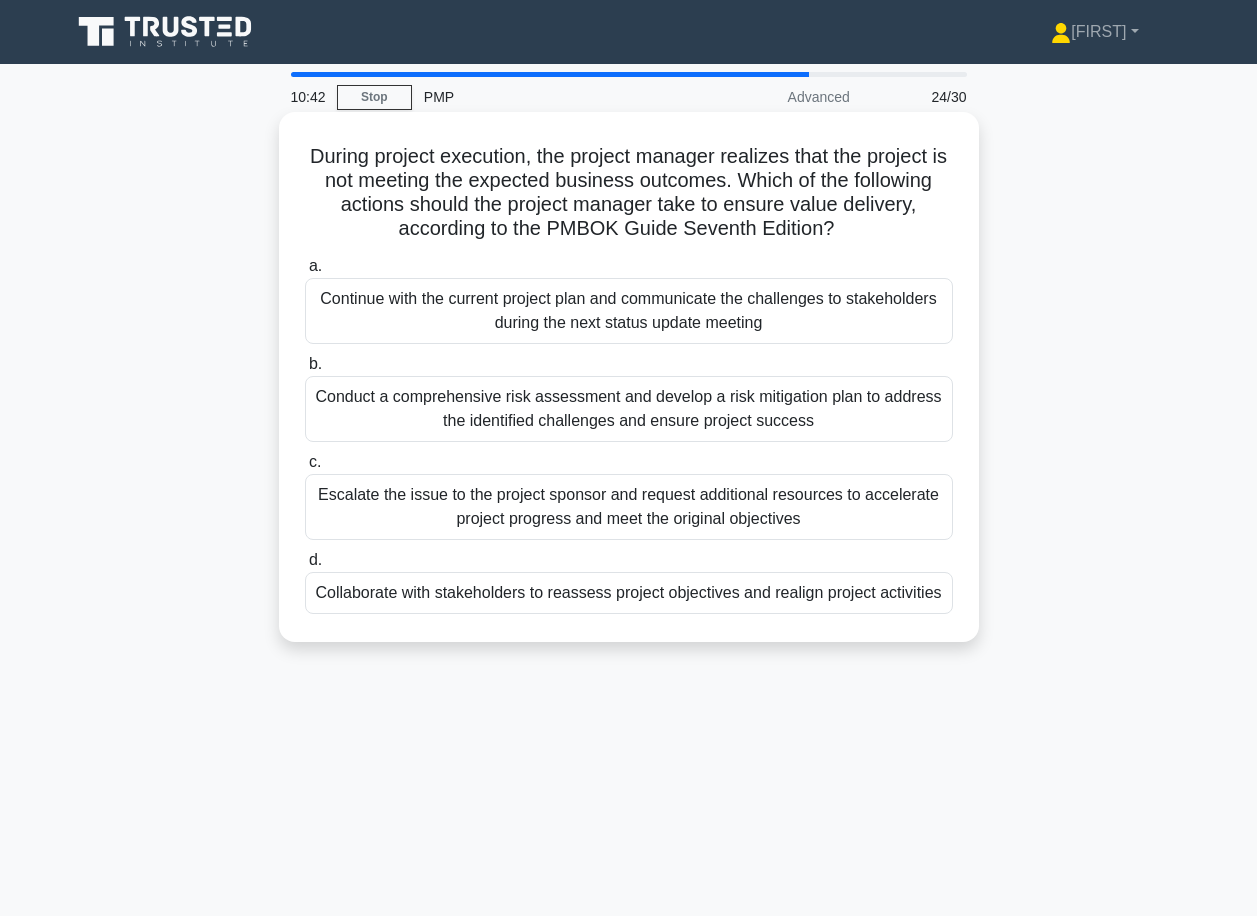 click on "Conduct a comprehensive risk assessment and develop a risk mitigation plan to address the identified challenges and ensure project success" at bounding box center (629, 409) 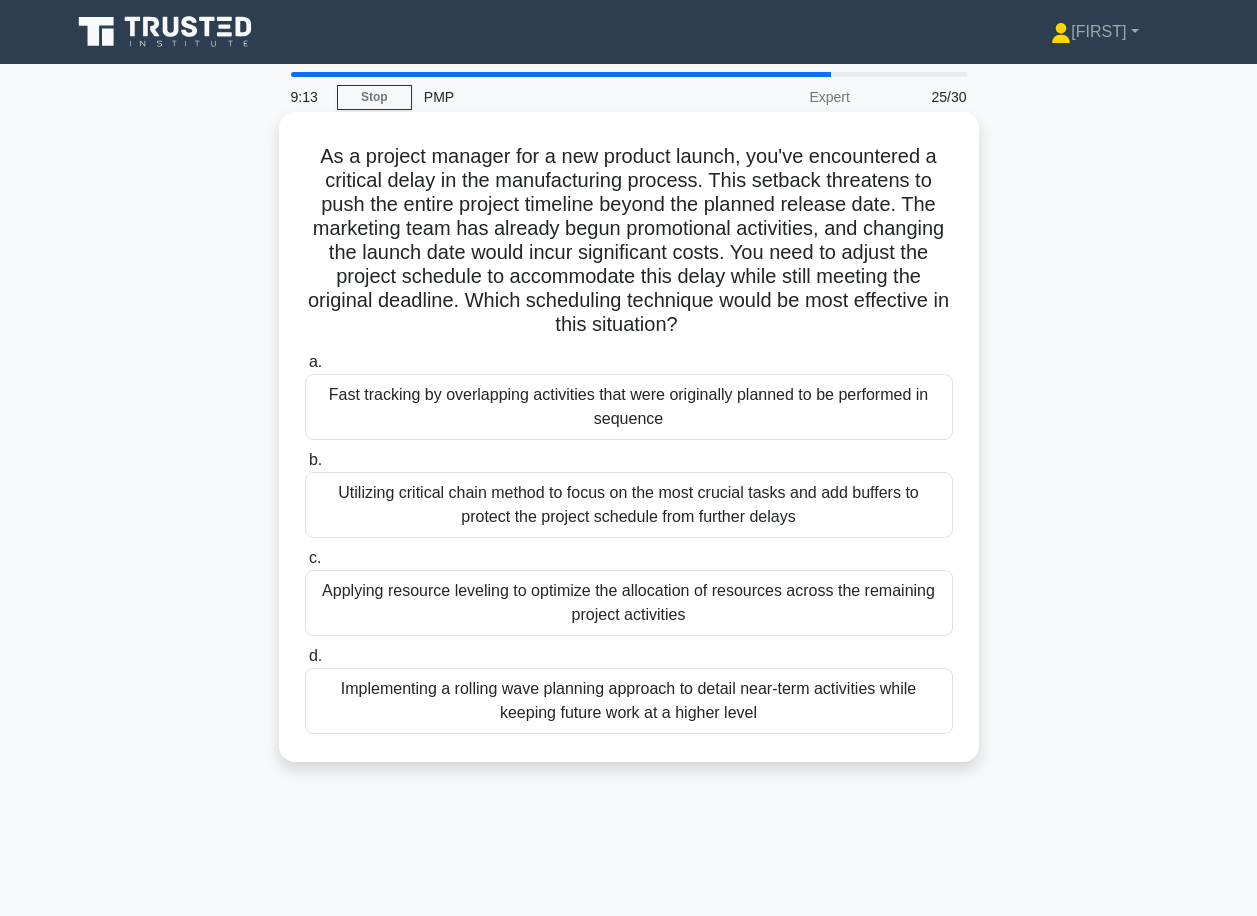 click on "Fast tracking by overlapping activities that were originally planned to be performed in sequence" at bounding box center (629, 407) 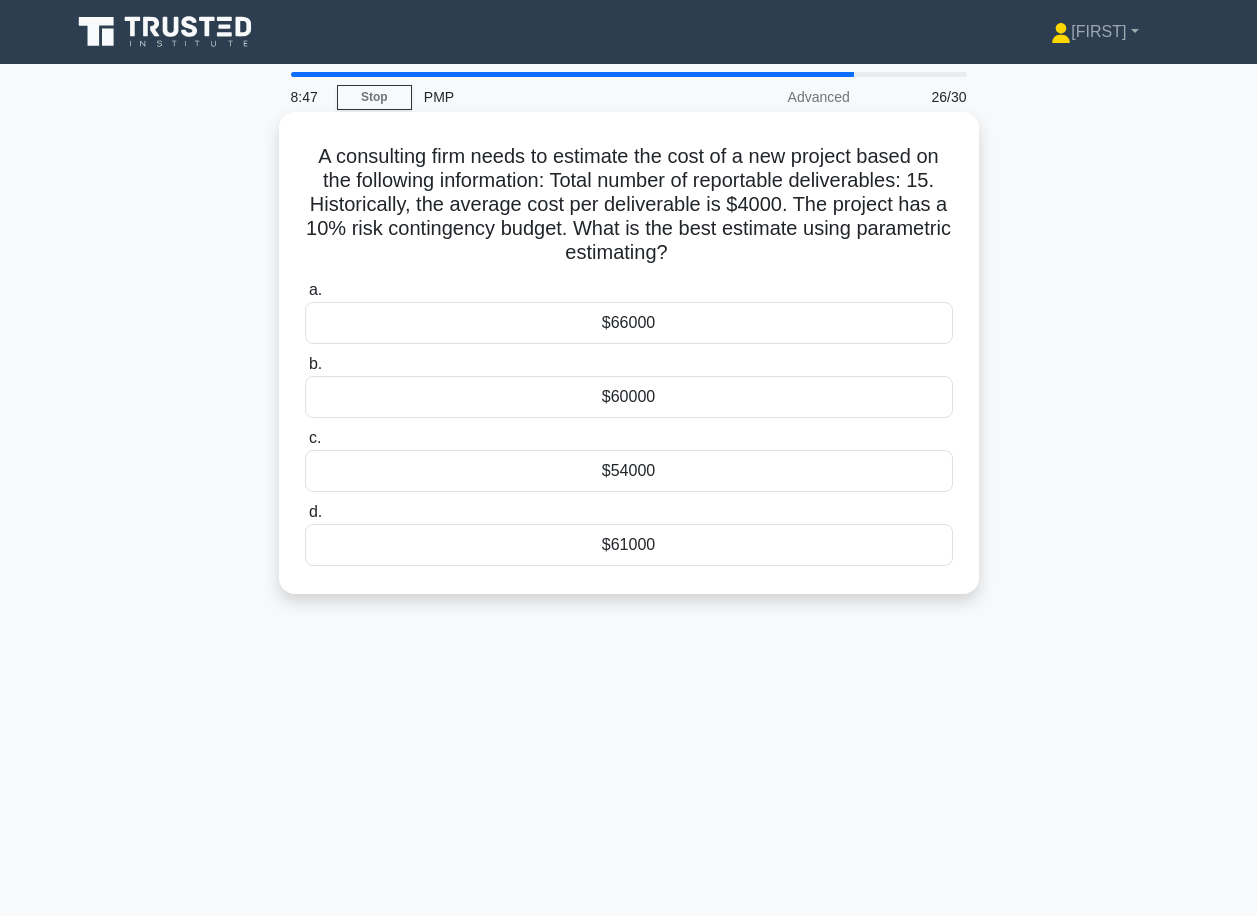 click on "$66000" at bounding box center [629, 323] 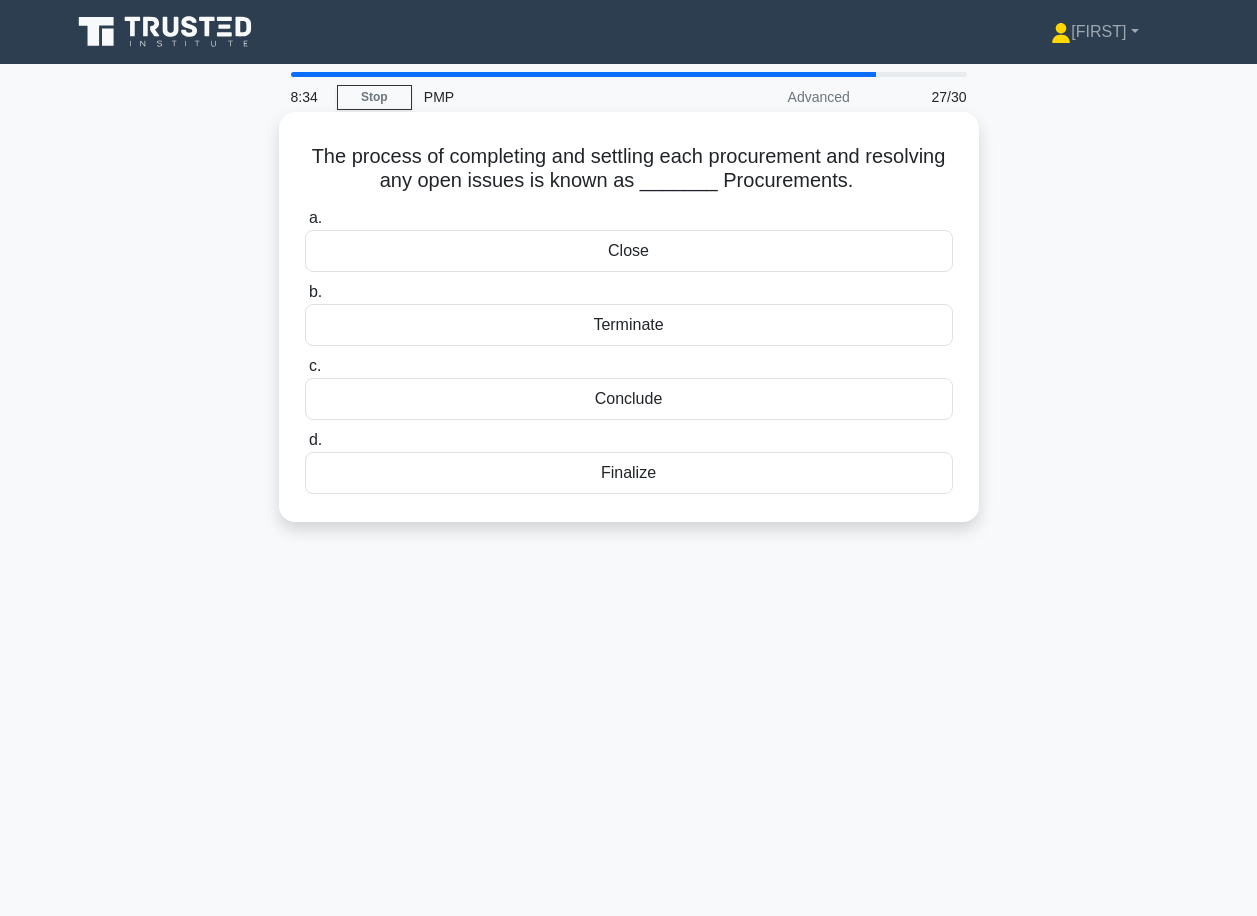 click on "Finalize" at bounding box center (629, 473) 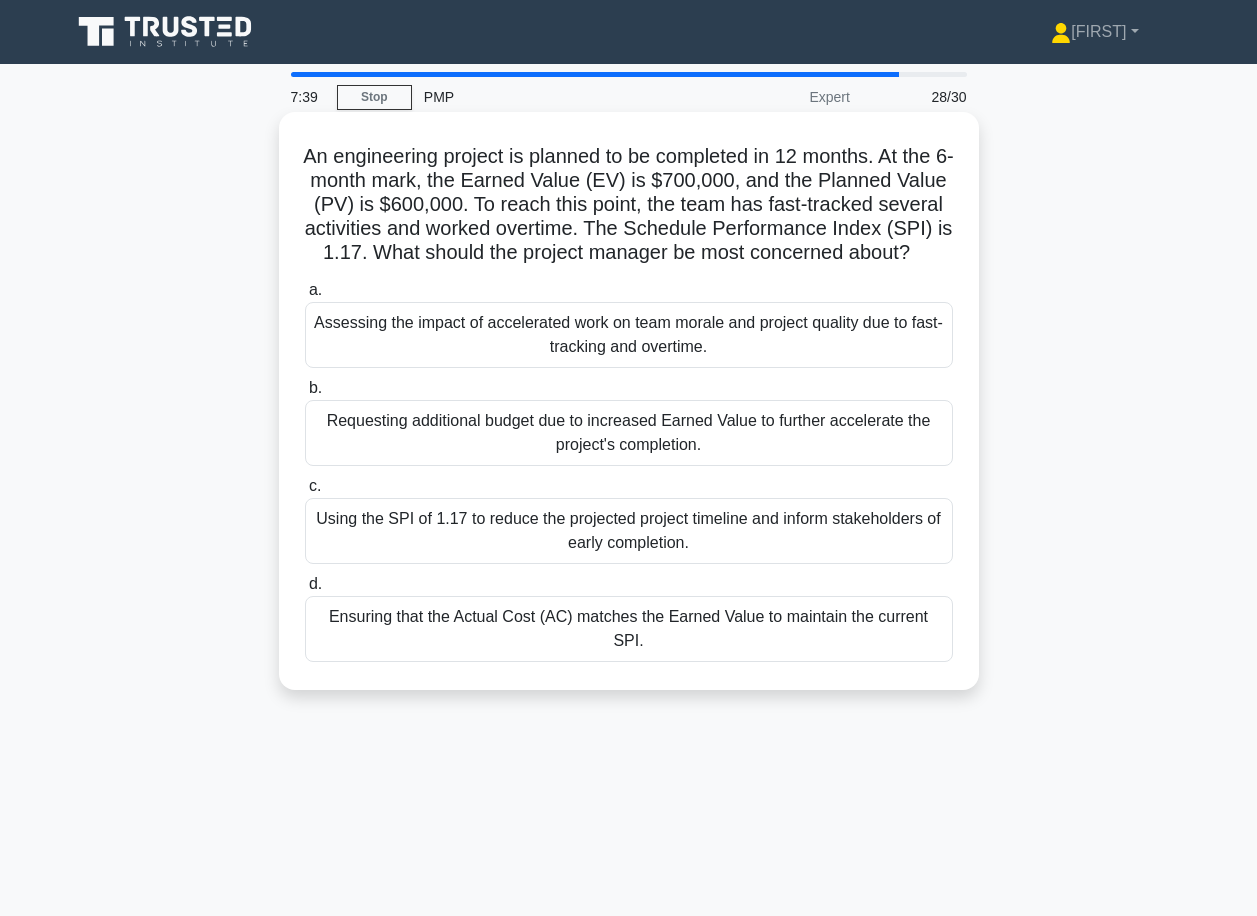 click on "Assessing the impact of accelerated work on team morale and project quality due to fast-tracking and overtime." at bounding box center (629, 335) 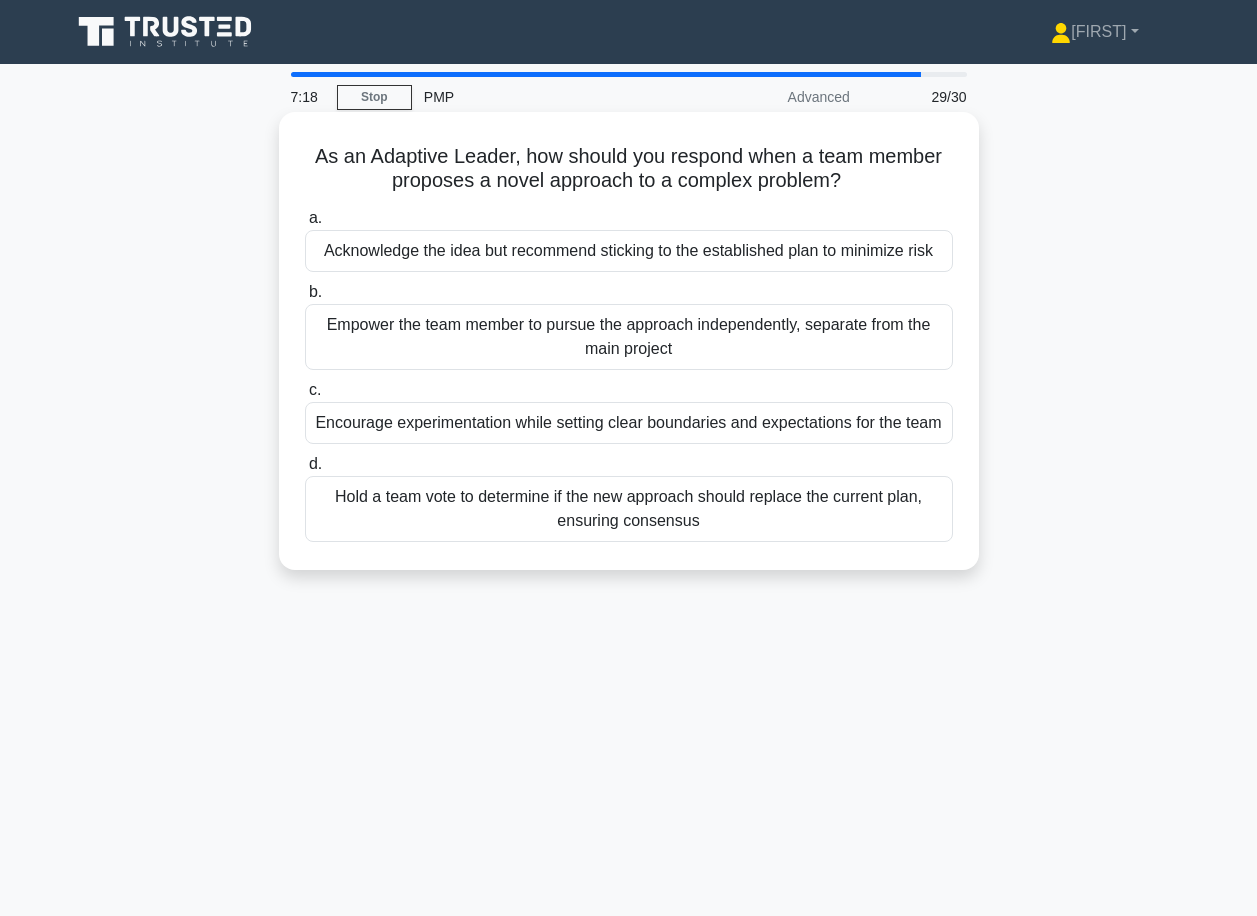 click on "Encourage experimentation while setting clear boundaries and expectations for the team" at bounding box center (629, 423) 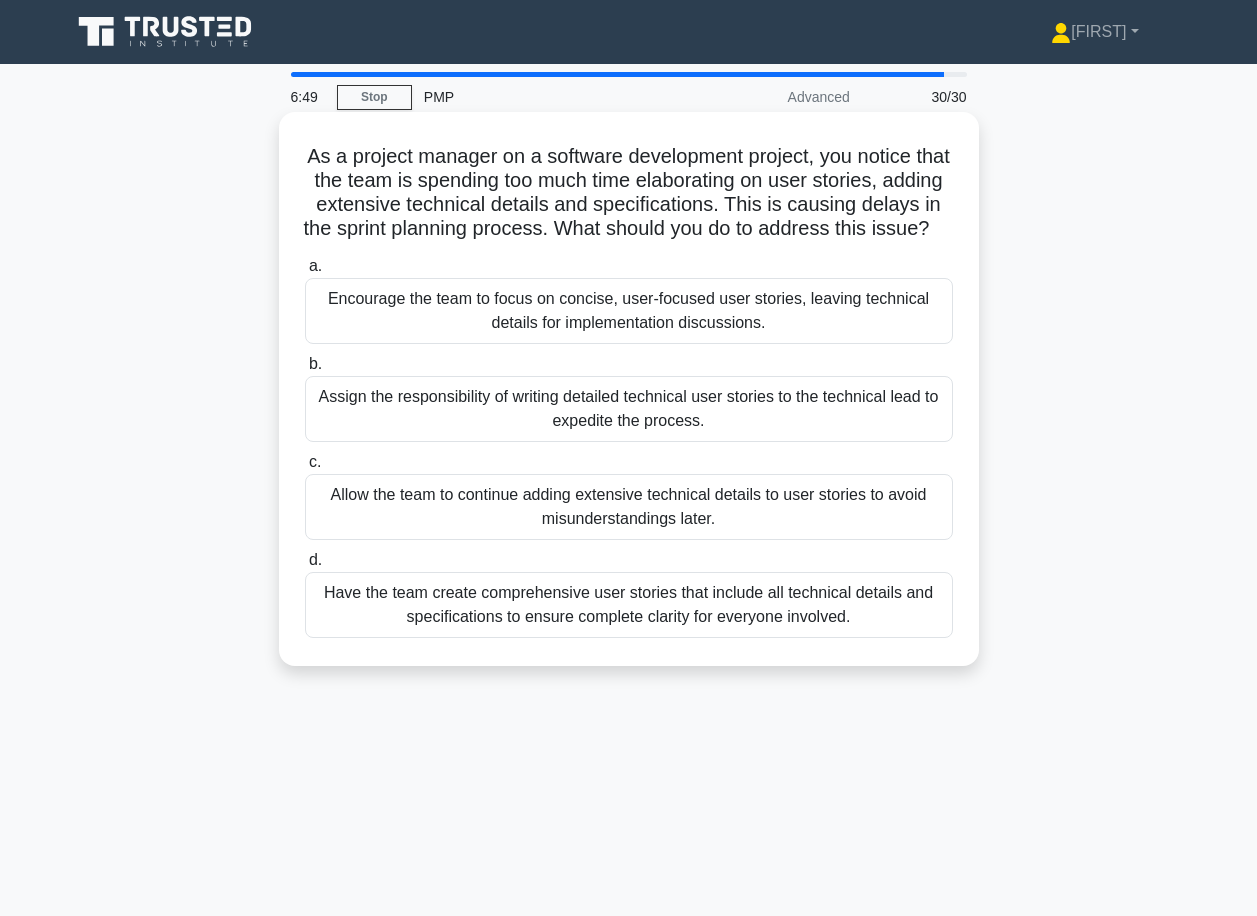 click on "Encourage the team to focus on concise, user-focused user stories, leaving technical details for implementation discussions." at bounding box center (629, 311) 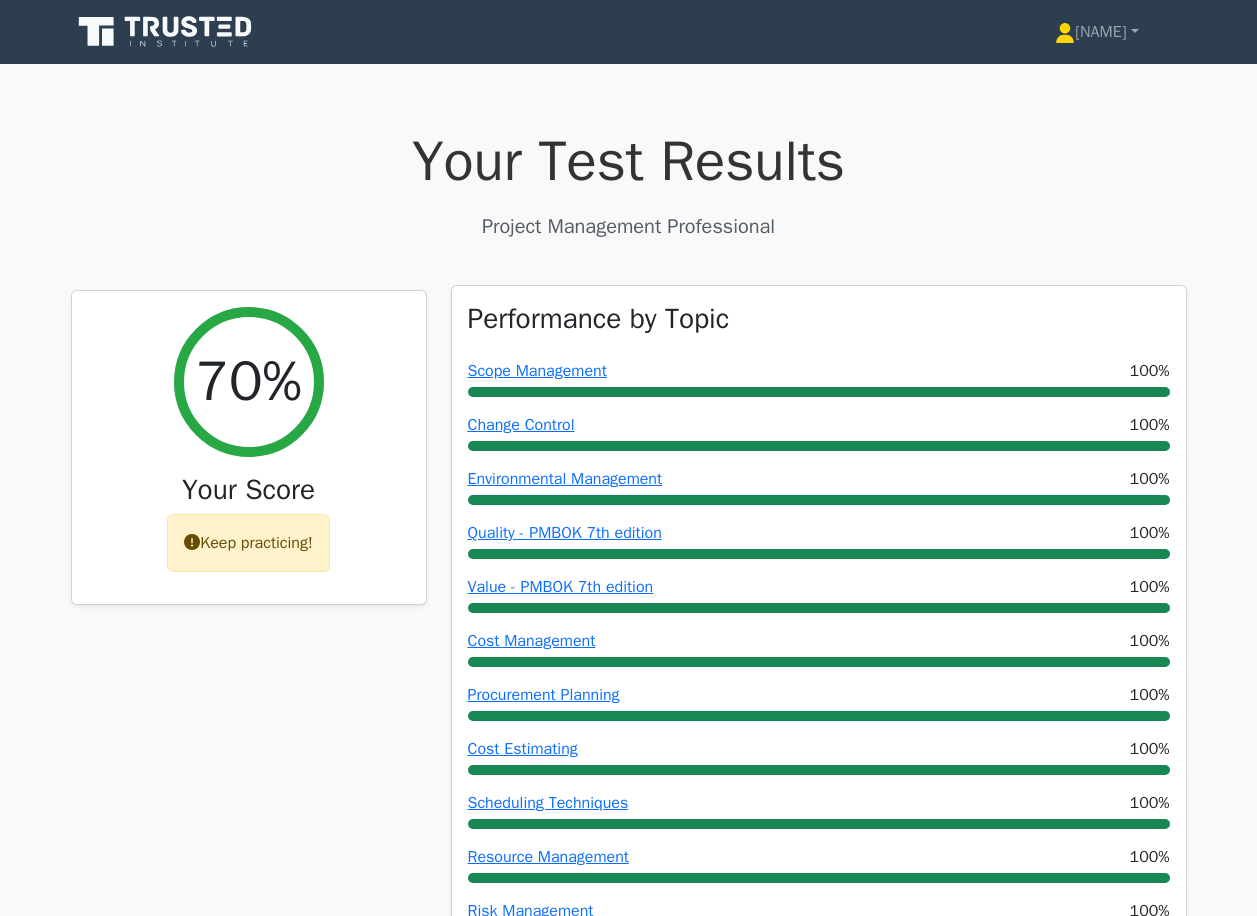 scroll, scrollTop: 700, scrollLeft: 0, axis: vertical 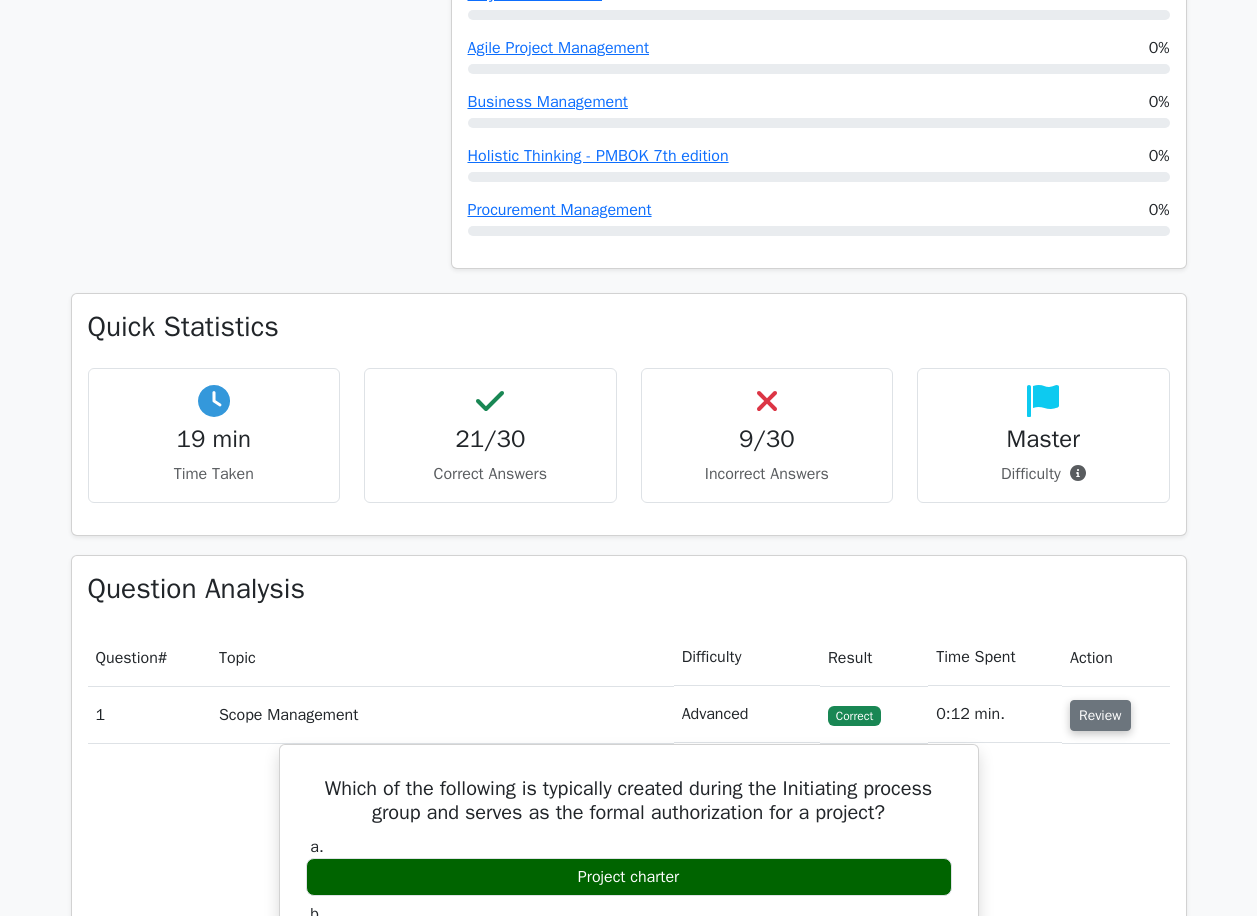 click on "Review" at bounding box center [1100, 715] 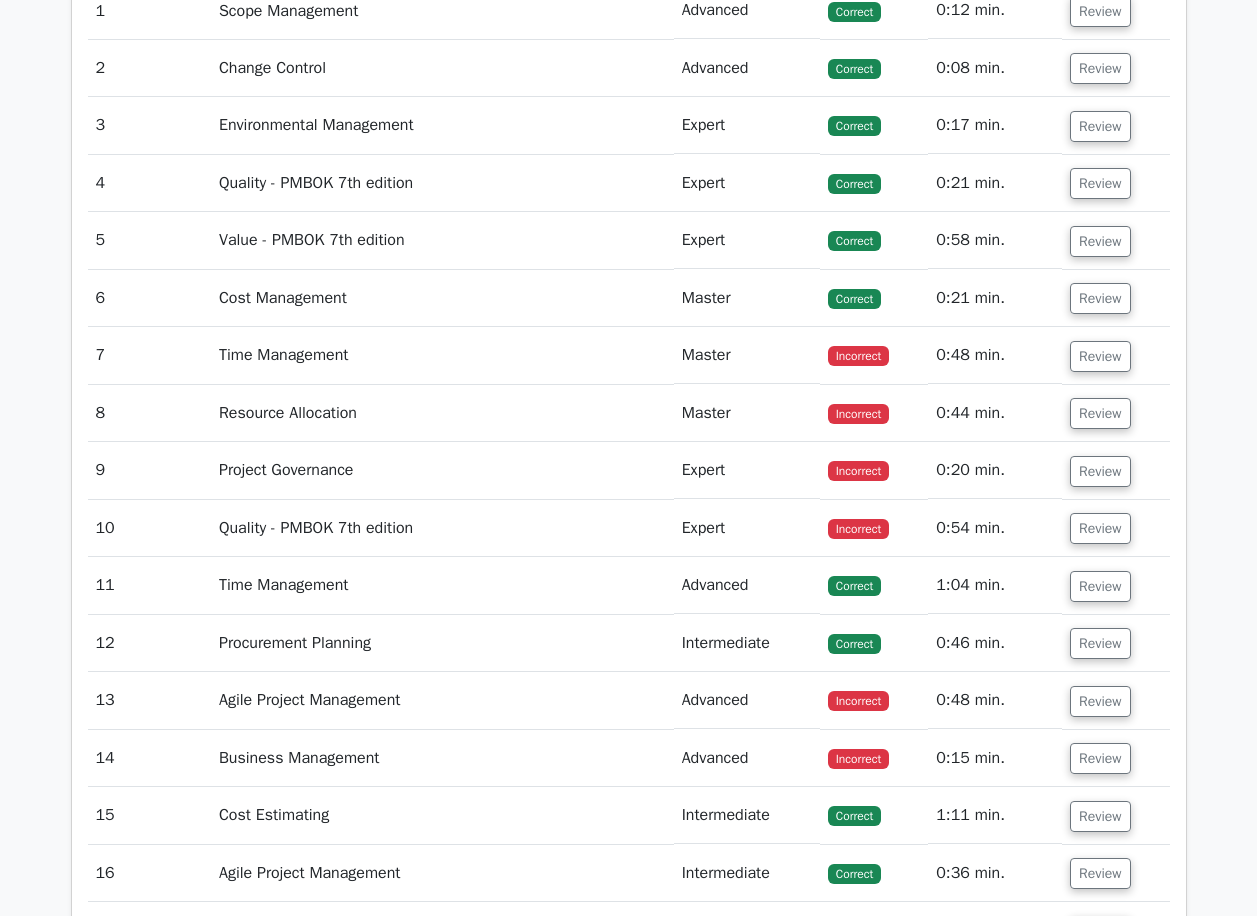 scroll, scrollTop: 2000, scrollLeft: 0, axis: vertical 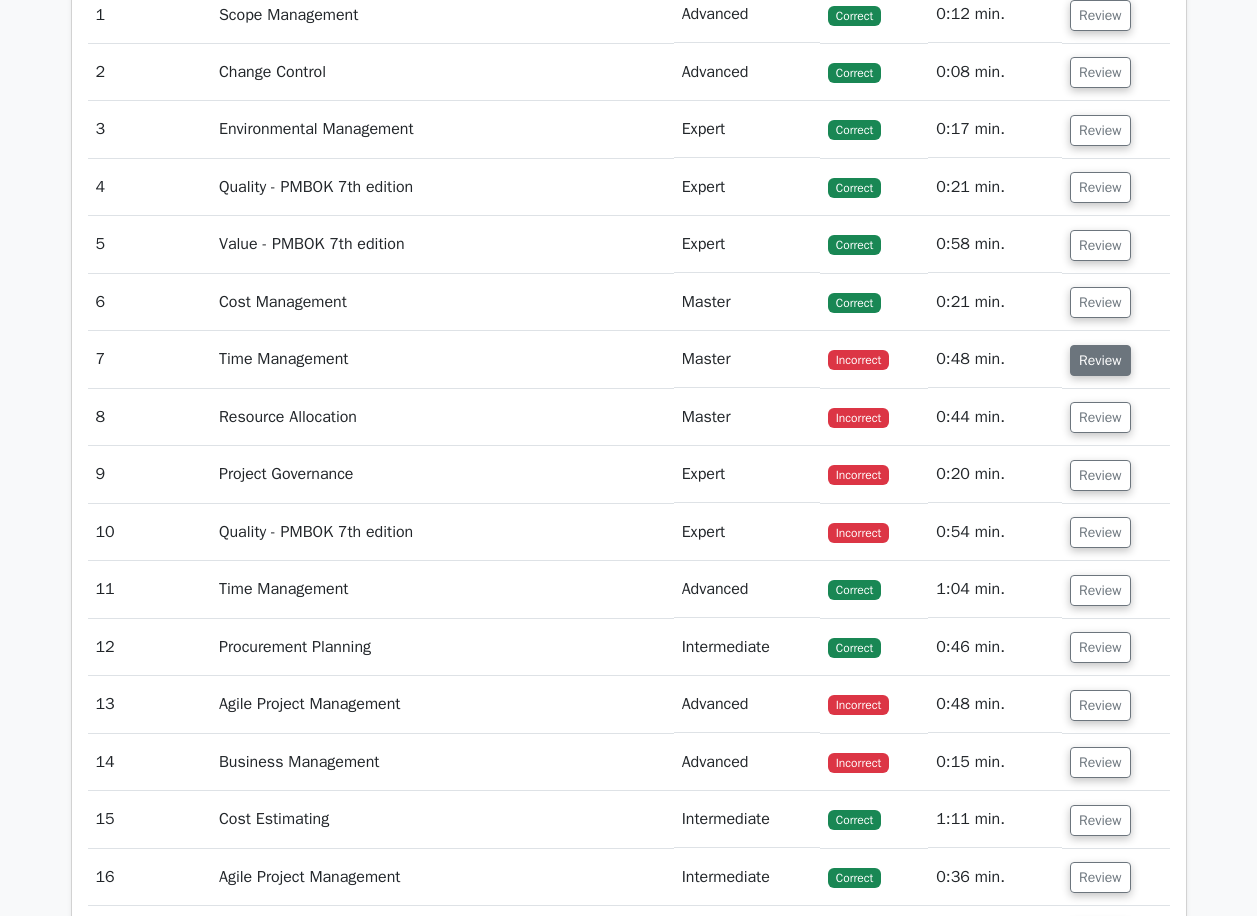 click on "Review" at bounding box center [1100, 360] 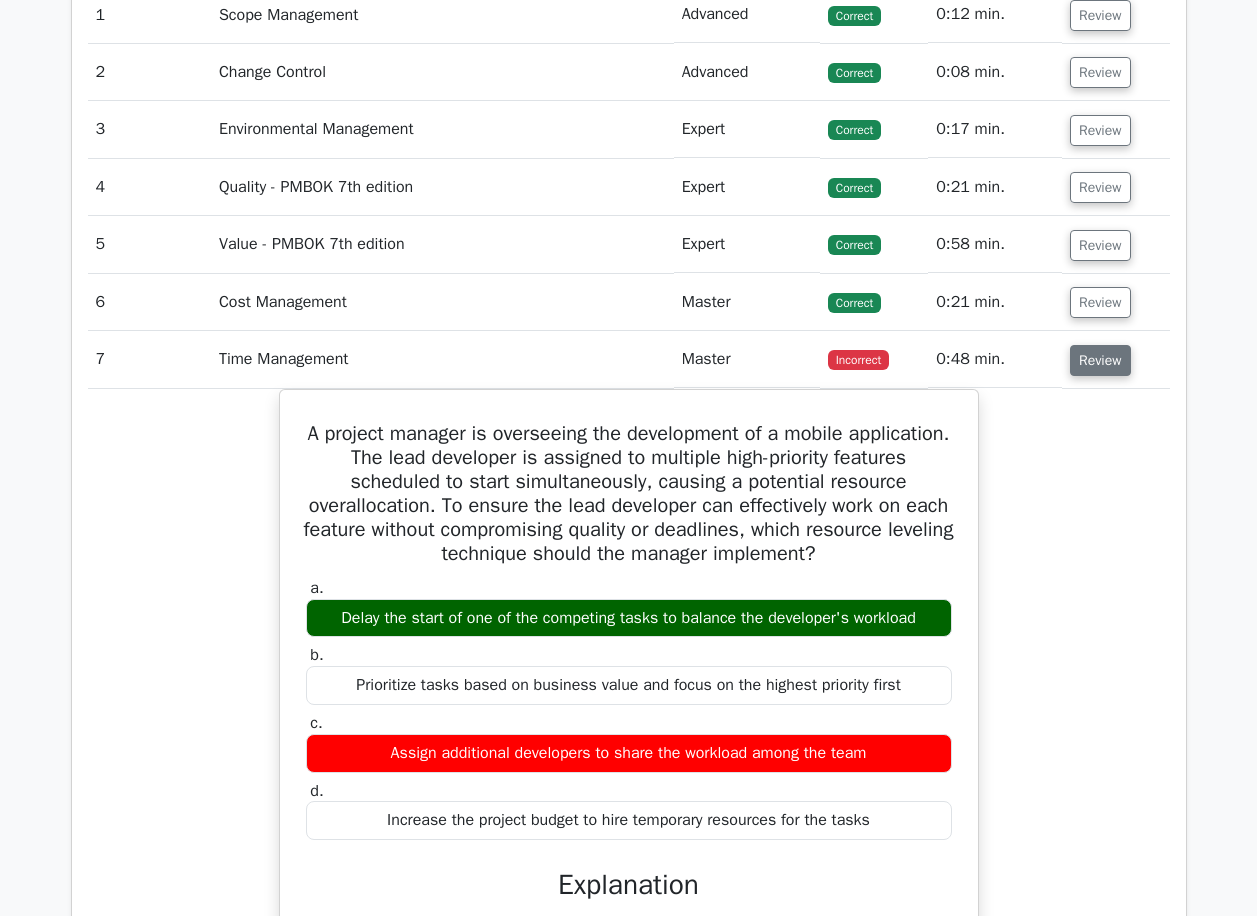 click on "Review" at bounding box center (1100, 360) 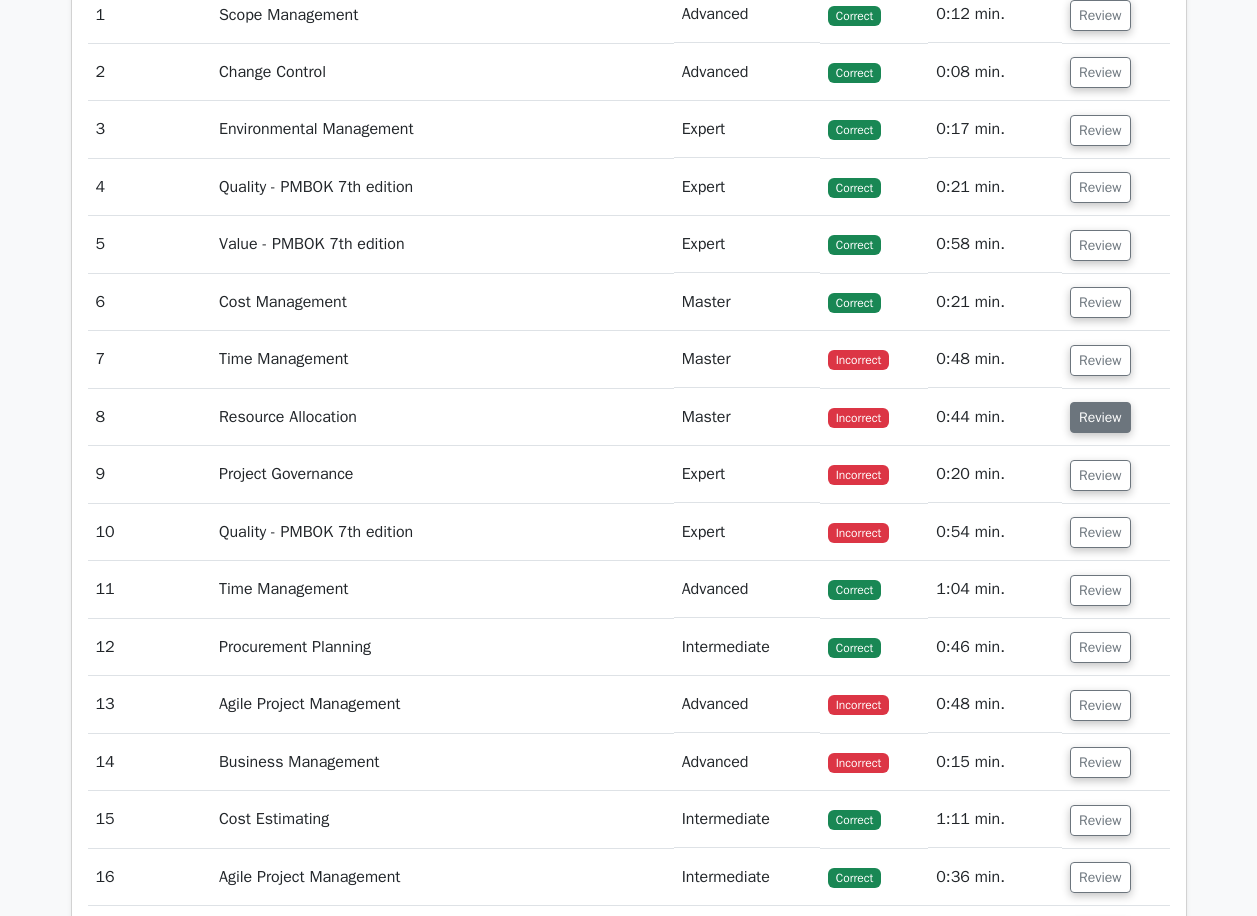 click on "Review" at bounding box center (1100, 417) 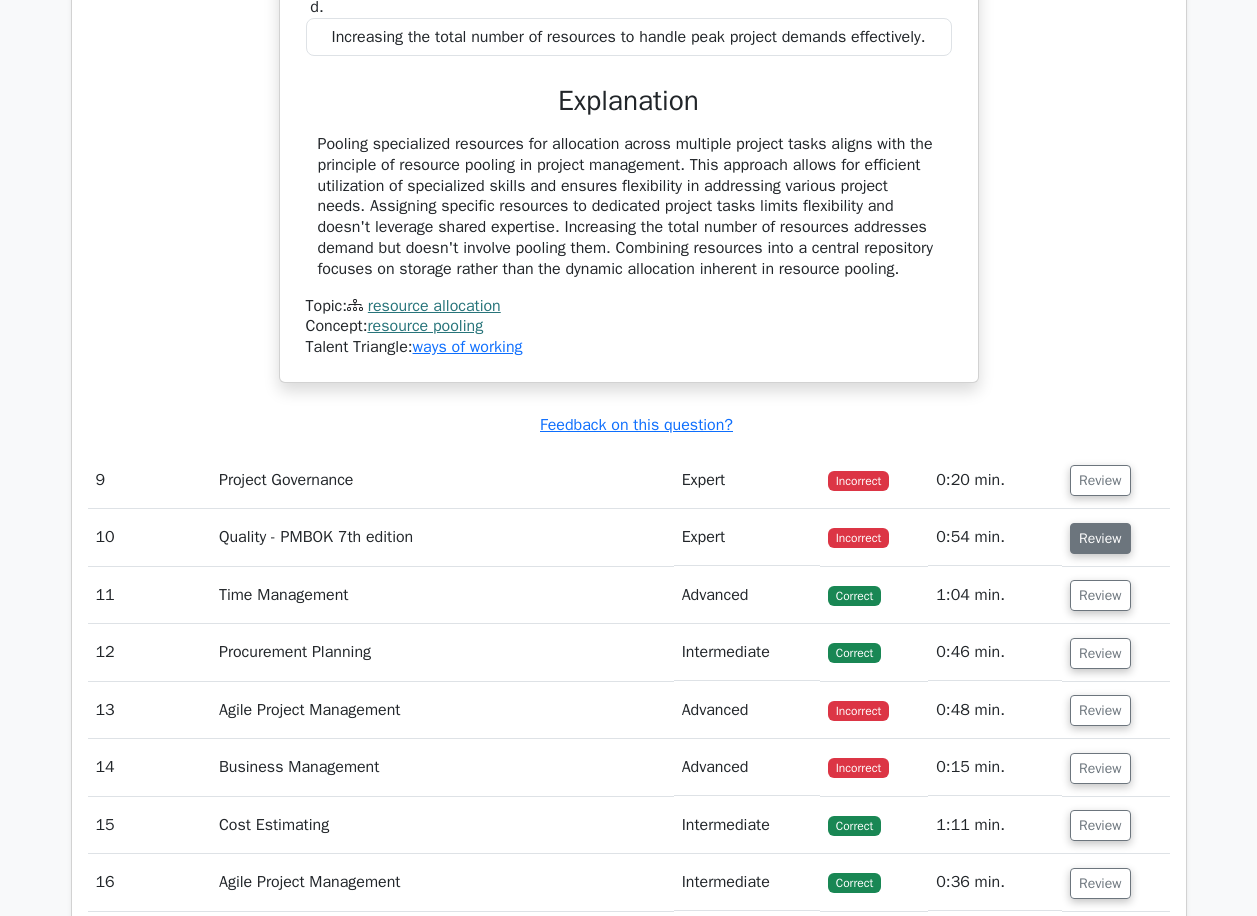 scroll, scrollTop: 2800, scrollLeft: 0, axis: vertical 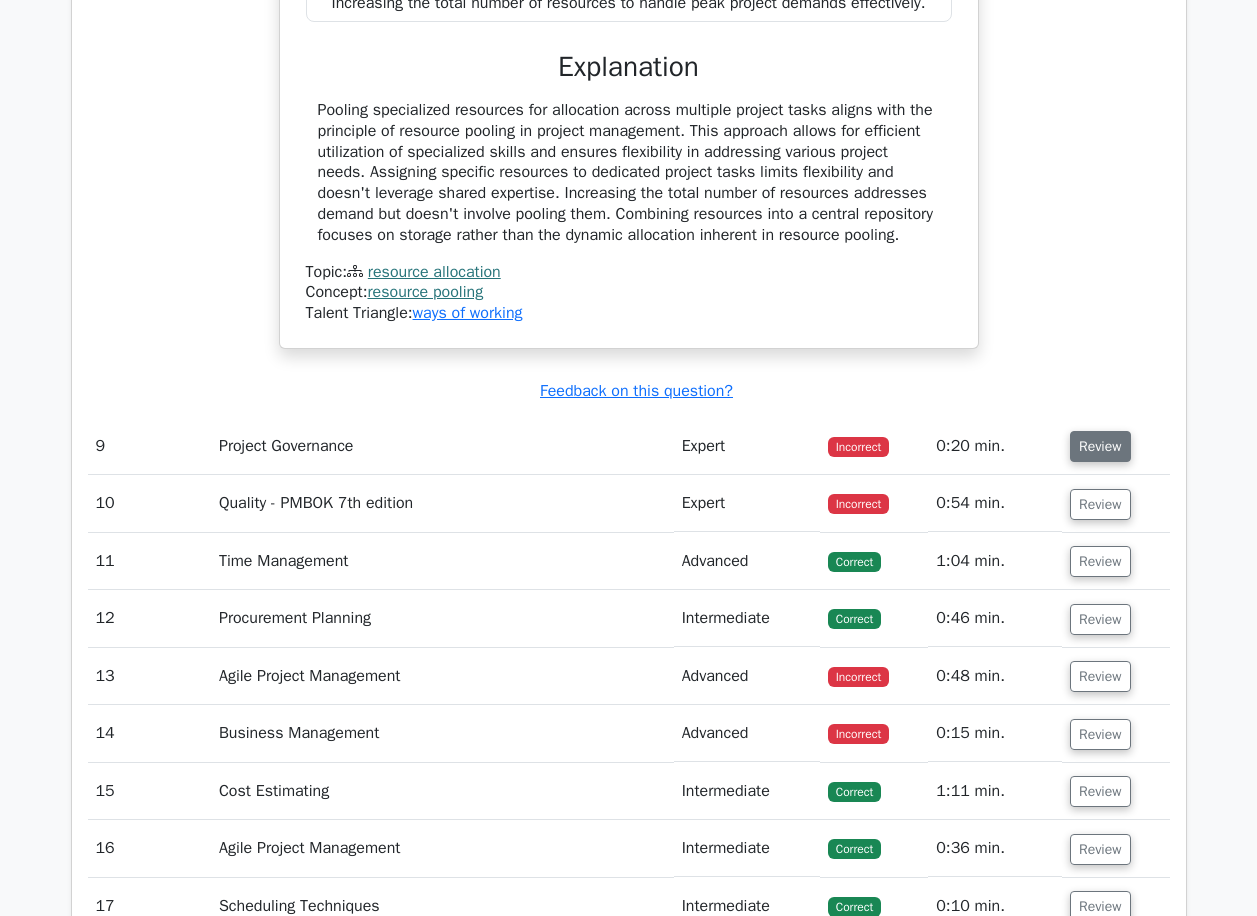 click on "Review" at bounding box center (1100, 446) 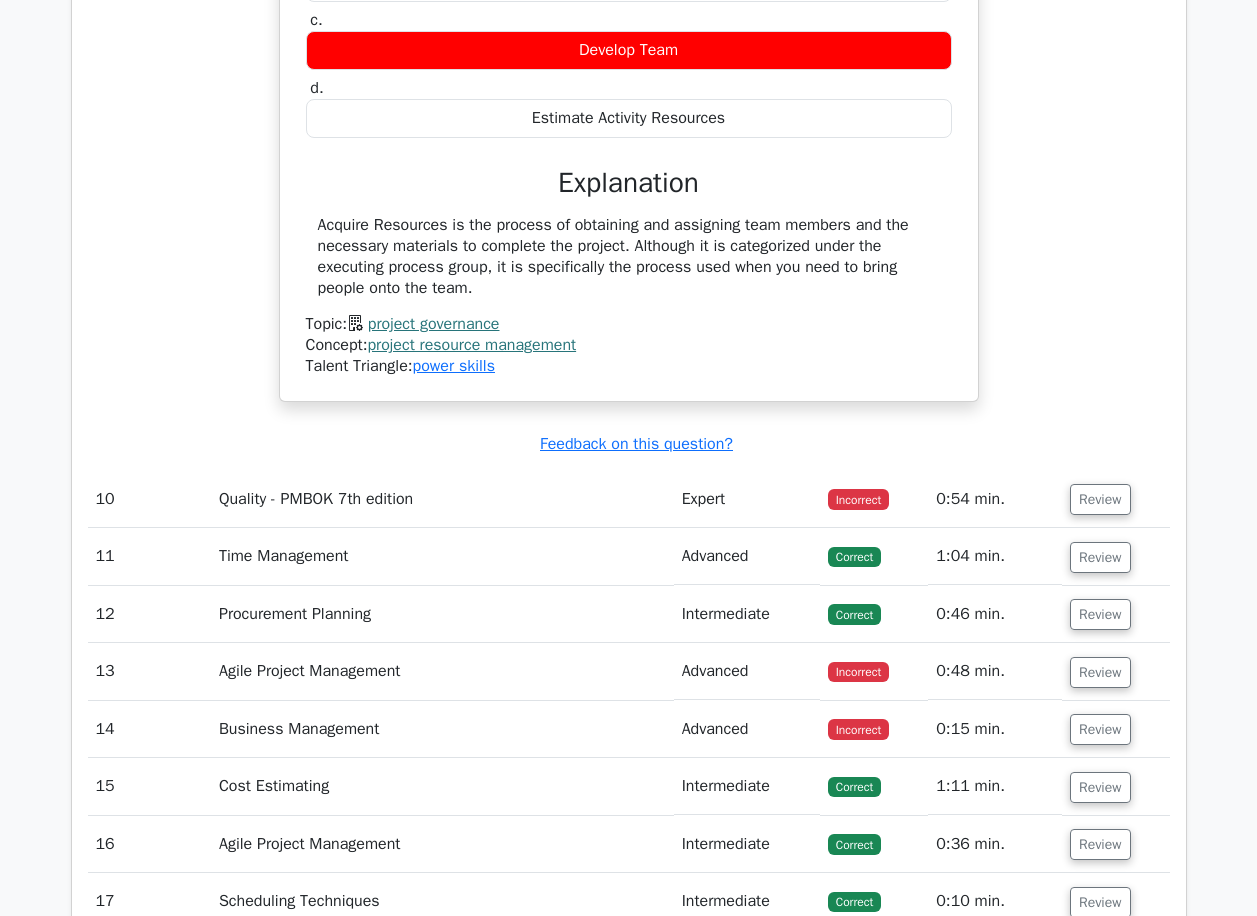 scroll, scrollTop: 3500, scrollLeft: 0, axis: vertical 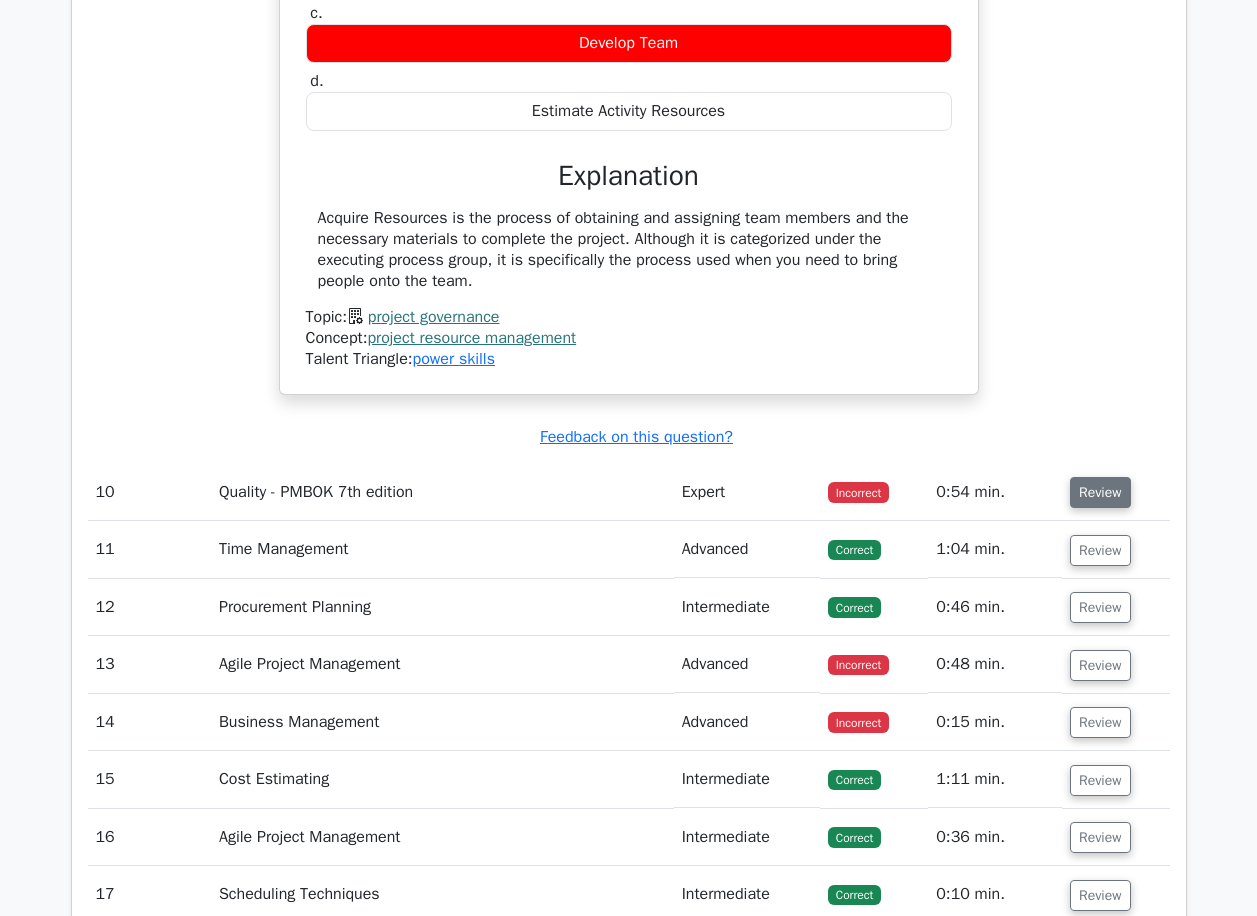 click on "Review" at bounding box center [1100, 492] 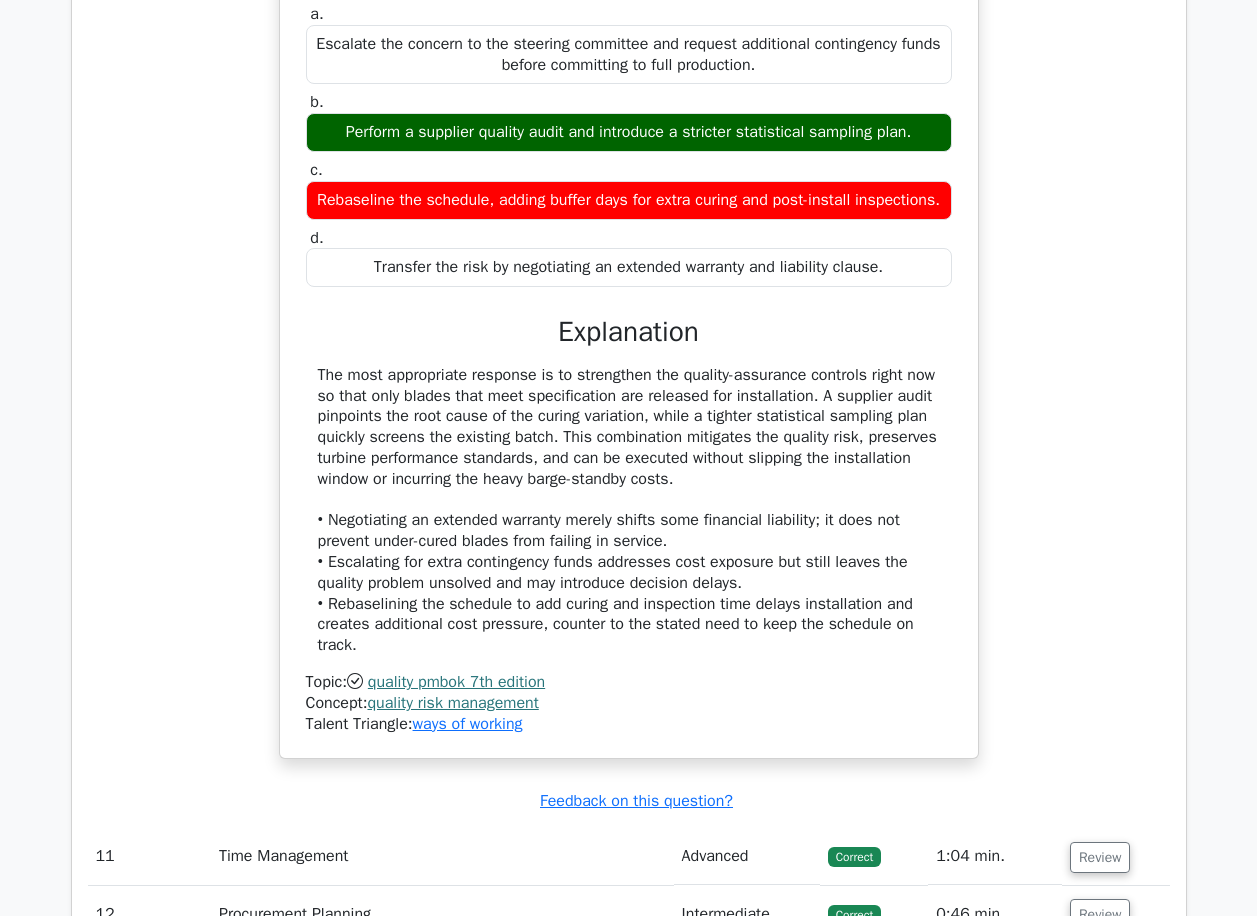 scroll, scrollTop: 4700, scrollLeft: 0, axis: vertical 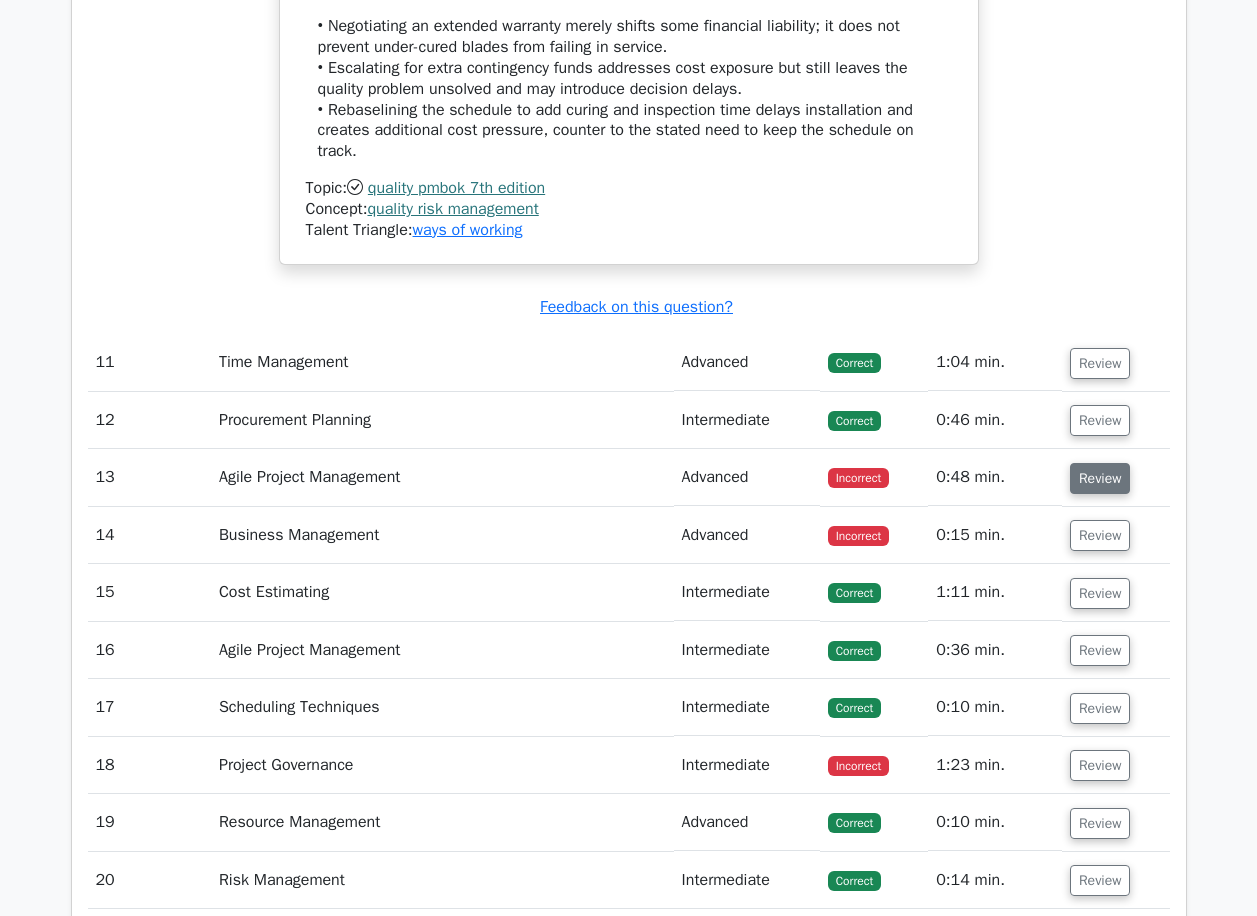 click on "Review" at bounding box center (1100, 478) 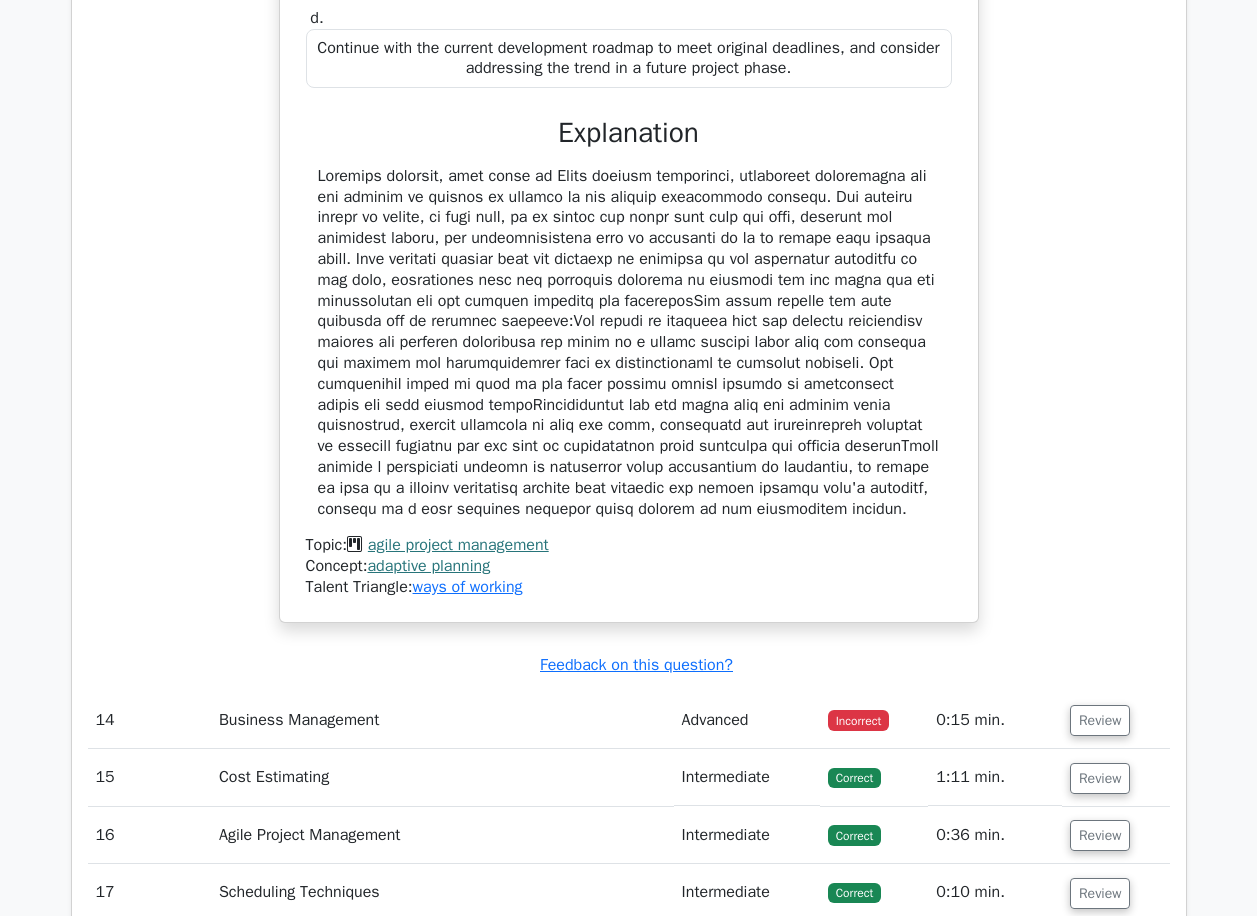 scroll, scrollTop: 5700, scrollLeft: 0, axis: vertical 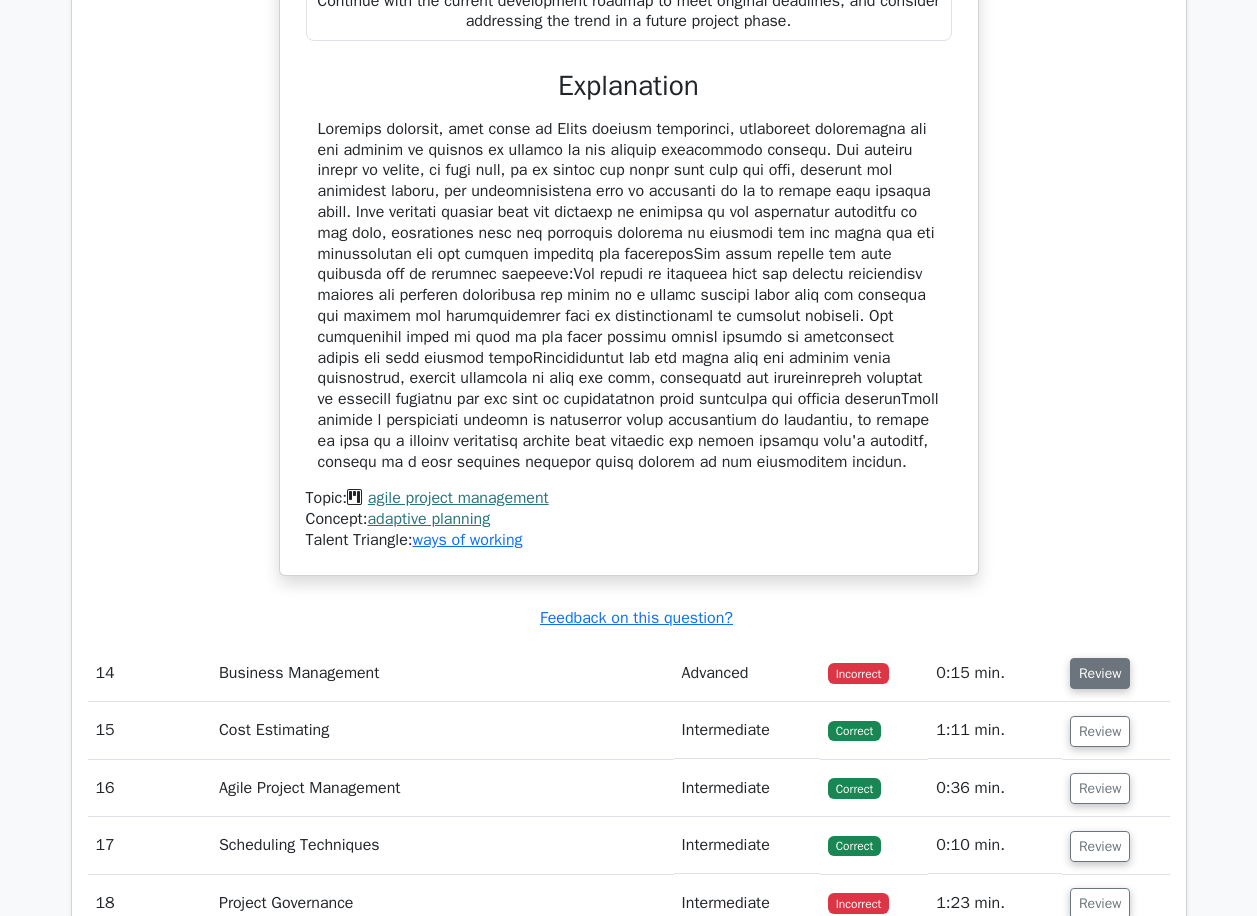 click on "Review" at bounding box center [1100, 673] 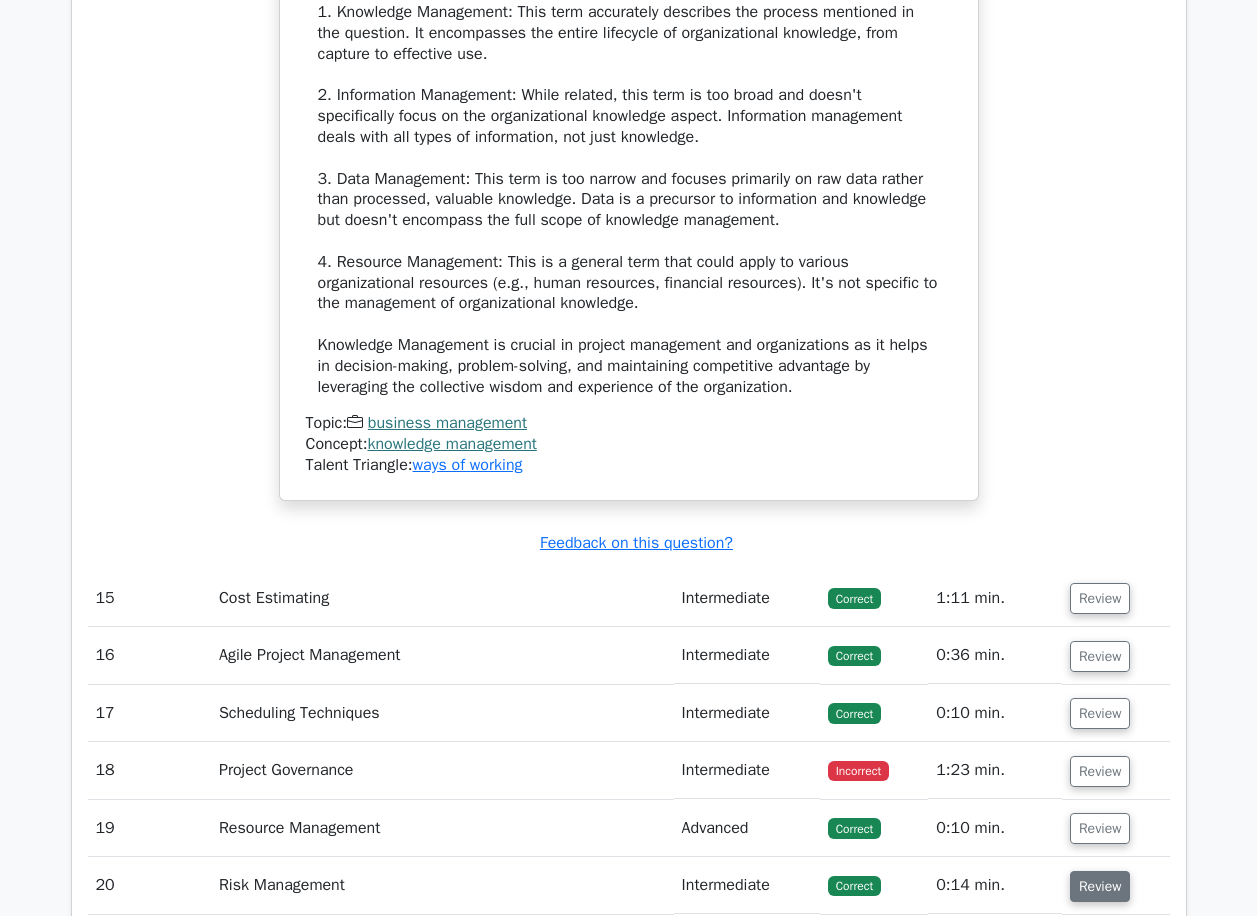 scroll, scrollTop: 7400, scrollLeft: 0, axis: vertical 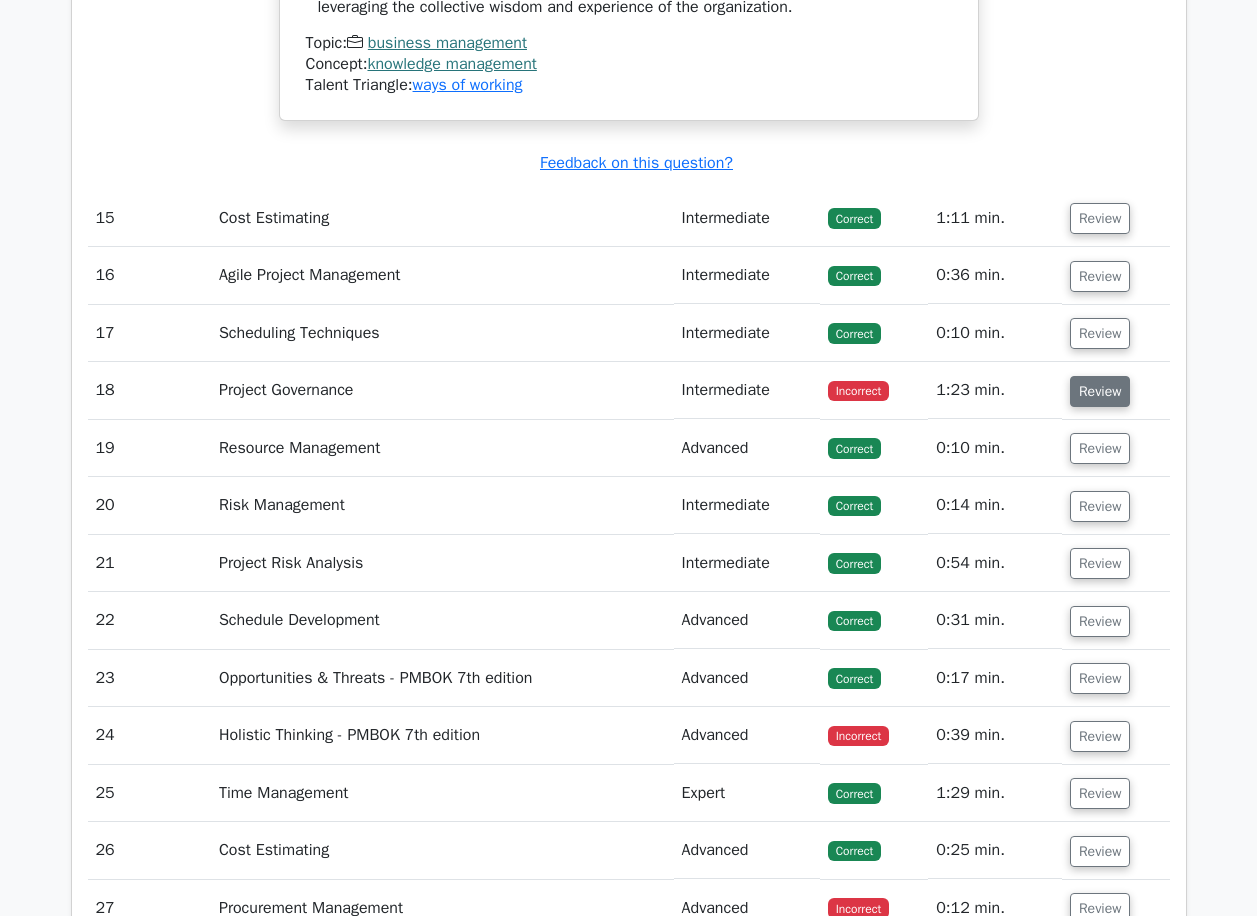click on "Review" at bounding box center (1100, 391) 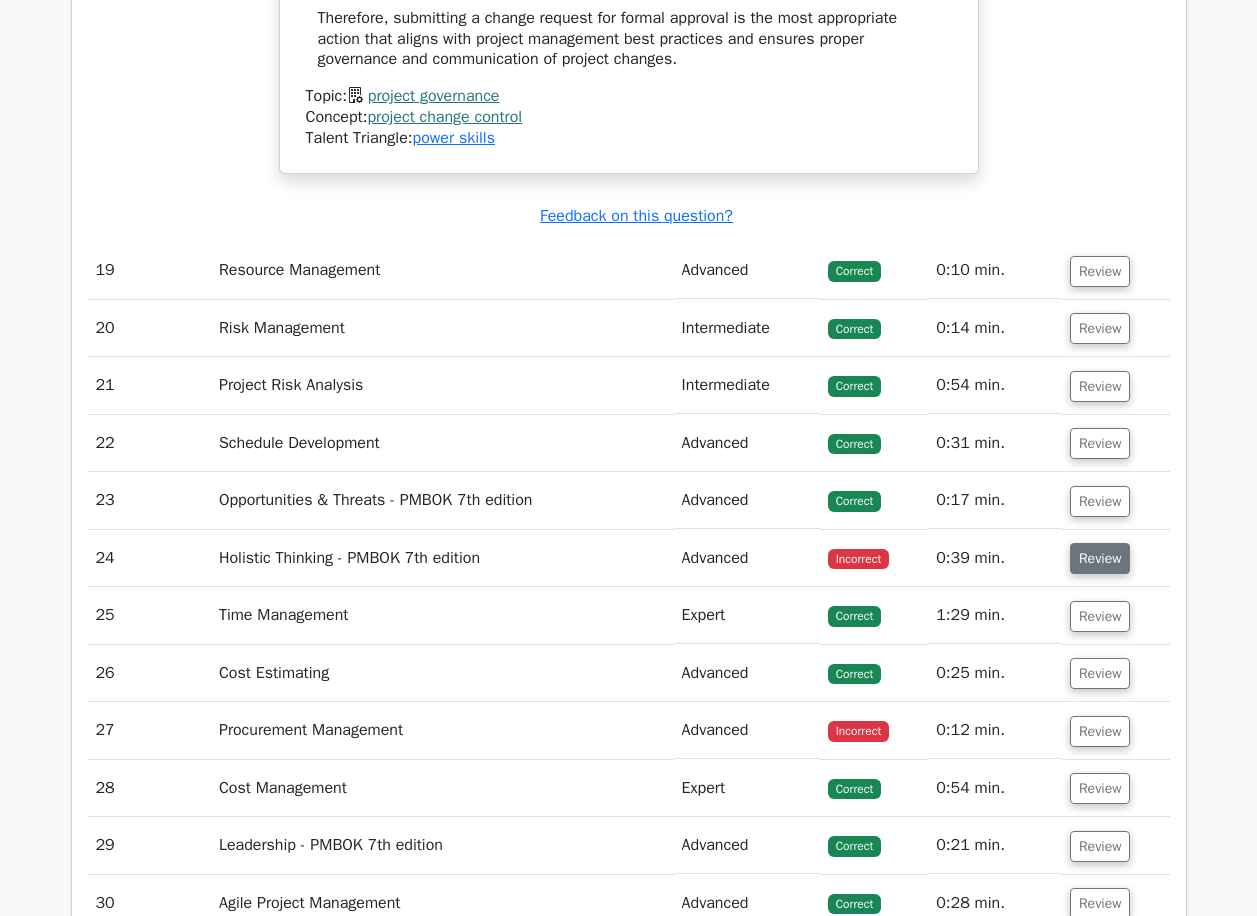 scroll, scrollTop: 8700, scrollLeft: 0, axis: vertical 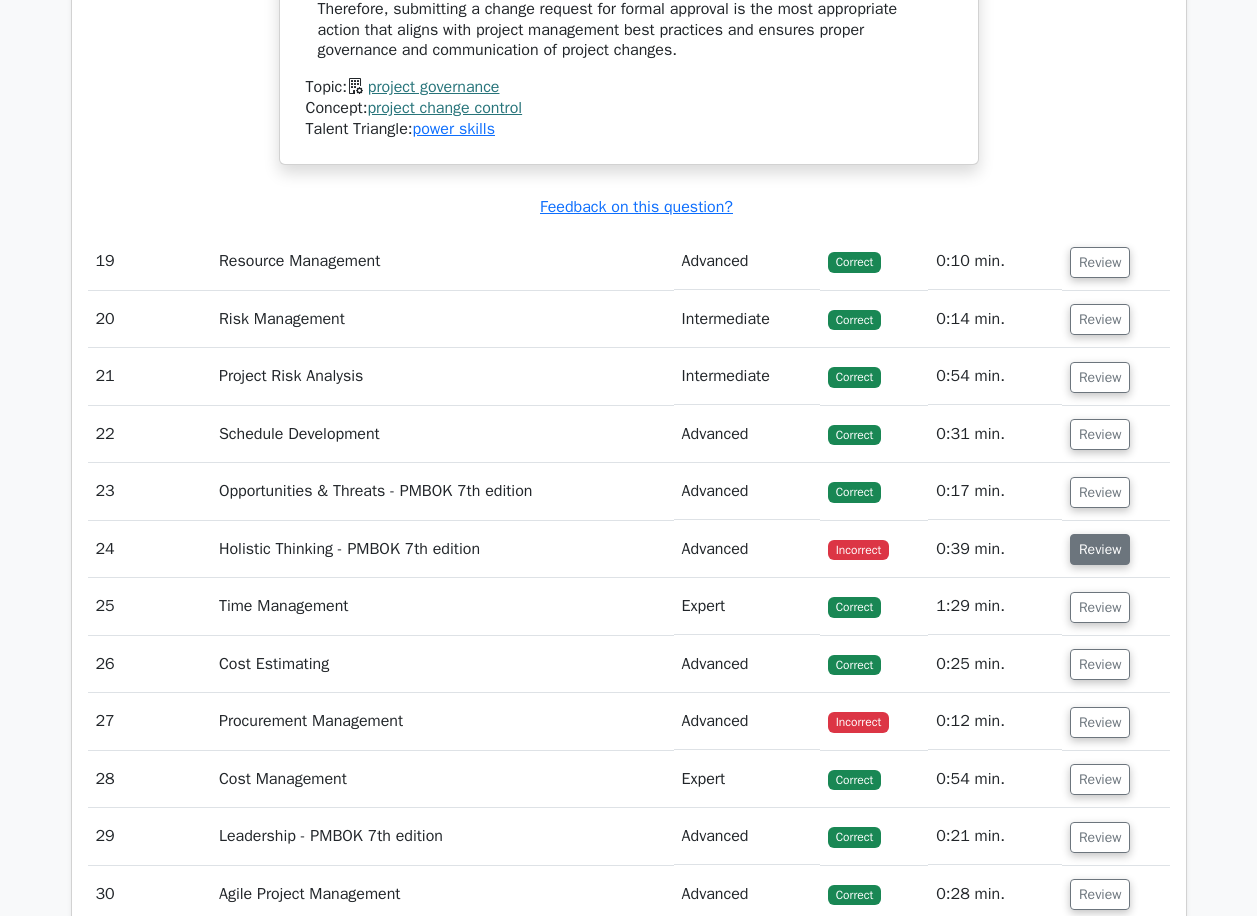 click on "Review" at bounding box center [1100, 549] 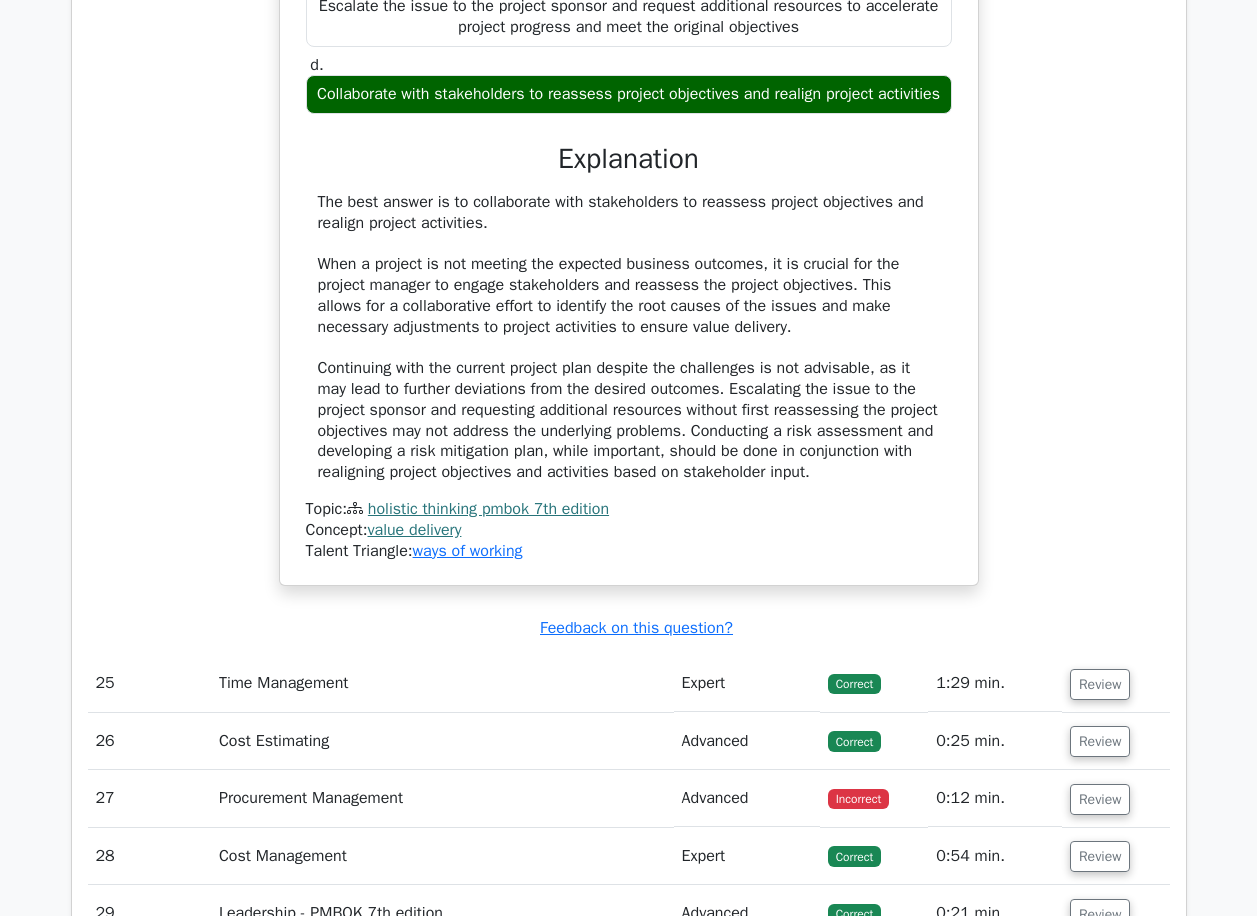 scroll, scrollTop: 9900, scrollLeft: 0, axis: vertical 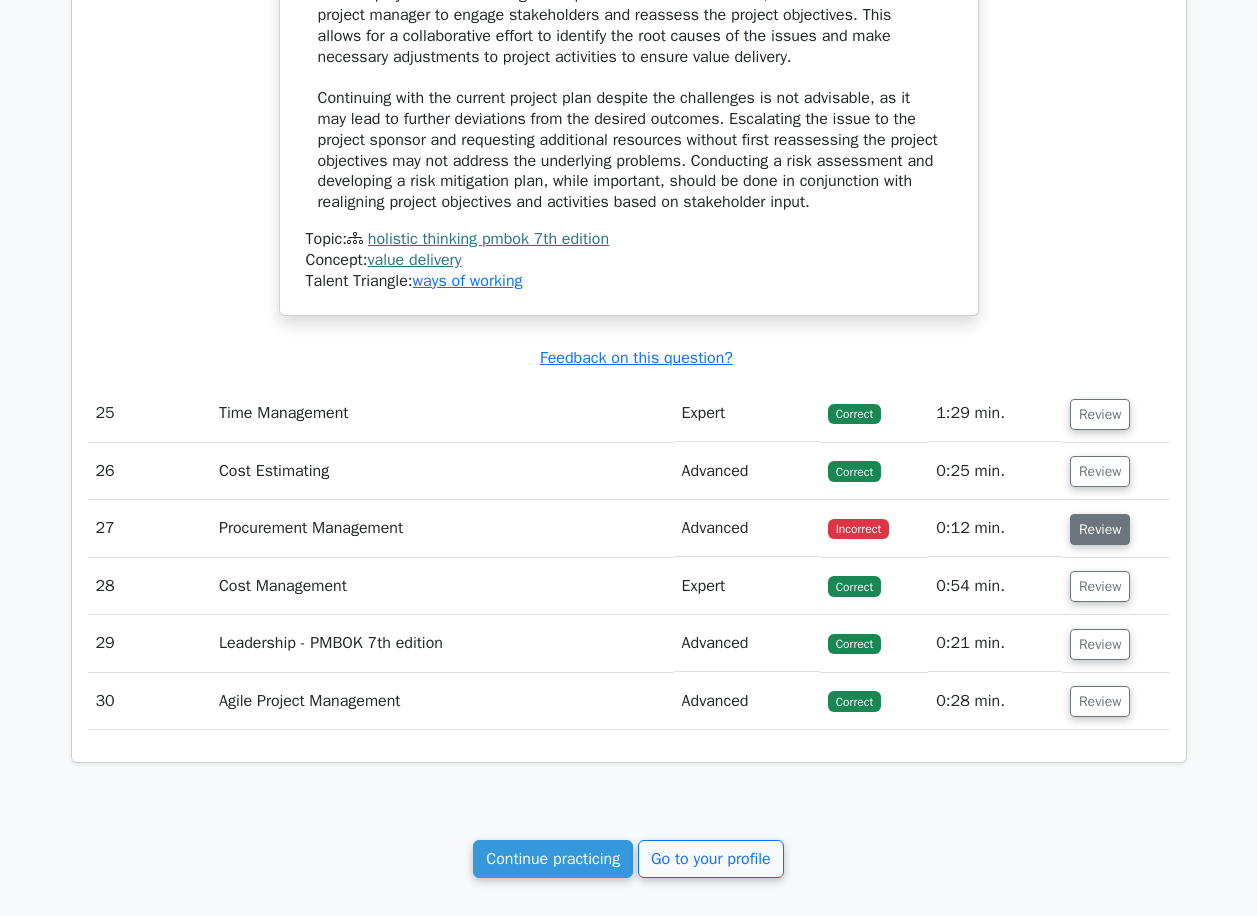 click on "Review" at bounding box center (1100, 529) 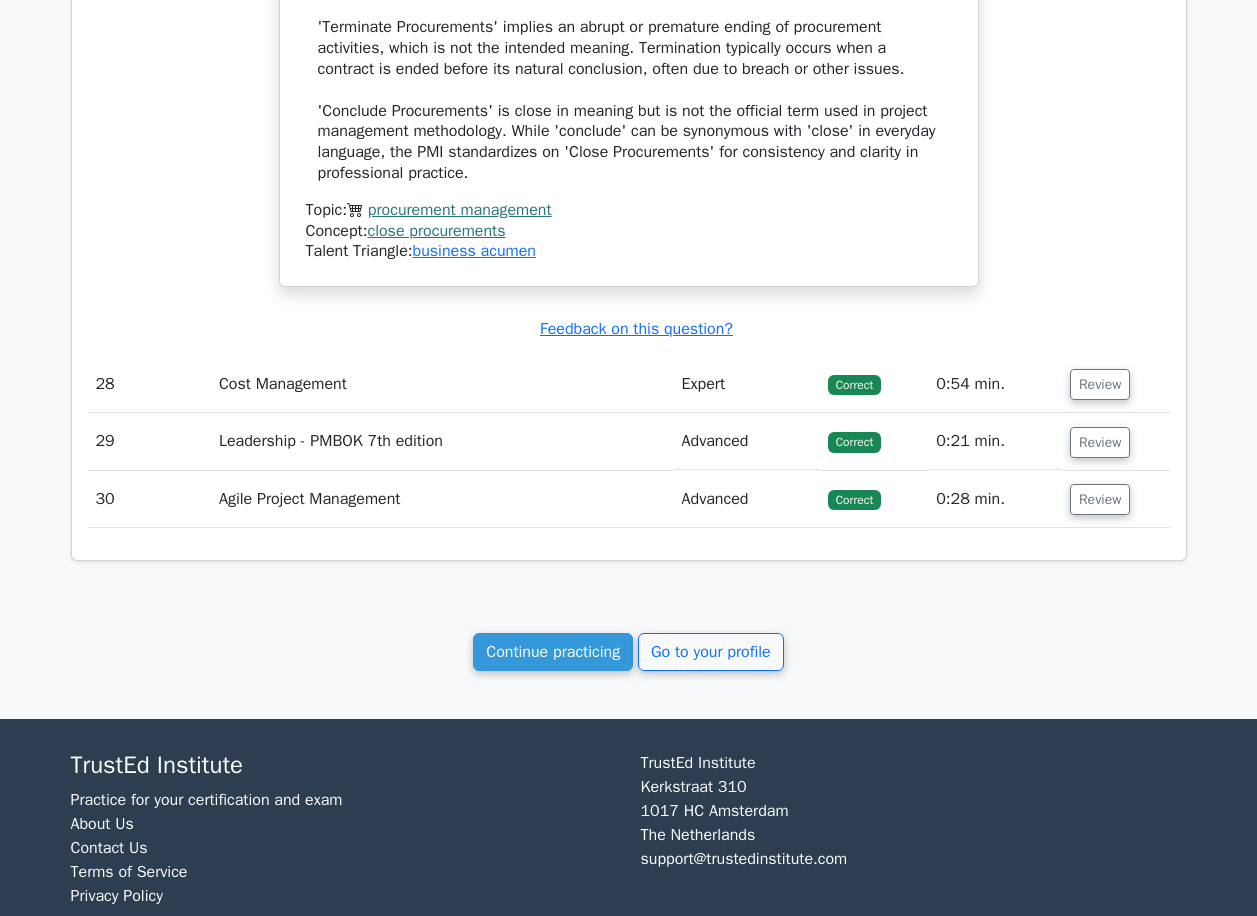 scroll, scrollTop: 11228, scrollLeft: 0, axis: vertical 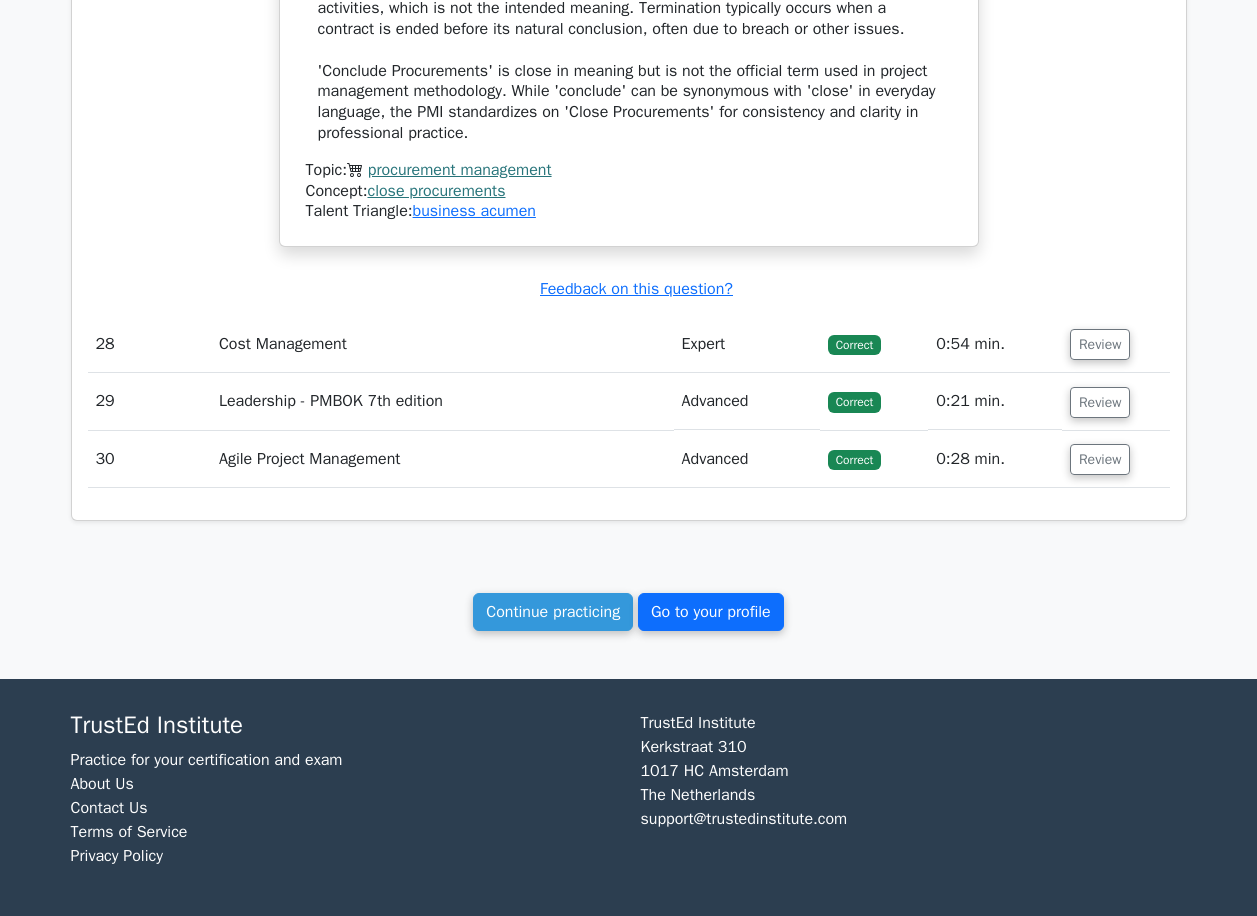 click on "Go to your profile" at bounding box center (711, 612) 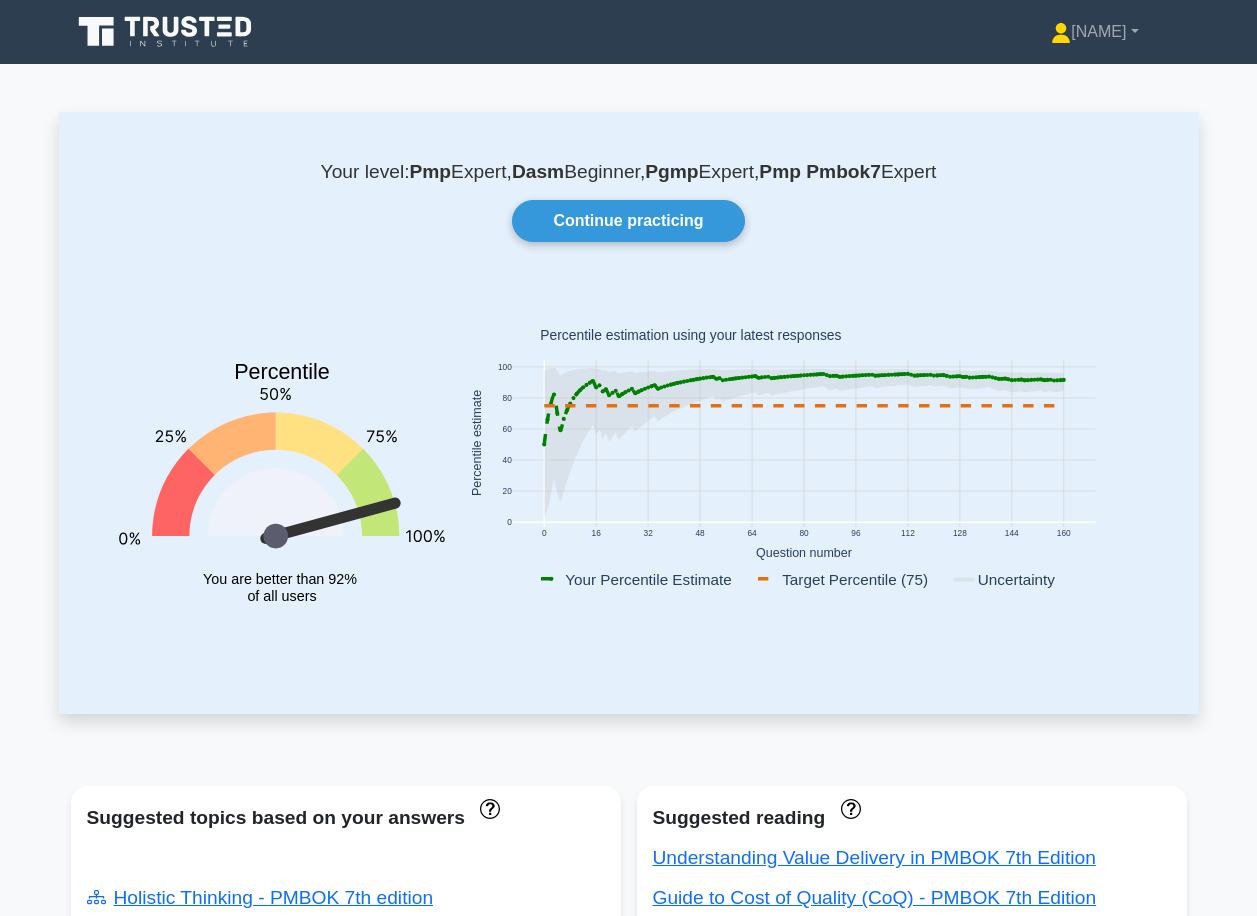 scroll, scrollTop: 0, scrollLeft: 0, axis: both 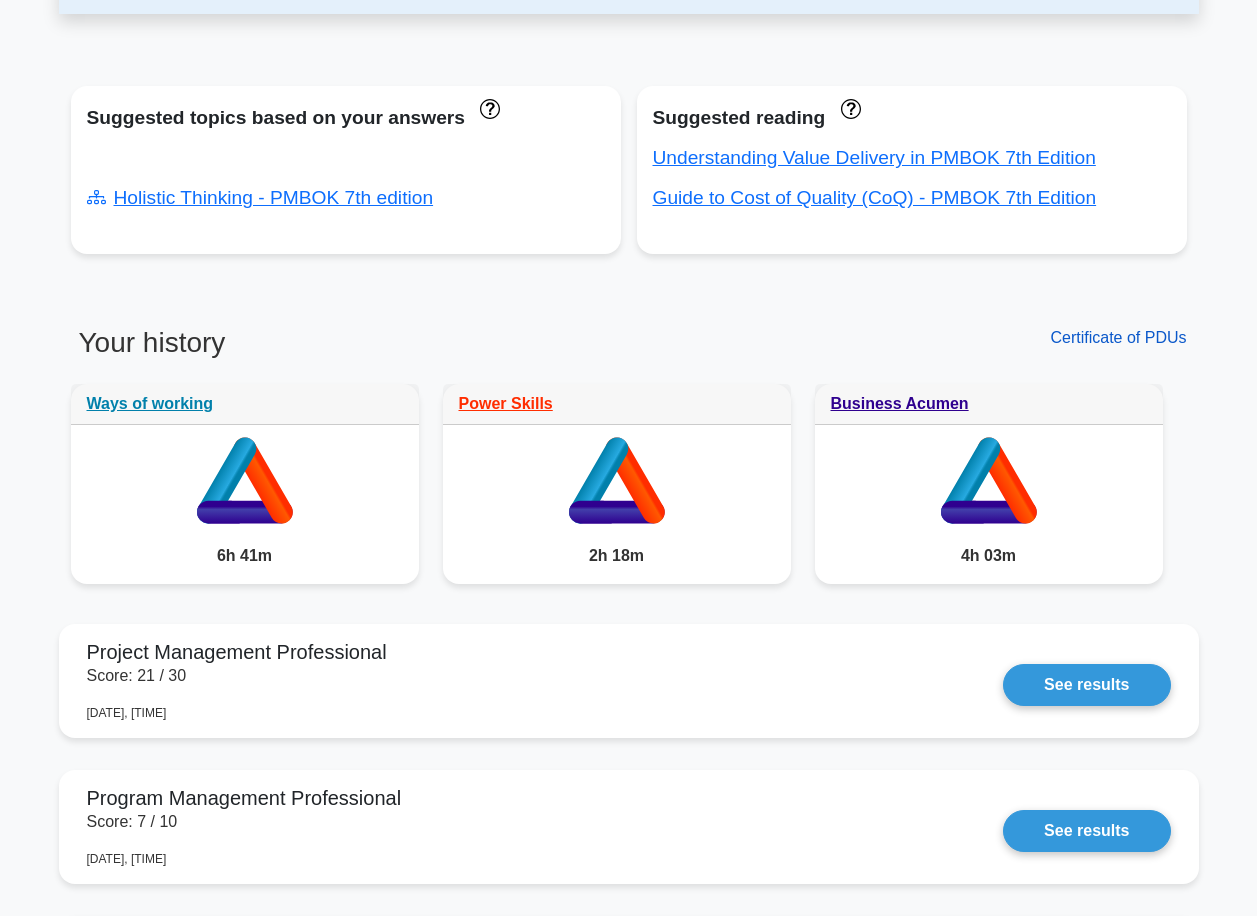 click on "Certificate of PDUs" at bounding box center (1118, 337) 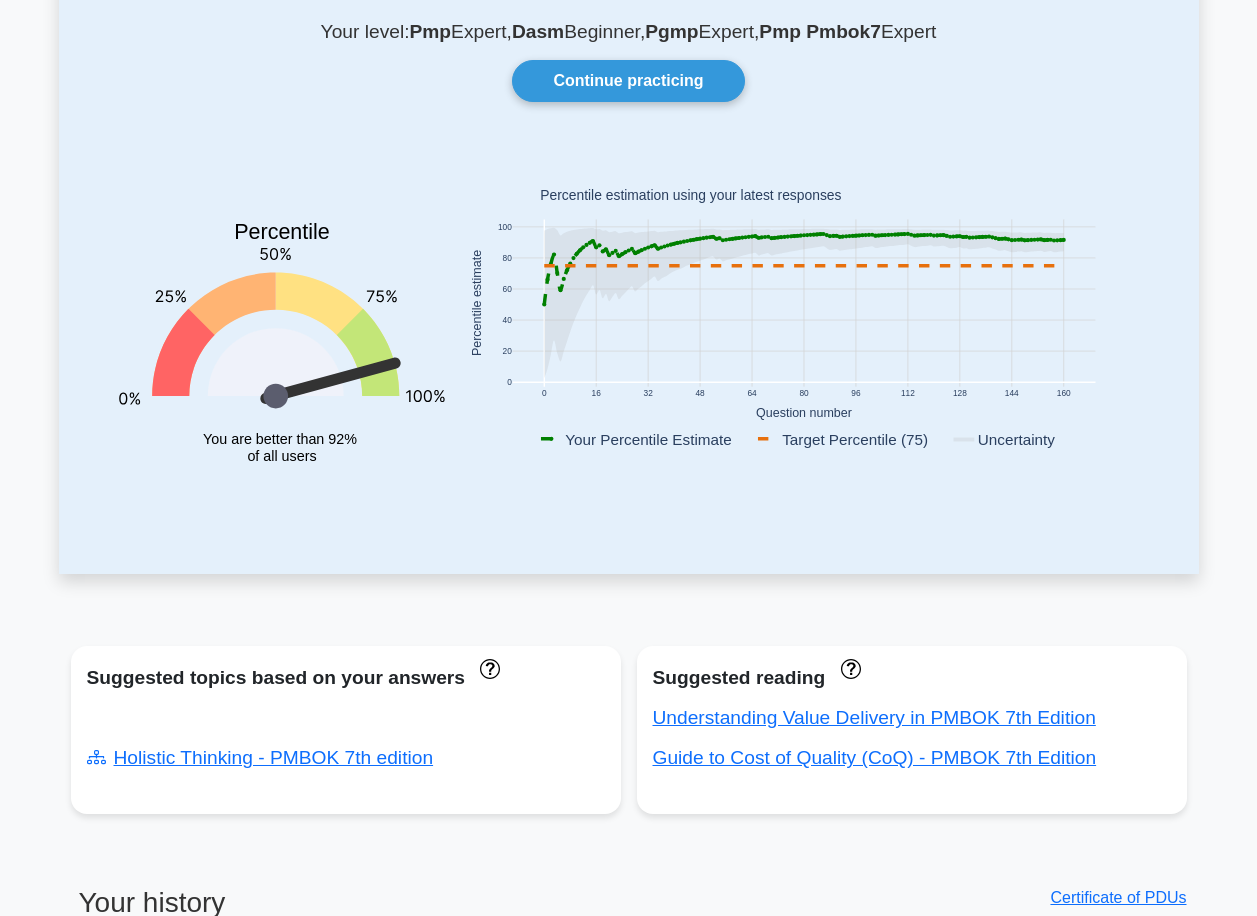 scroll, scrollTop: 0, scrollLeft: 0, axis: both 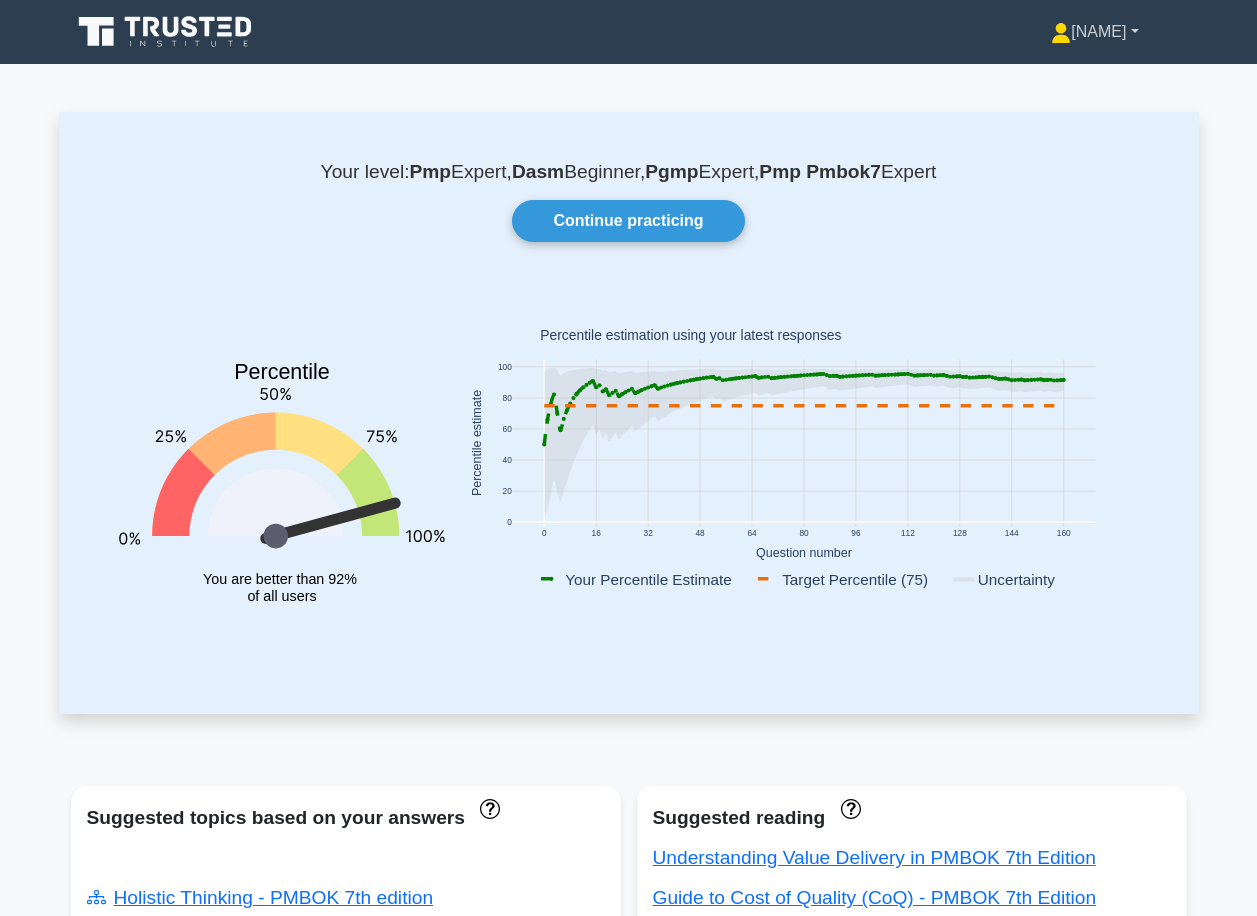 click on "[NAME]" at bounding box center (1094, 32) 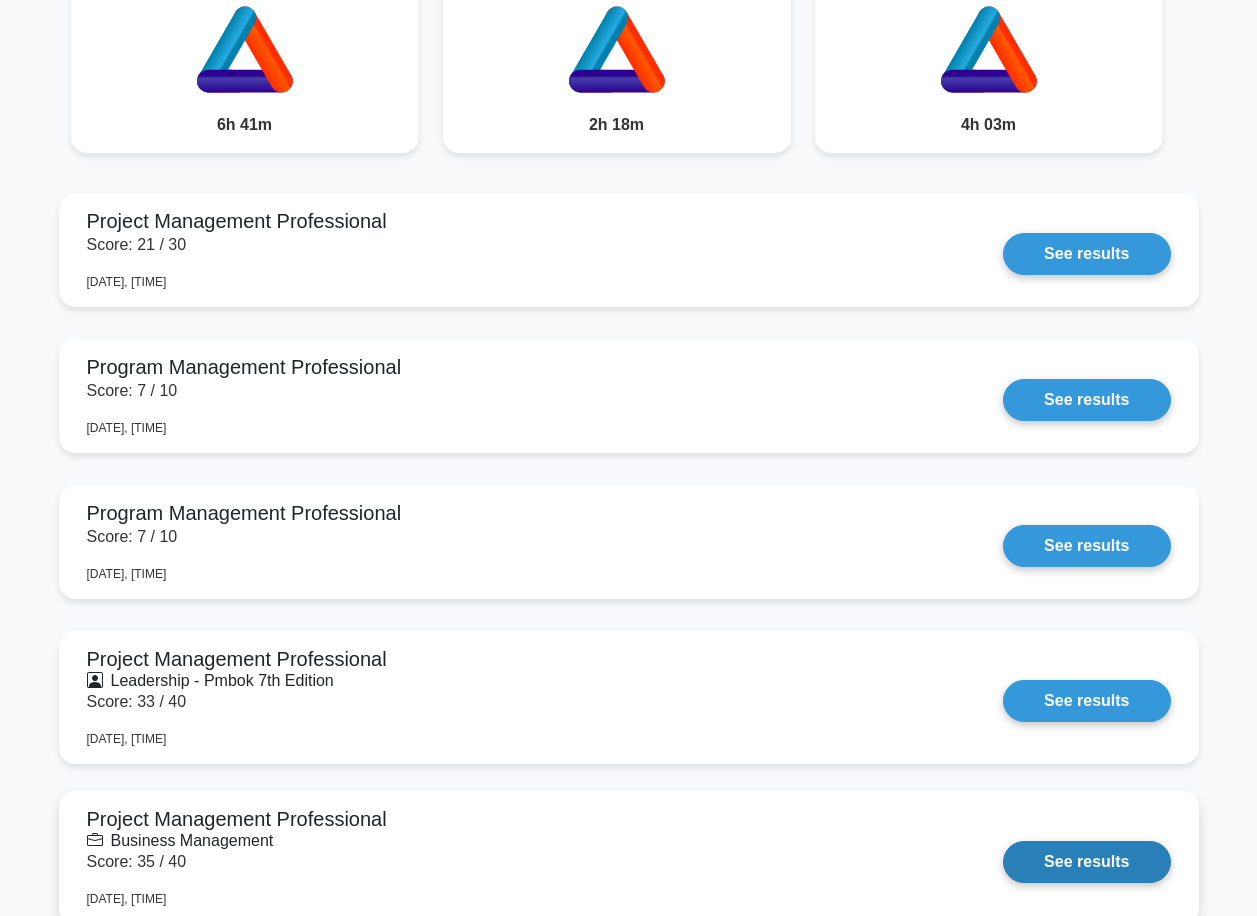 scroll, scrollTop: 1500, scrollLeft: 0, axis: vertical 